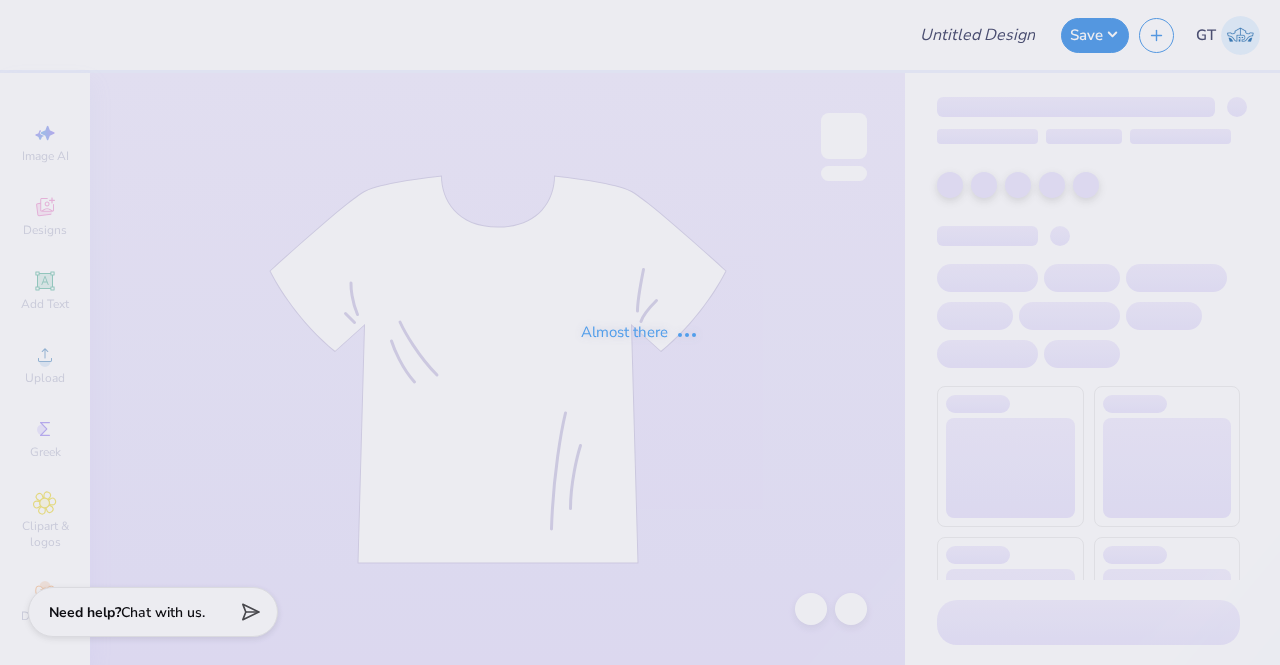 scroll, scrollTop: 0, scrollLeft: 0, axis: both 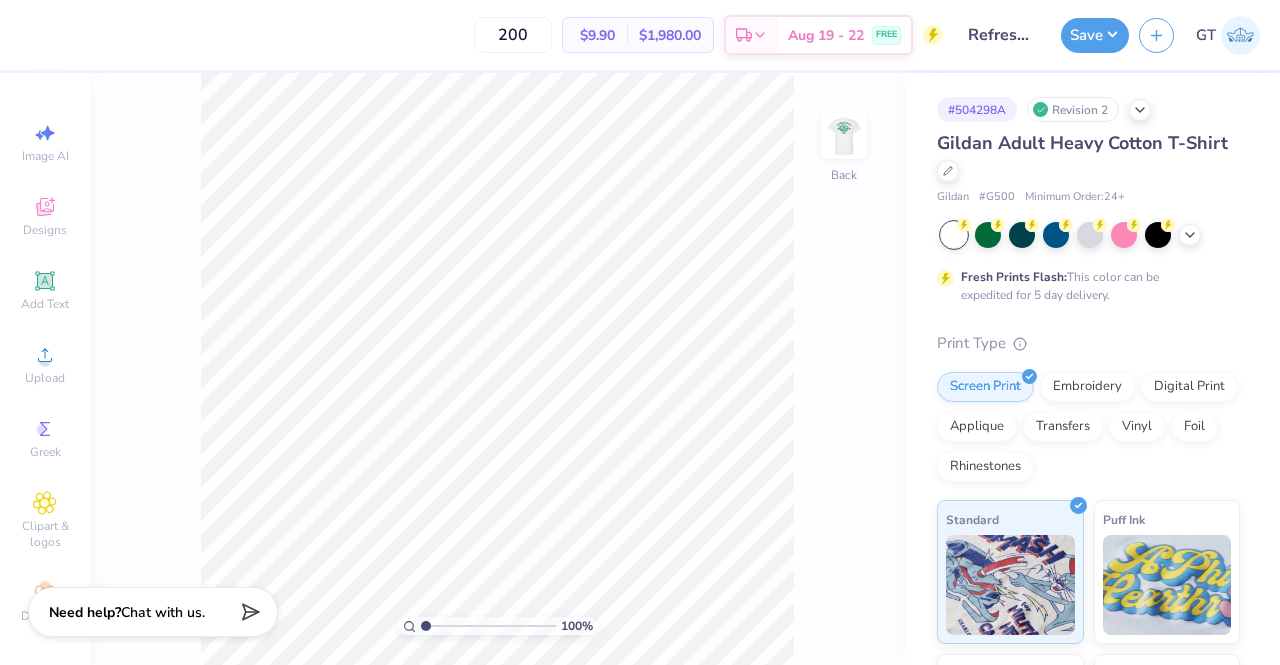 click at bounding box center [844, 136] 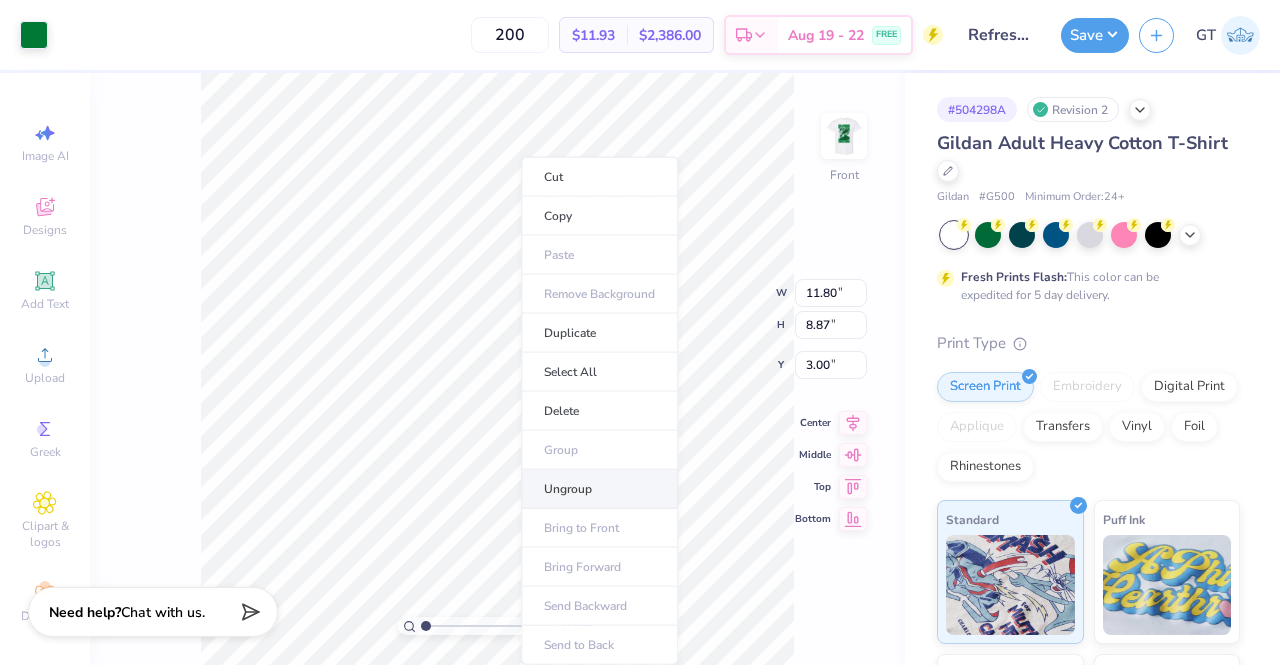click on "Ungroup" at bounding box center (599, 489) 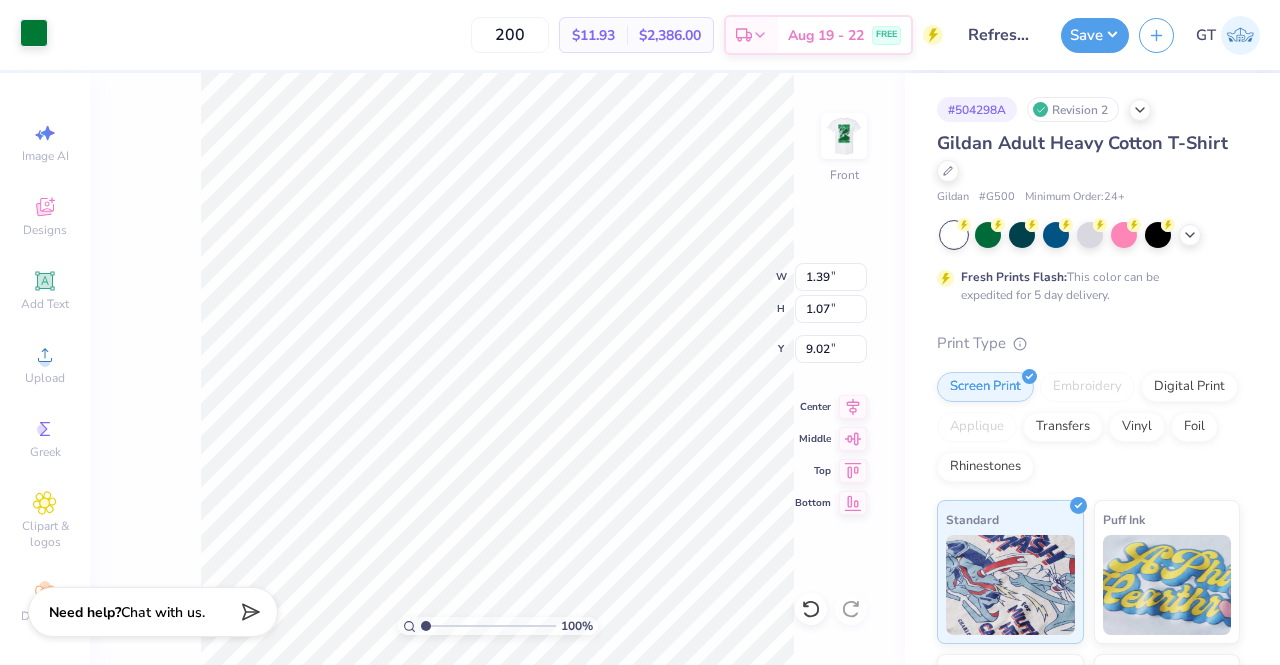 click at bounding box center [34, 33] 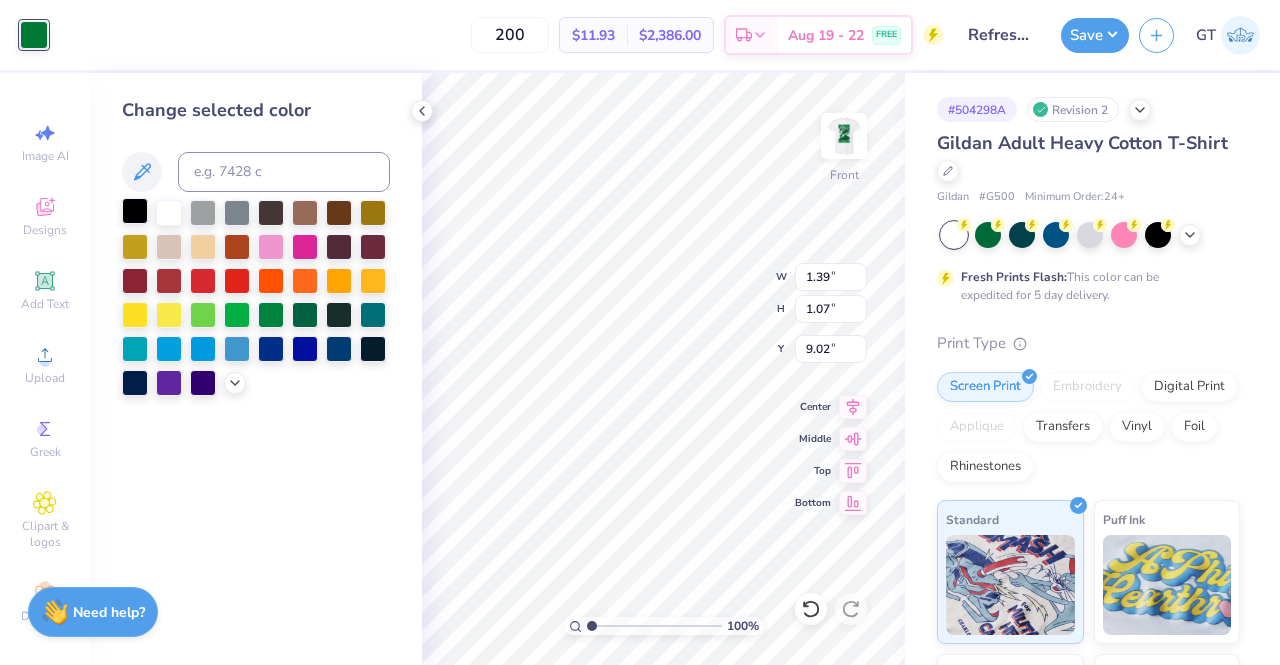 click at bounding box center [135, 211] 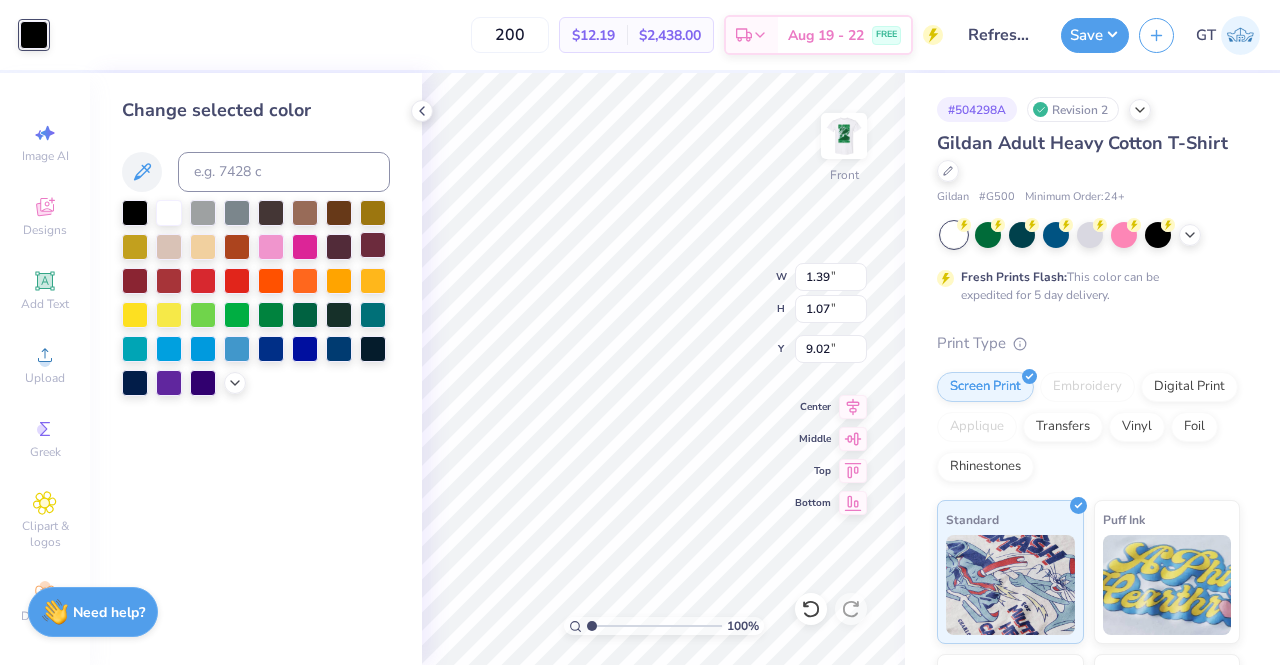 type on "0.44" 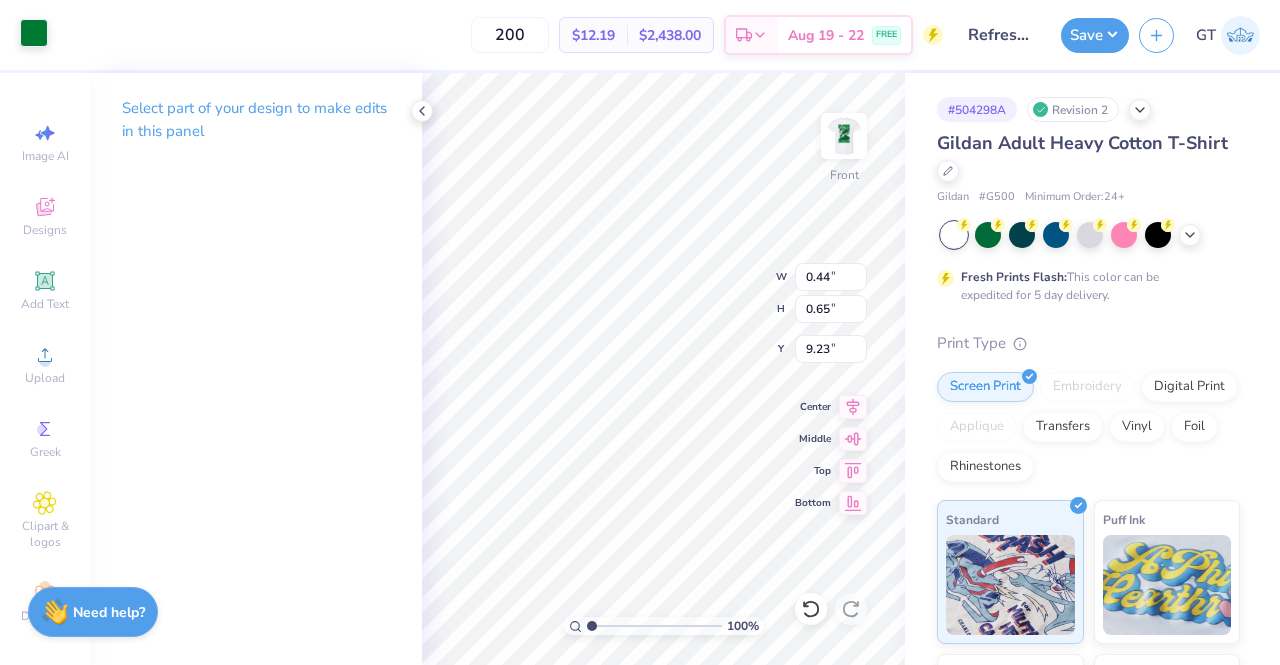 click at bounding box center (34, 33) 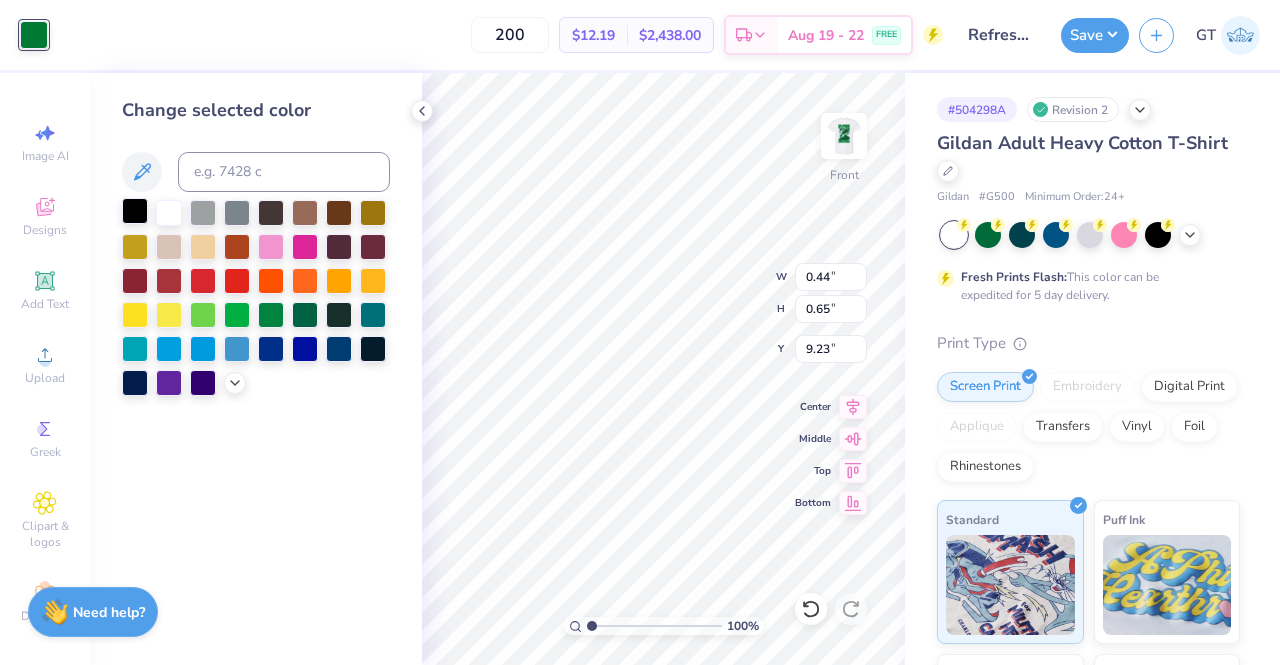 click at bounding box center [135, 211] 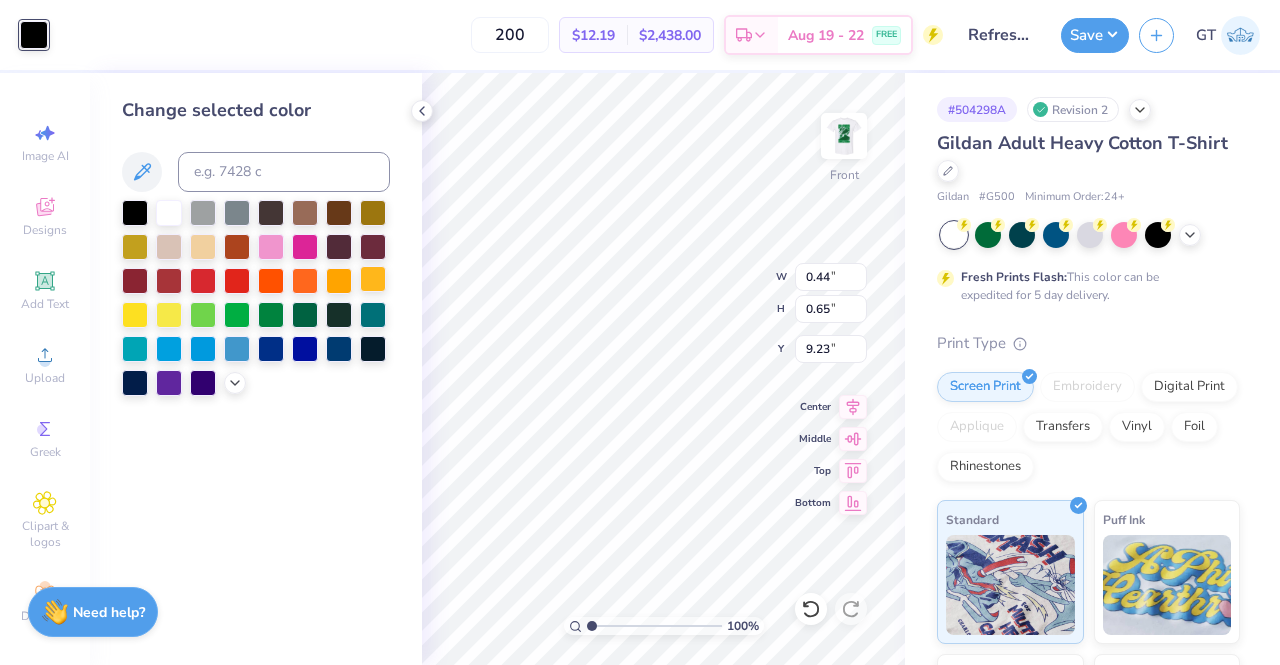 click on "100  % Front W 0.44 0.44 " H 0.65 0.65 " Y 9.23 9.23 " Center Middle Top Bottom" at bounding box center [663, 369] 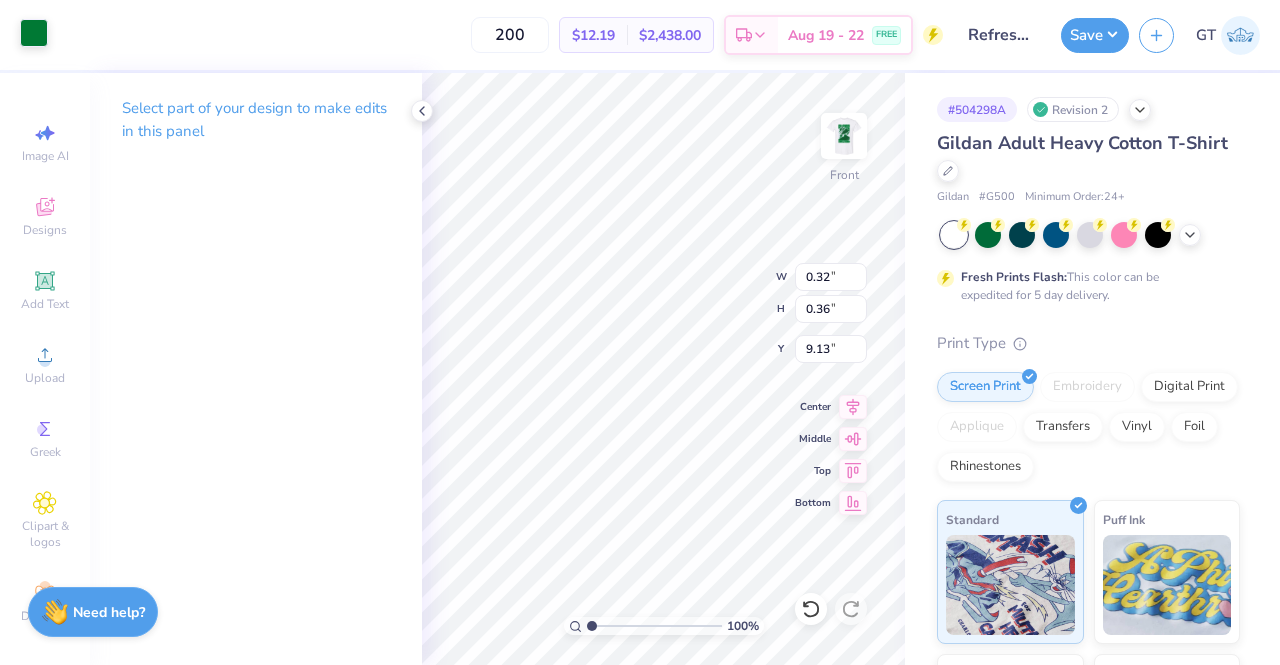 click at bounding box center [34, 33] 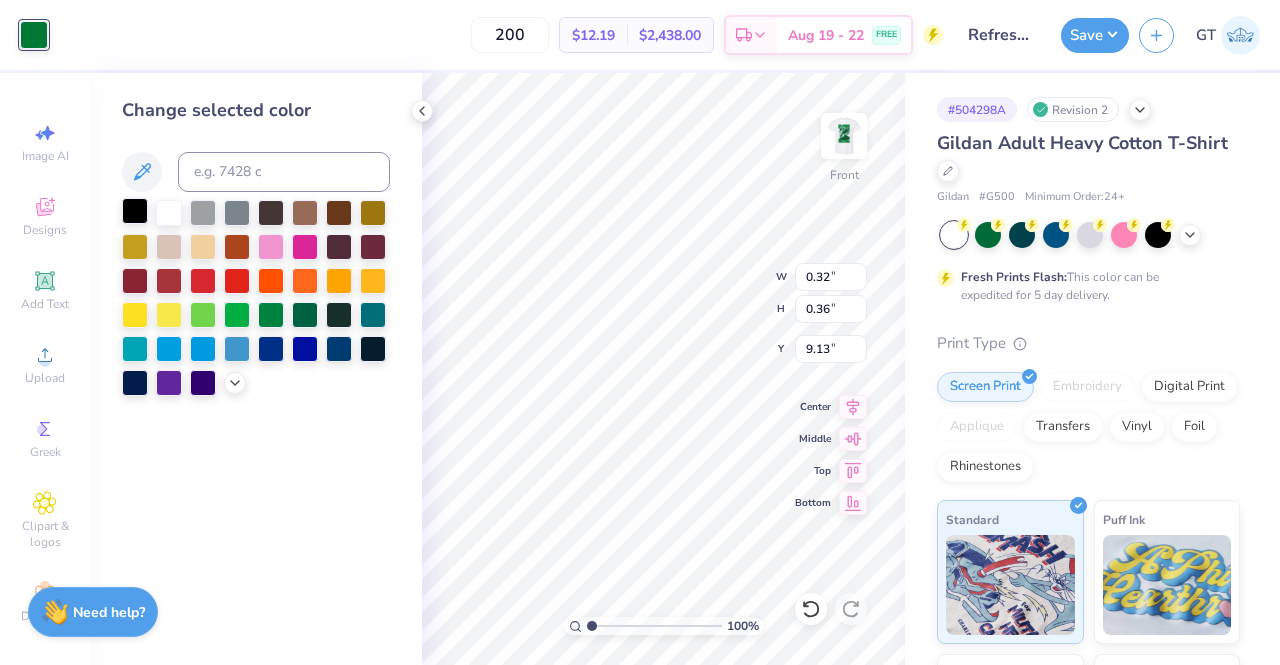 click at bounding box center [135, 211] 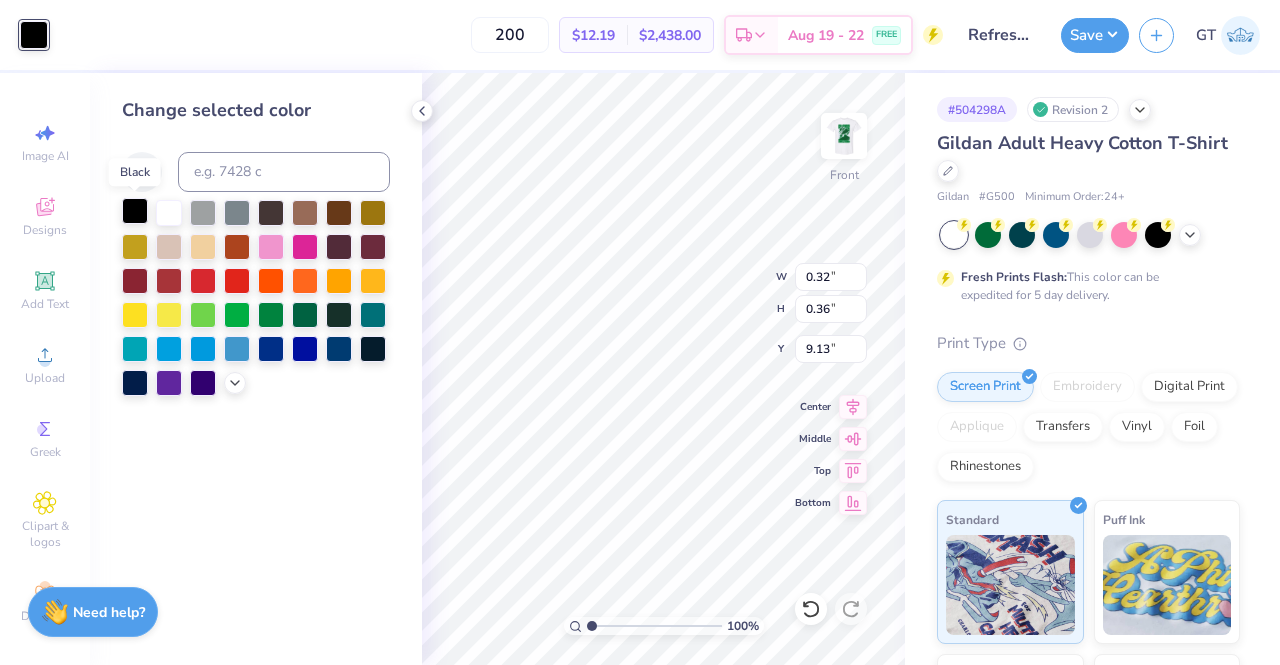 click at bounding box center (135, 211) 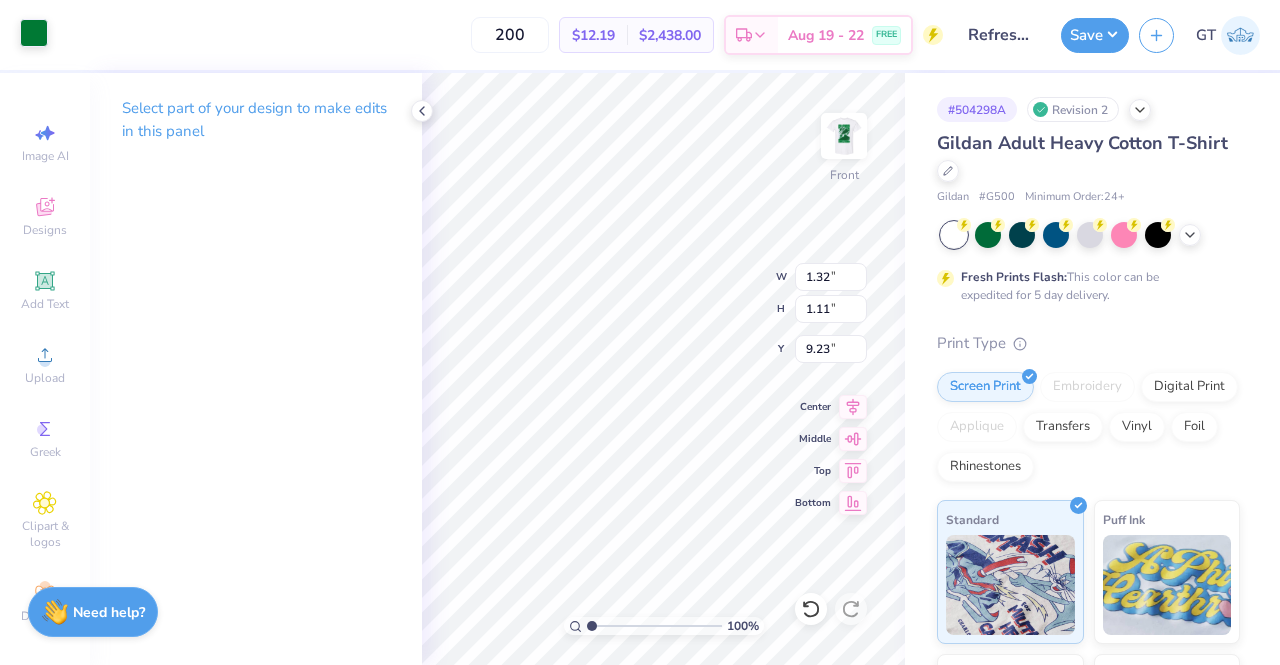click at bounding box center (34, 33) 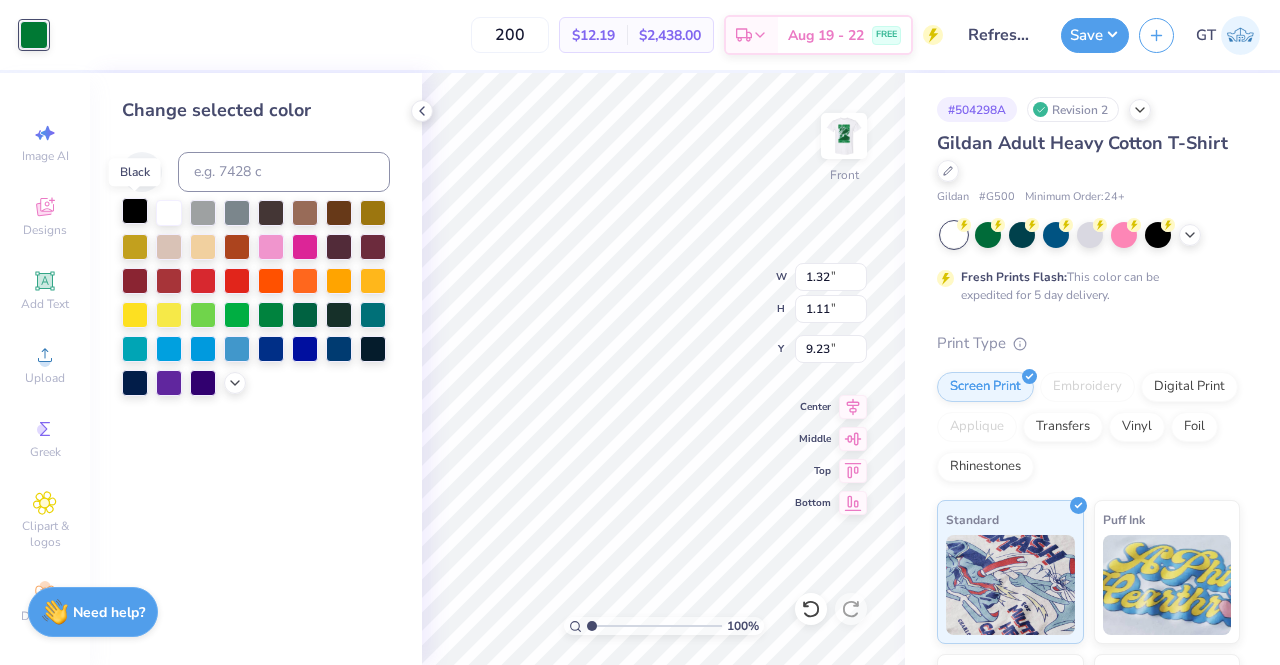 click at bounding box center [135, 211] 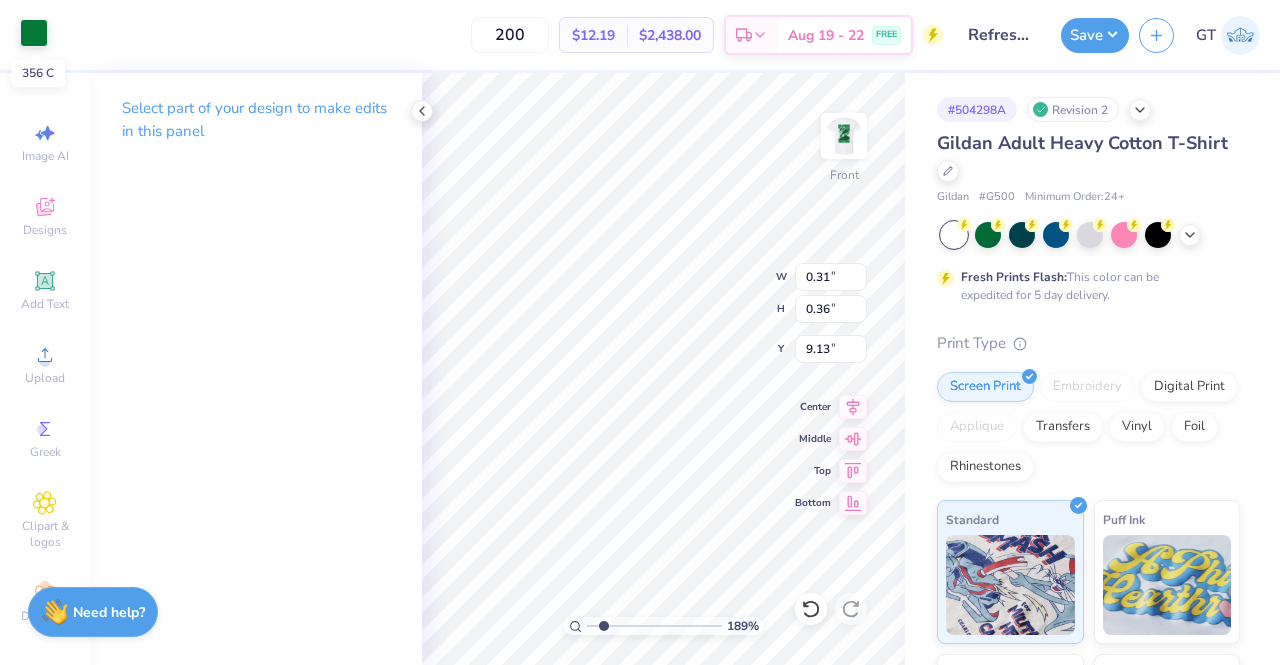 click at bounding box center [34, 33] 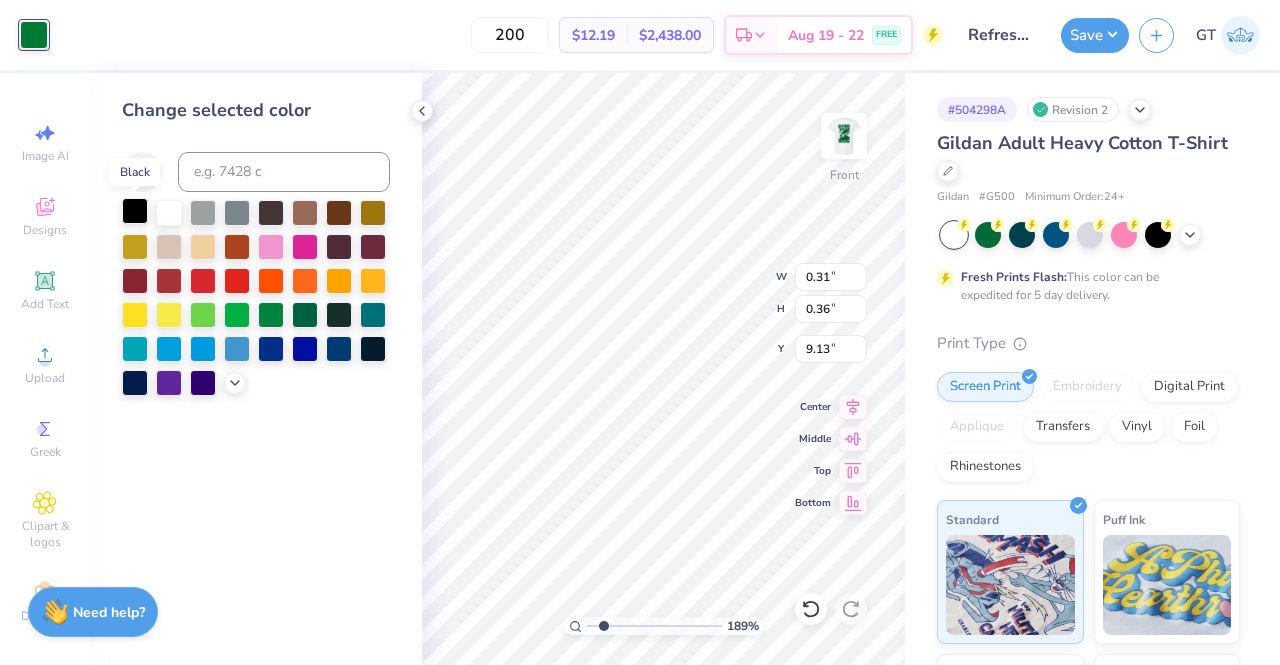 click at bounding box center [135, 211] 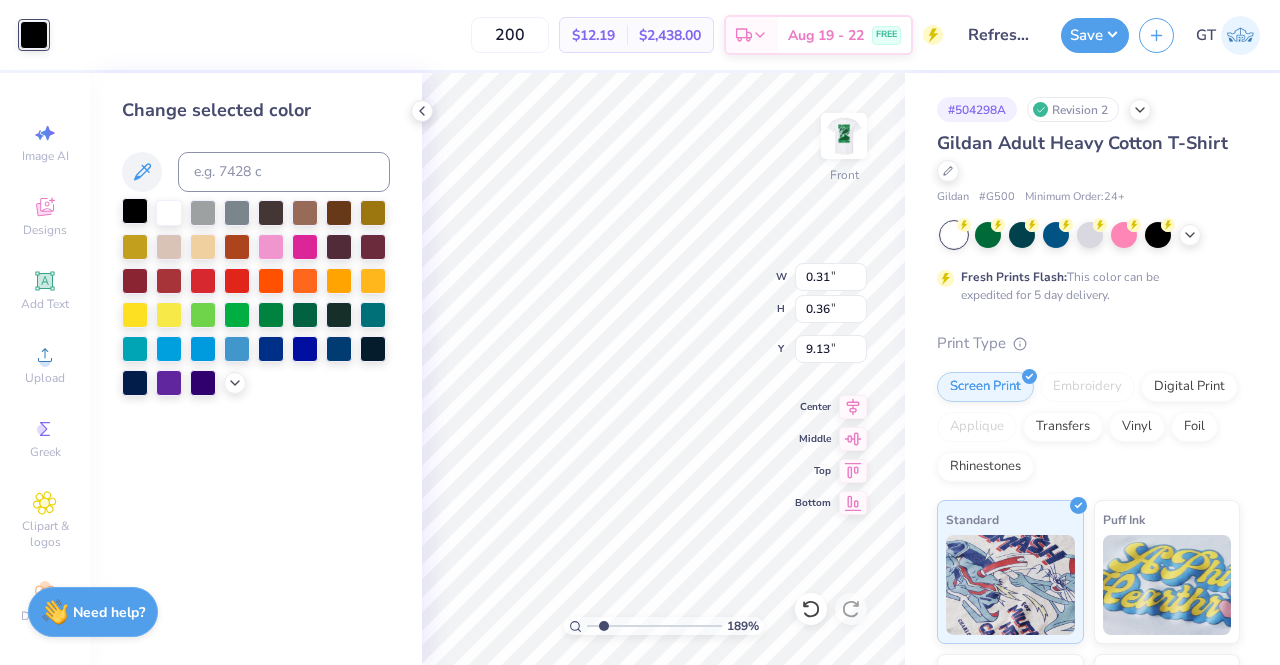 type on "1.88898803974572" 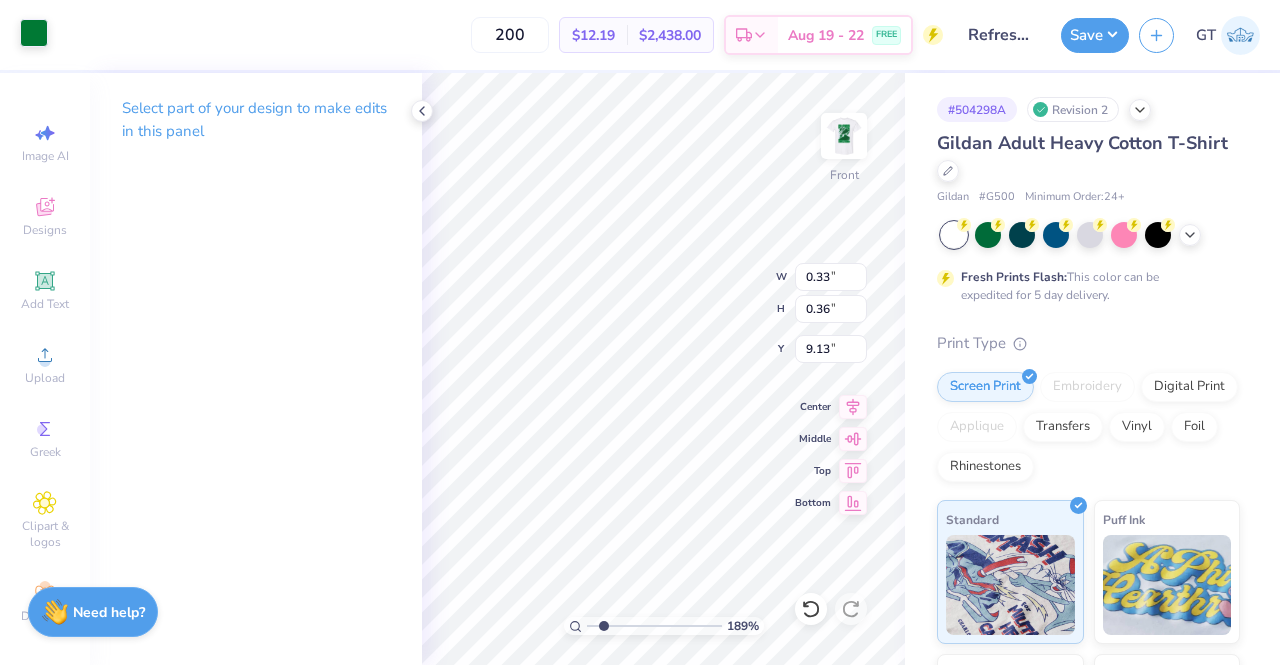 click at bounding box center (34, 33) 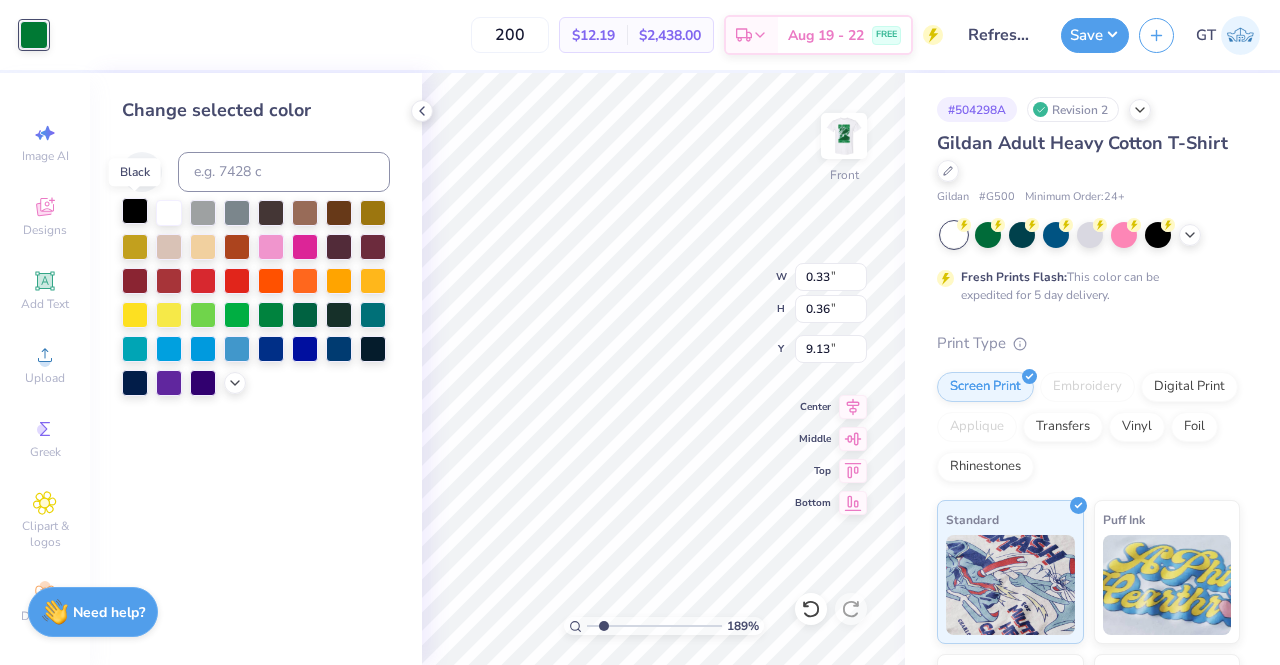 click at bounding box center (135, 211) 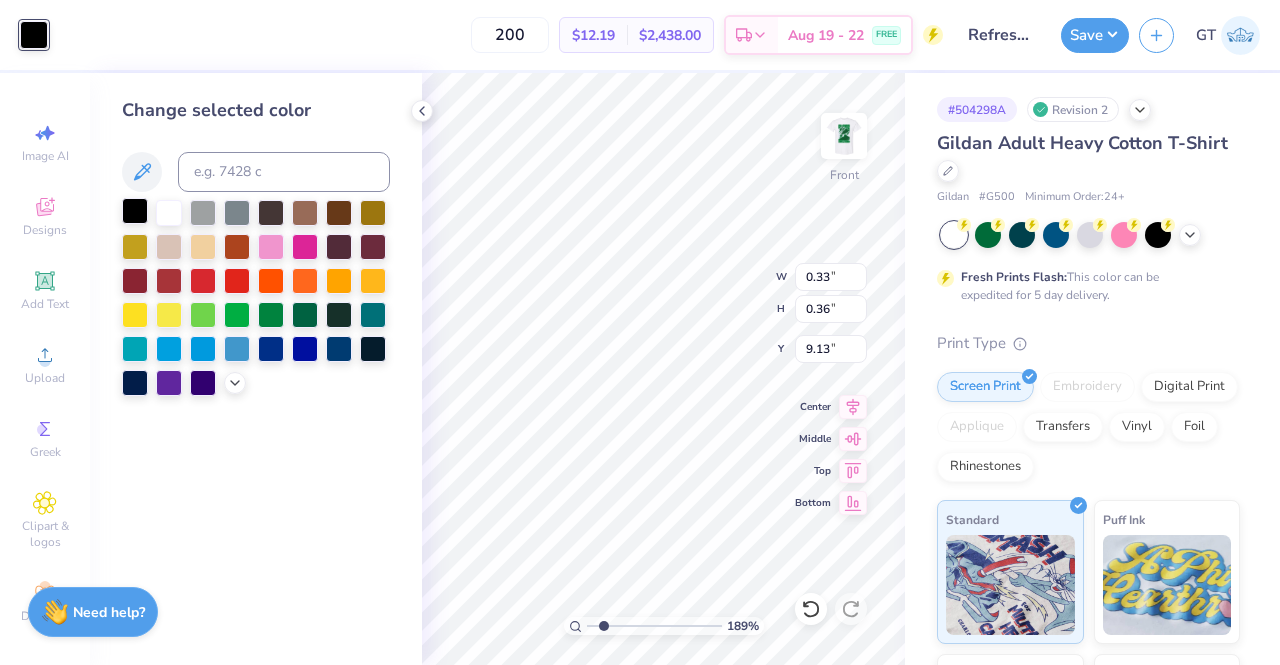 type on "1.88898803974572" 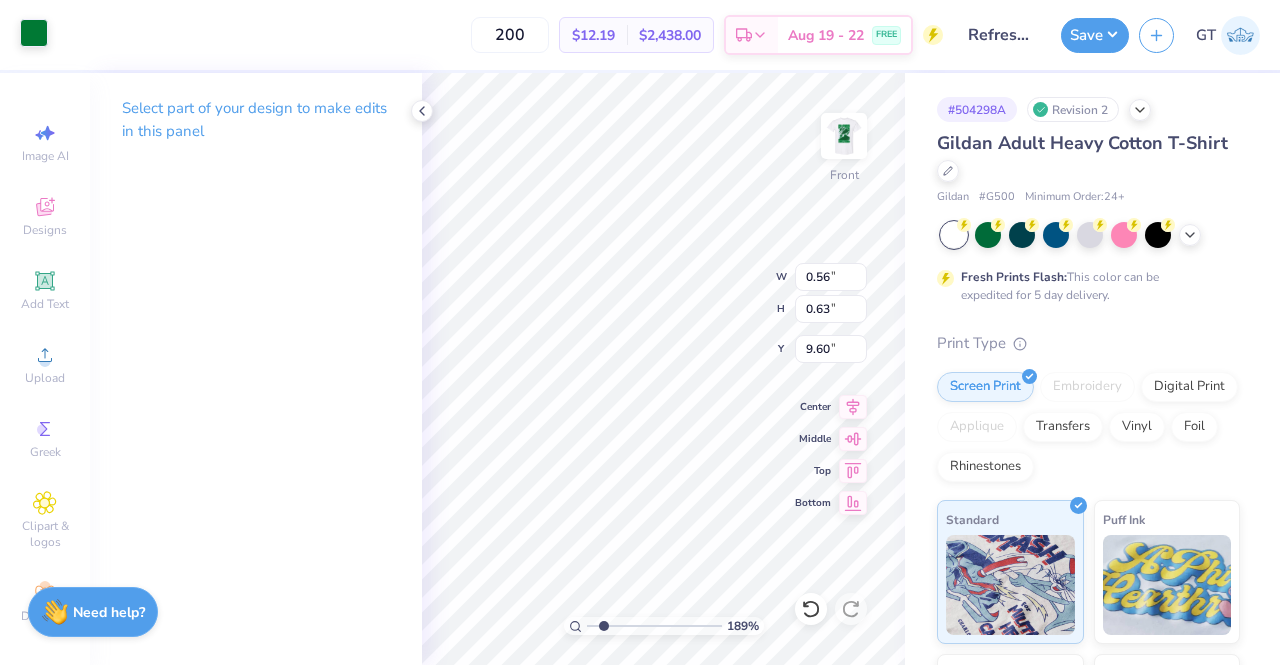 click at bounding box center (34, 33) 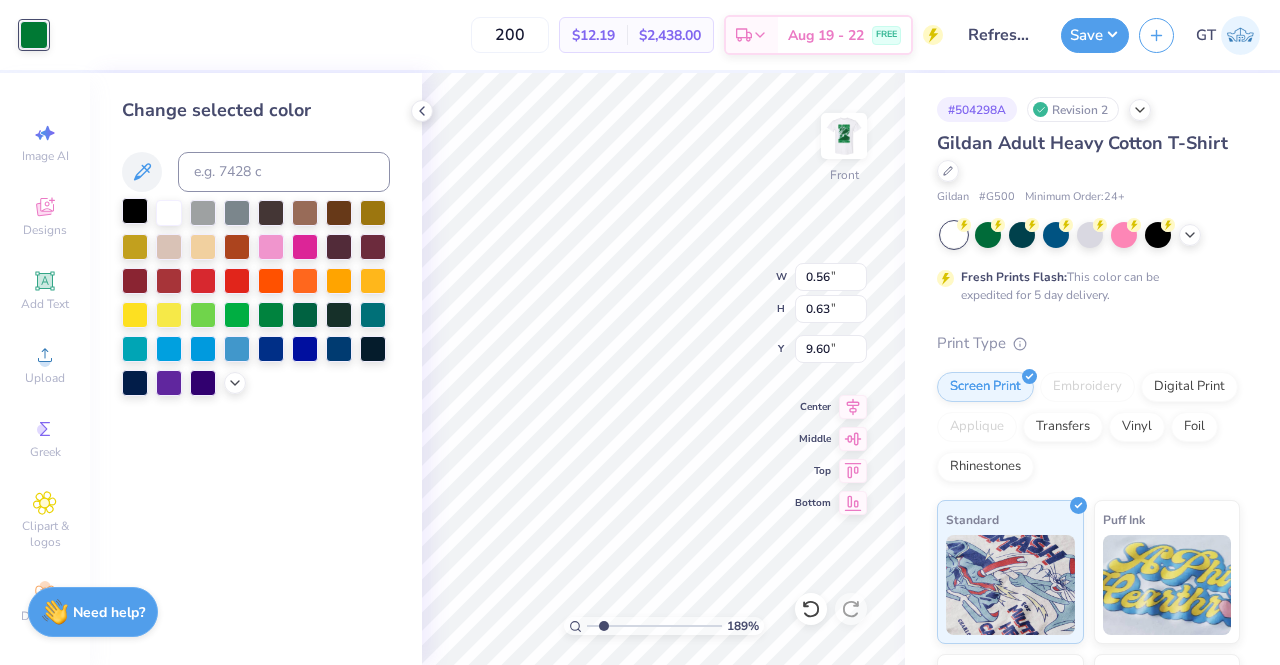 click at bounding box center [135, 211] 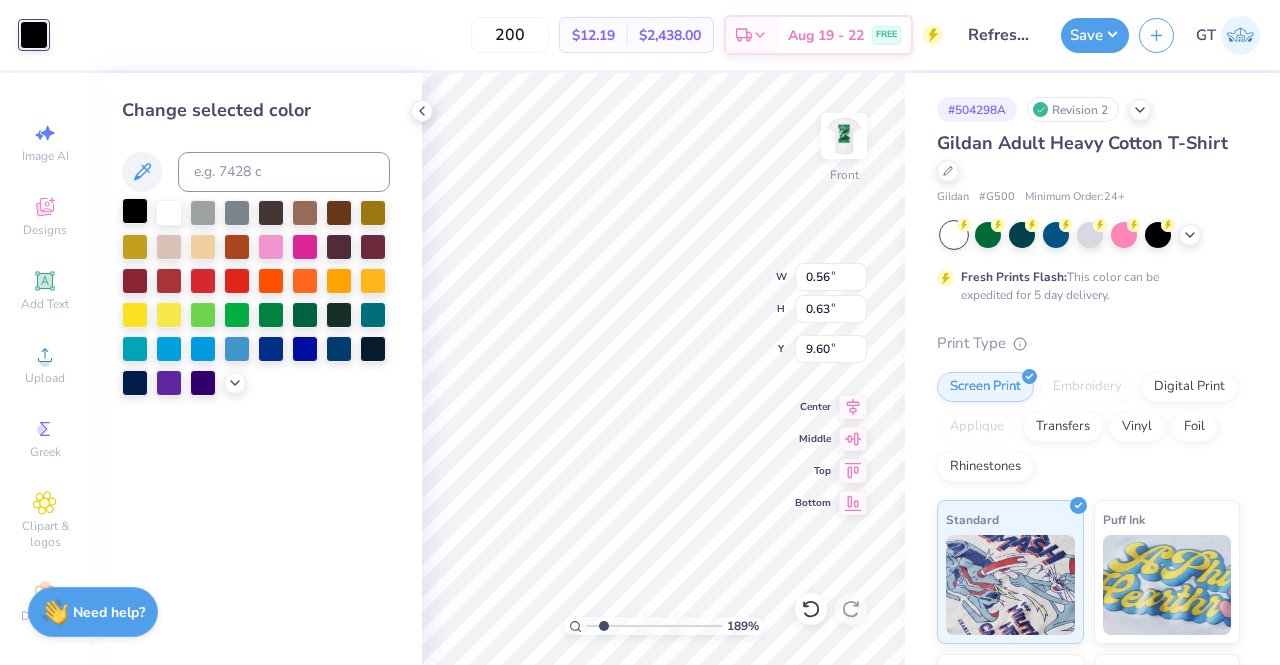 type on "1.88898803974572" 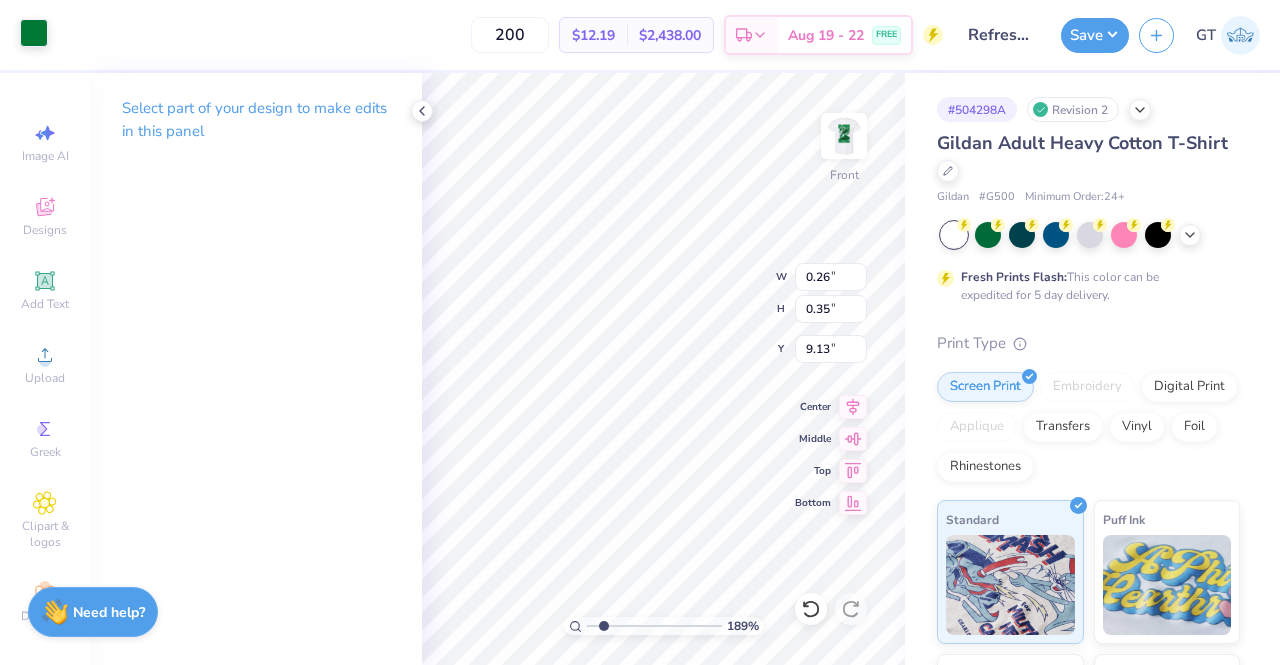 click at bounding box center [34, 33] 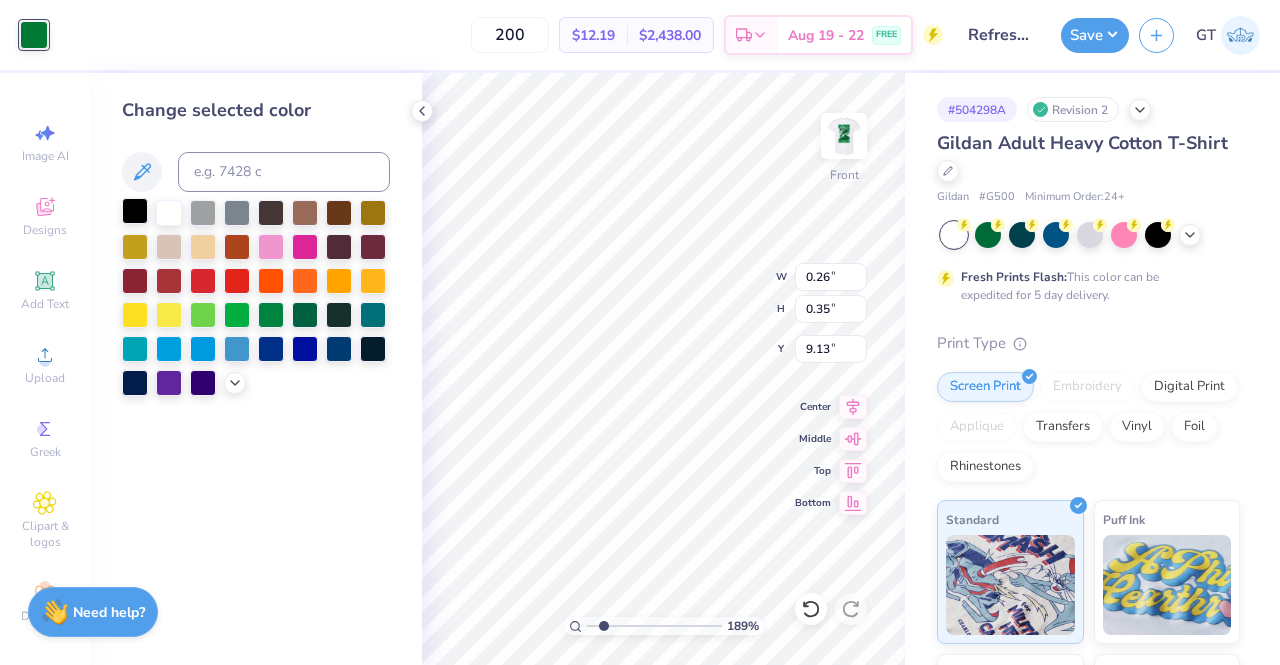 click at bounding box center [135, 211] 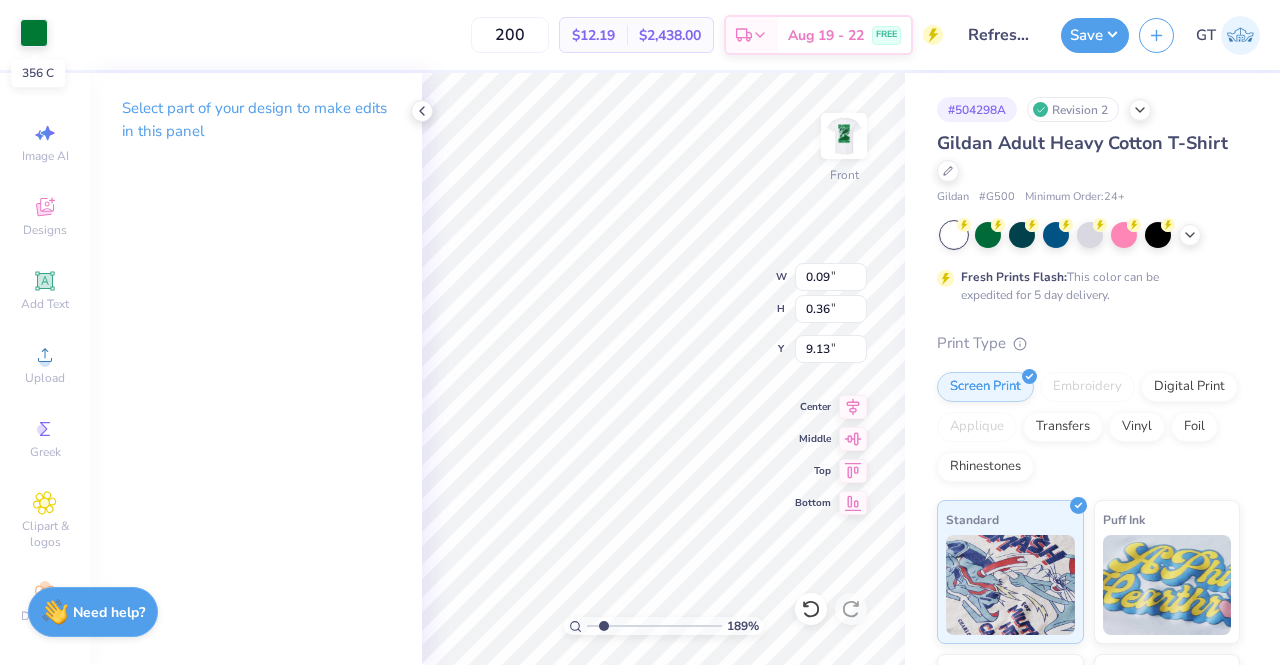 click at bounding box center [34, 33] 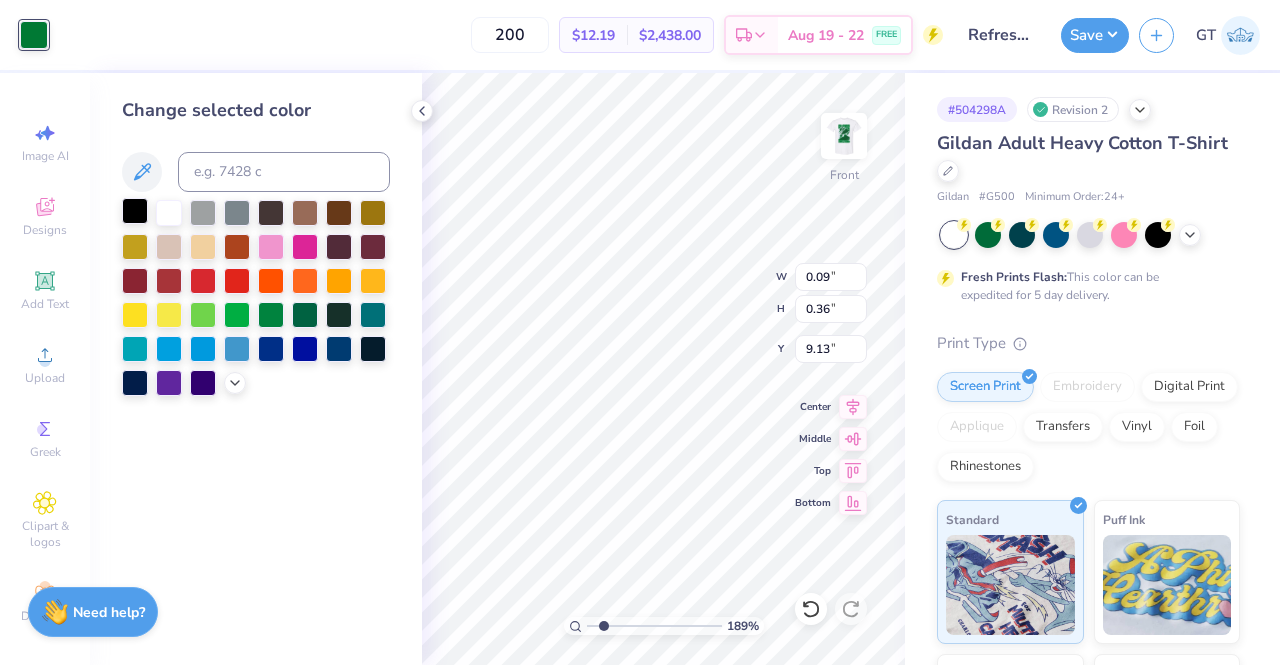 click at bounding box center [135, 211] 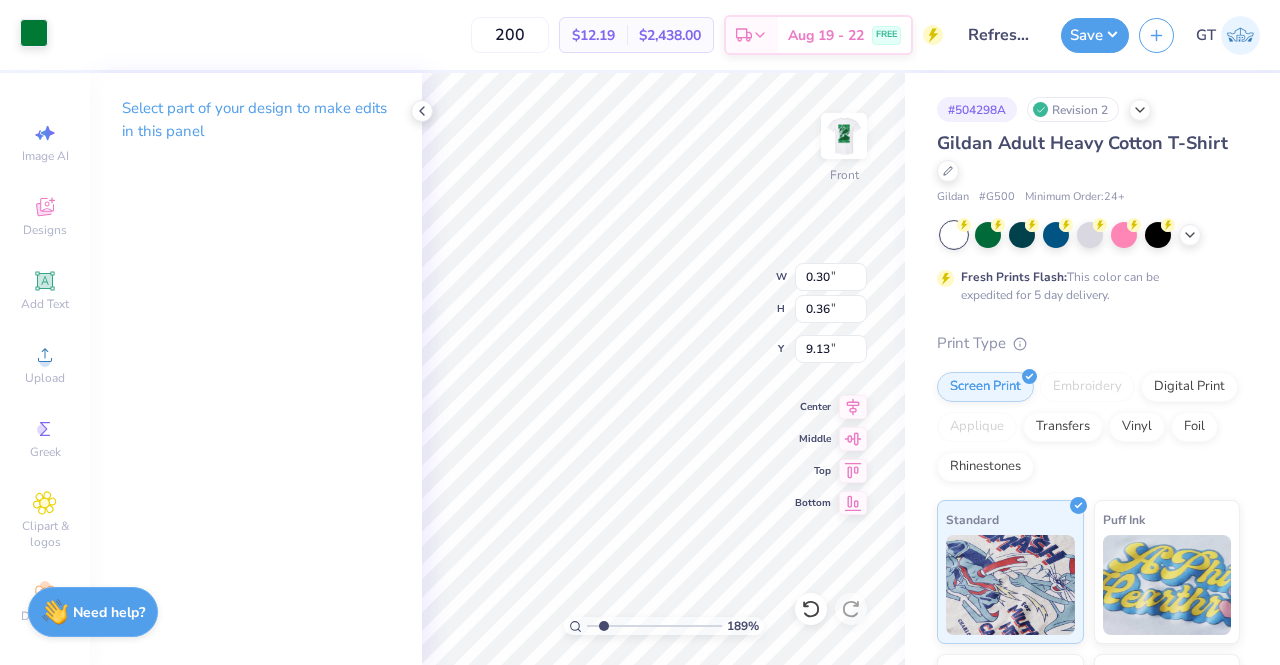 click at bounding box center (34, 33) 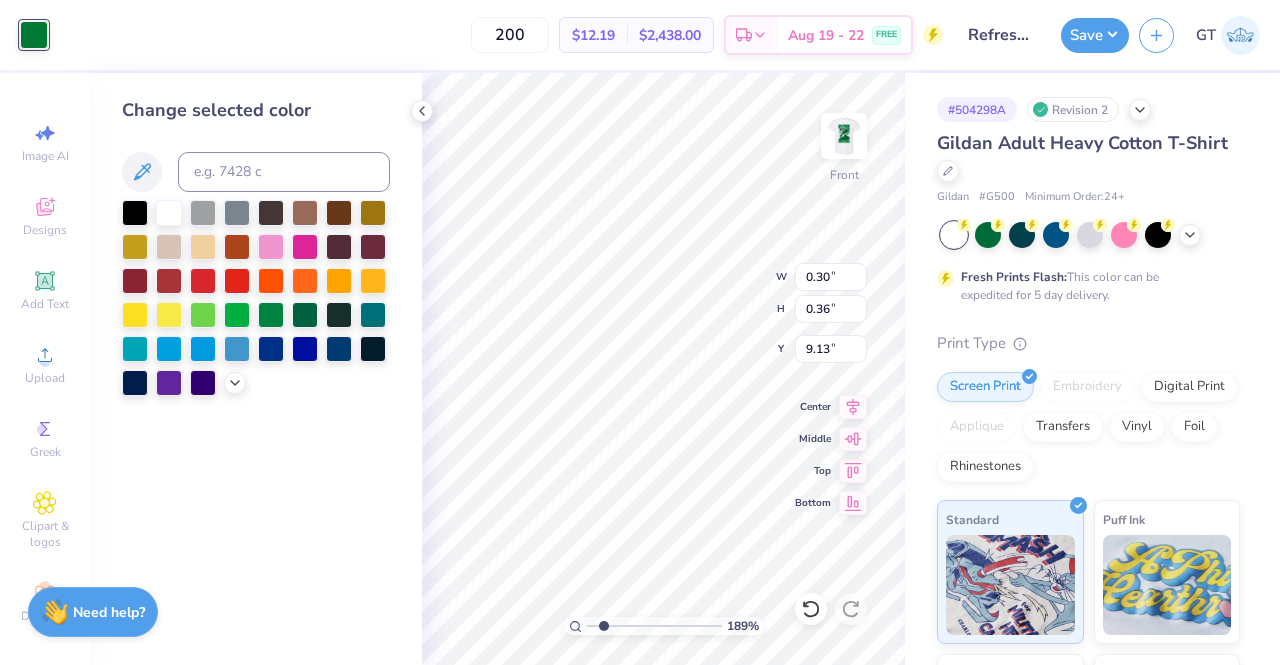 click at bounding box center (256, 298) 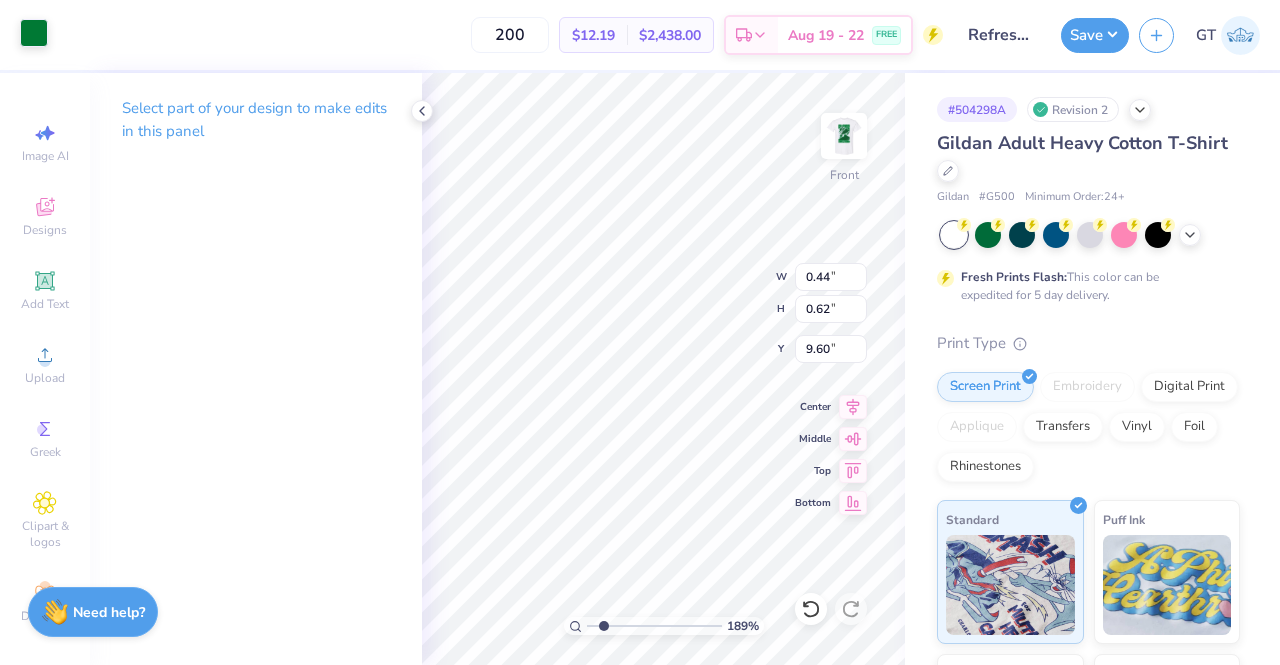 click at bounding box center [34, 33] 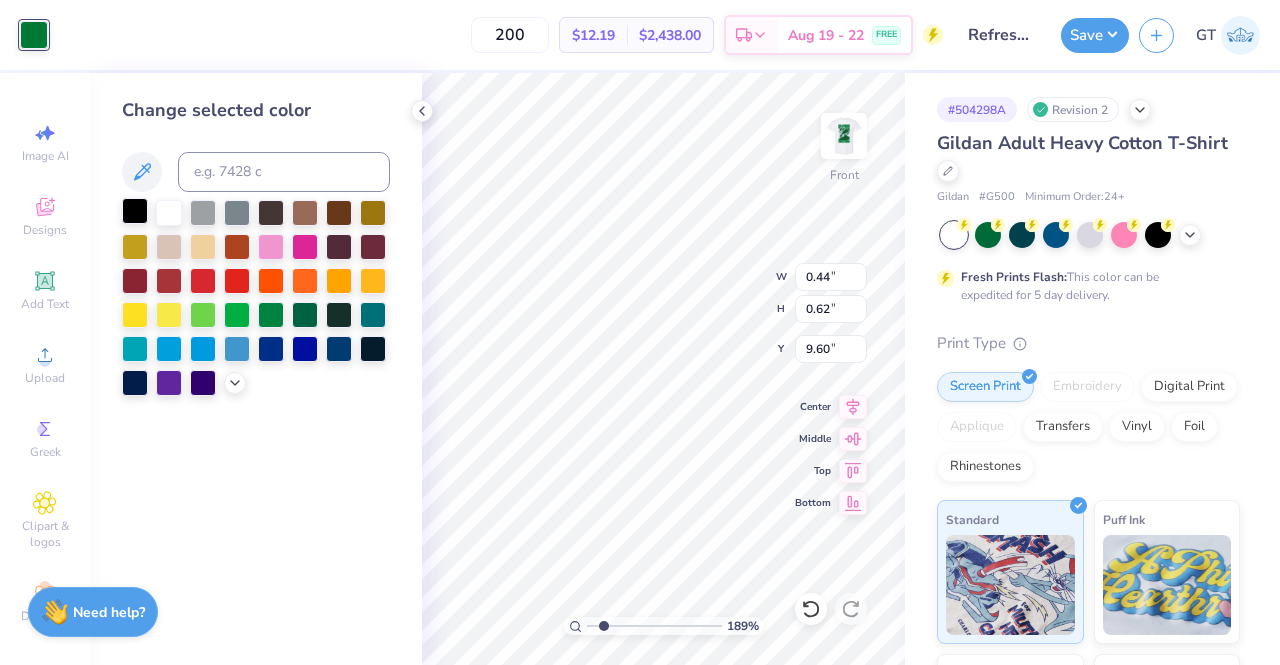 click at bounding box center (135, 211) 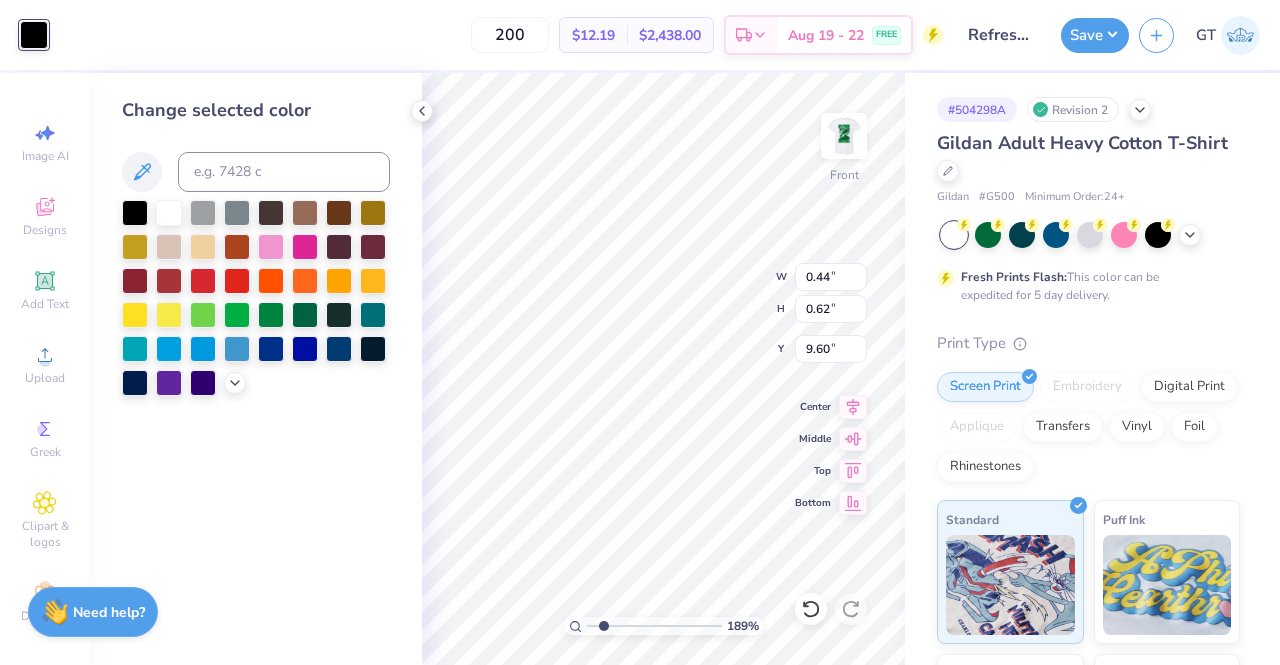 type on "1.88898803974572" 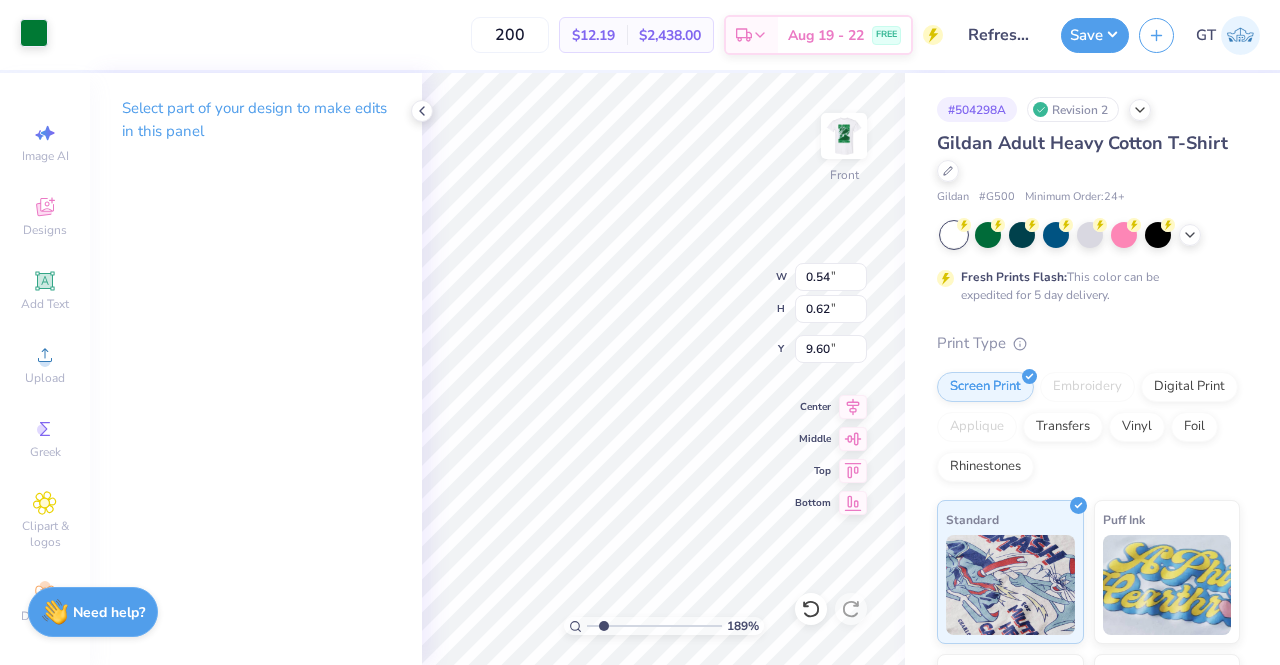 click at bounding box center (34, 33) 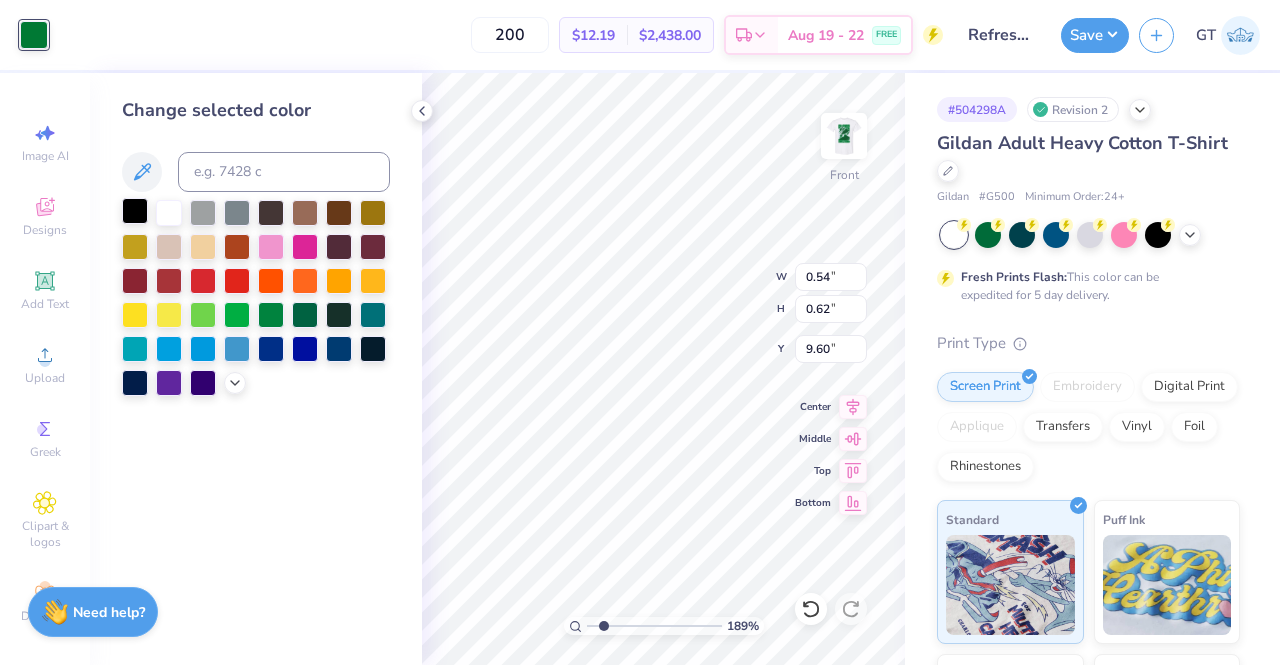 click at bounding box center (135, 211) 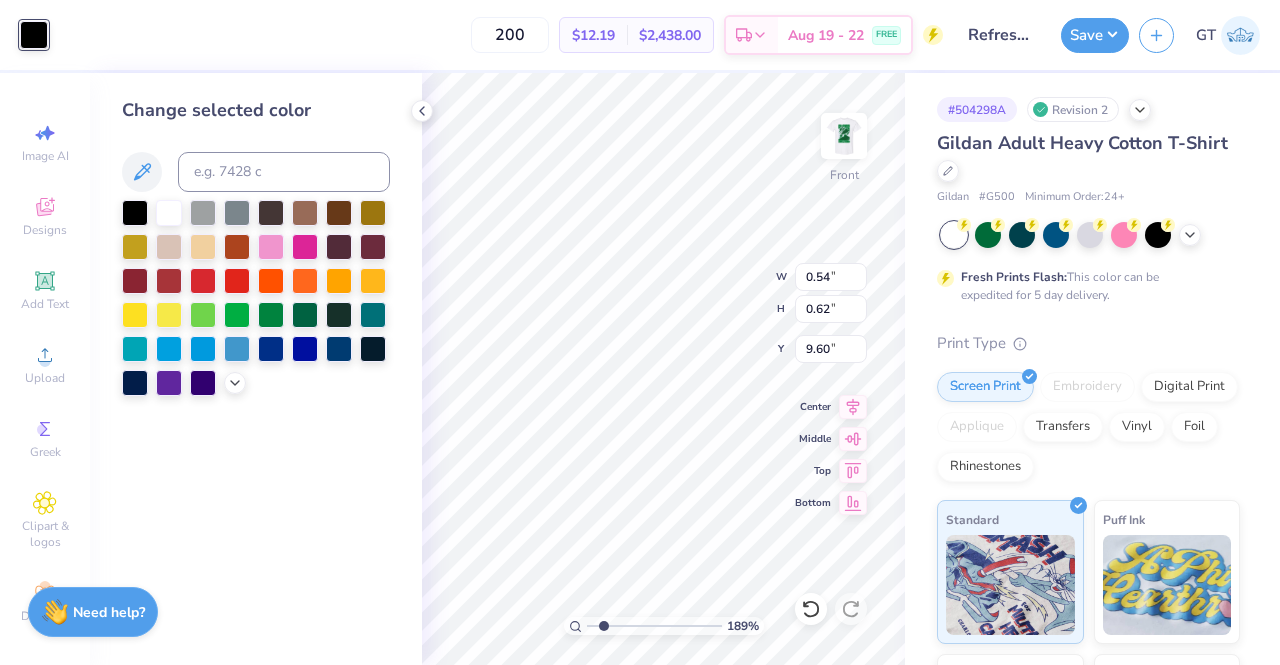 type on "1.88898803974572" 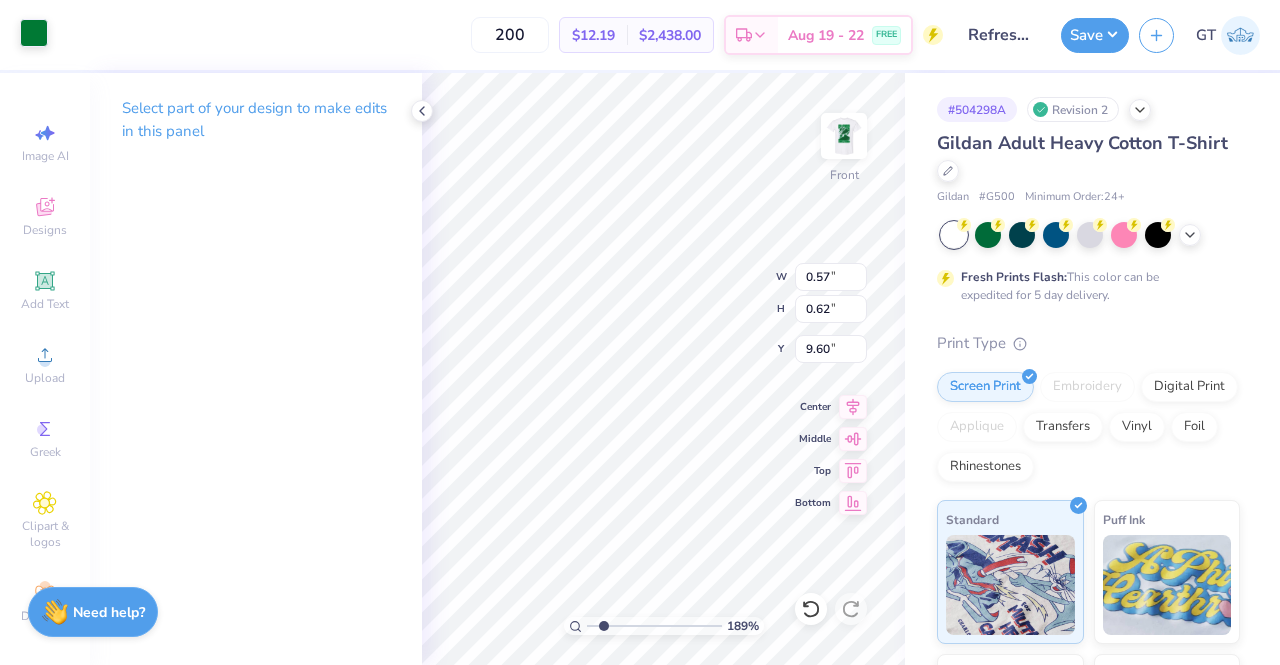 click at bounding box center [34, 33] 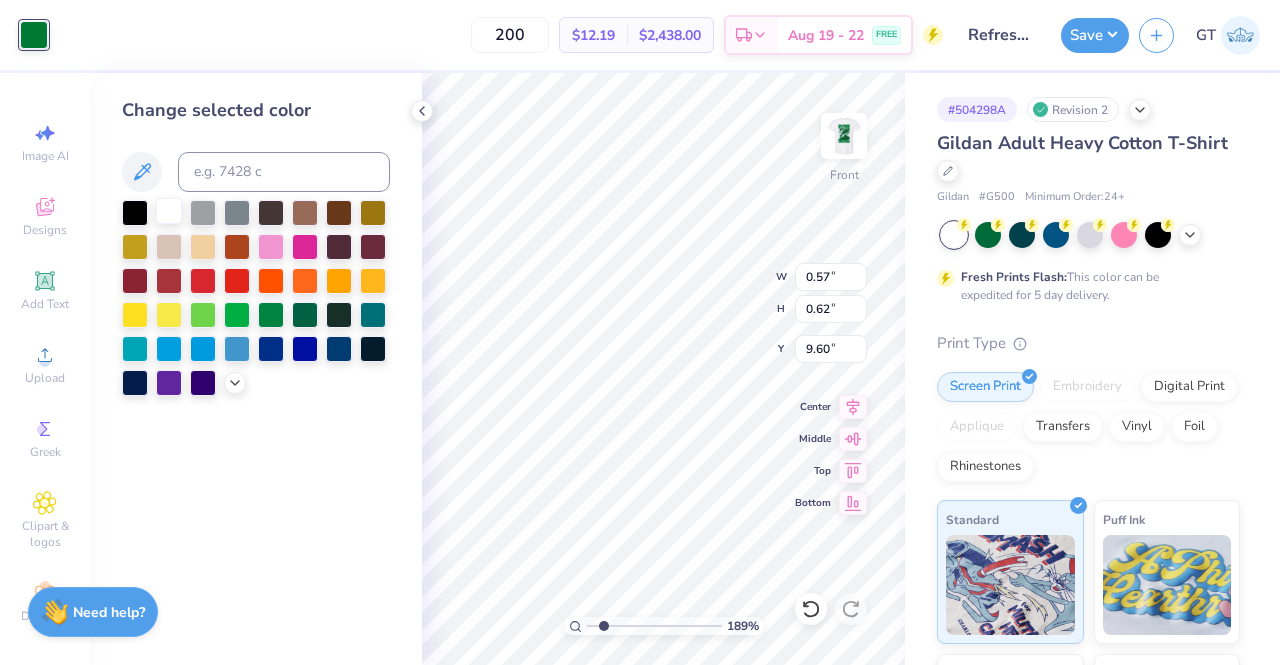 click at bounding box center [135, 213] 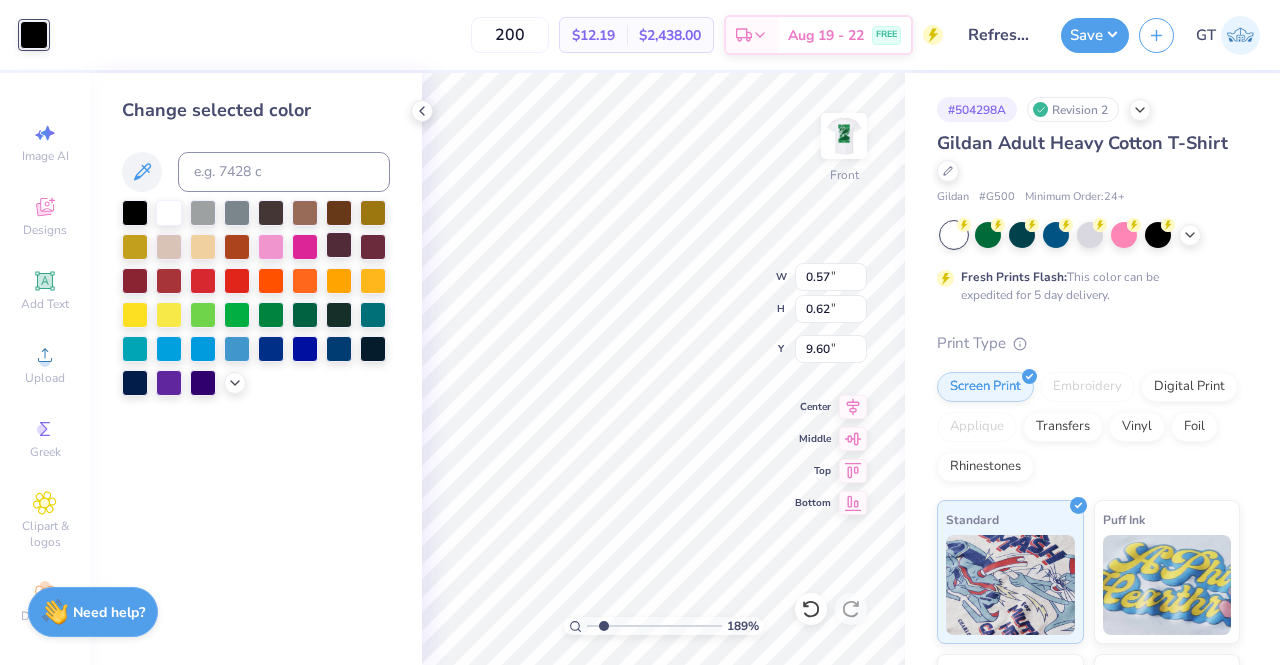 click on "189  % Front W 0.57 0.57 " H 0.62 0.62 " Y 9.60 9.60 " Center Middle Top Bottom" at bounding box center (663, 369) 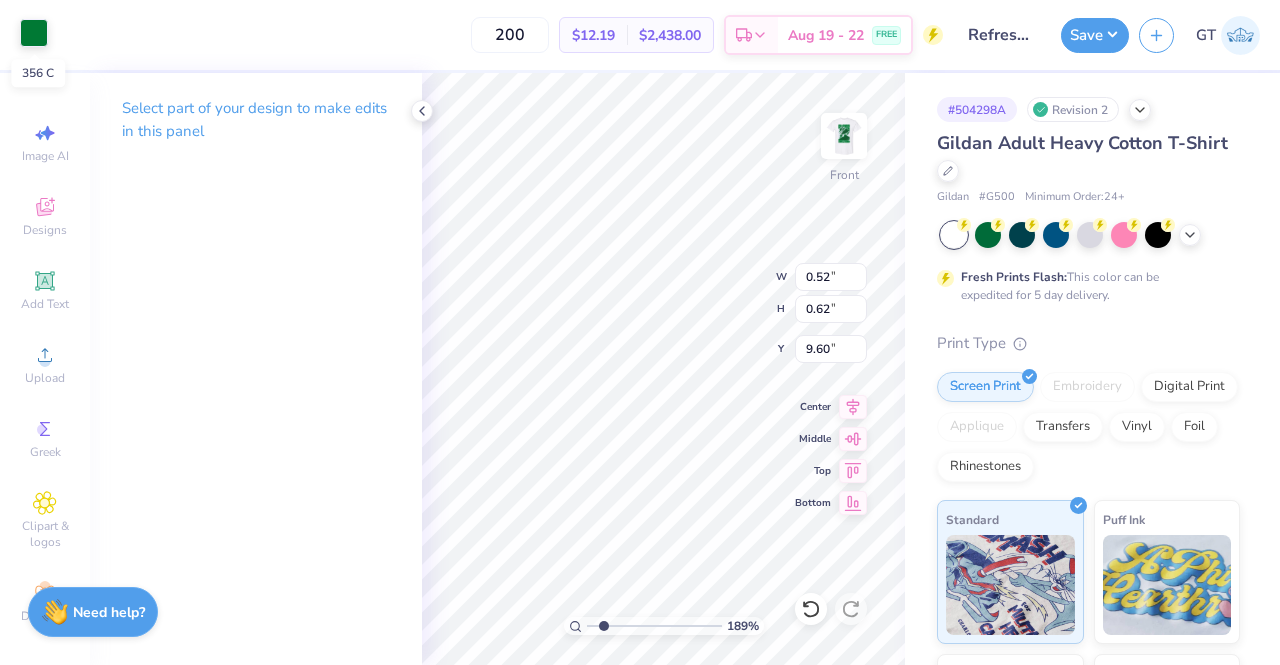 click at bounding box center (34, 33) 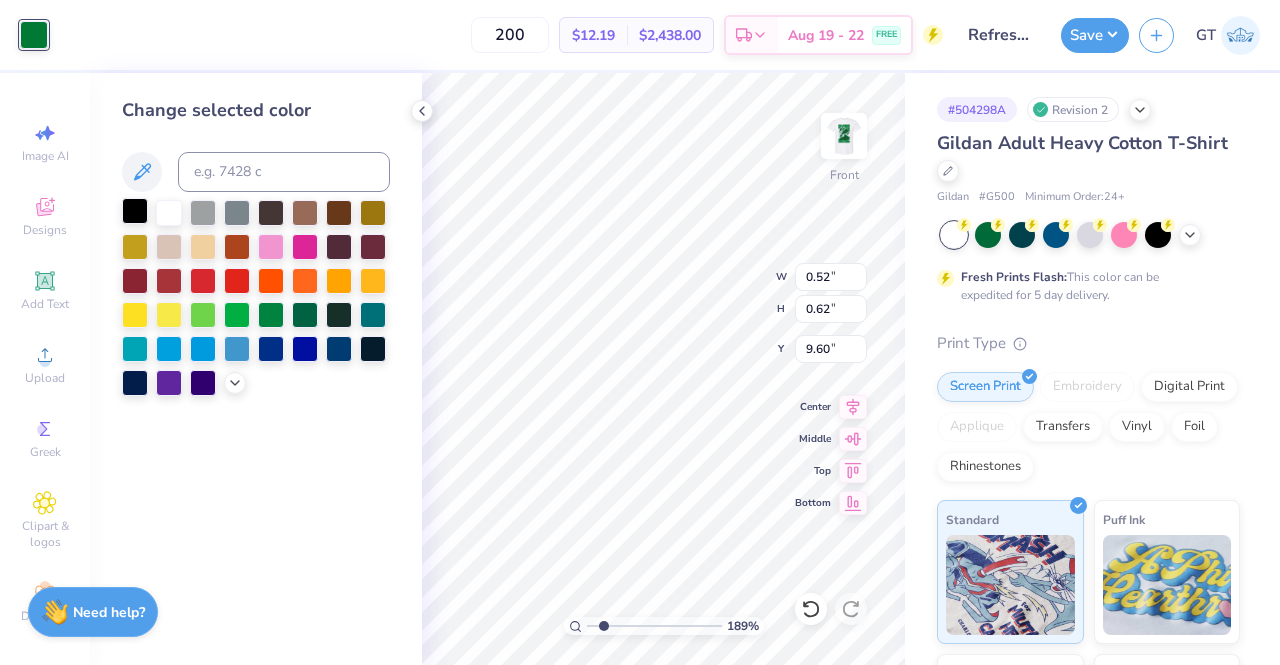 click at bounding box center (135, 211) 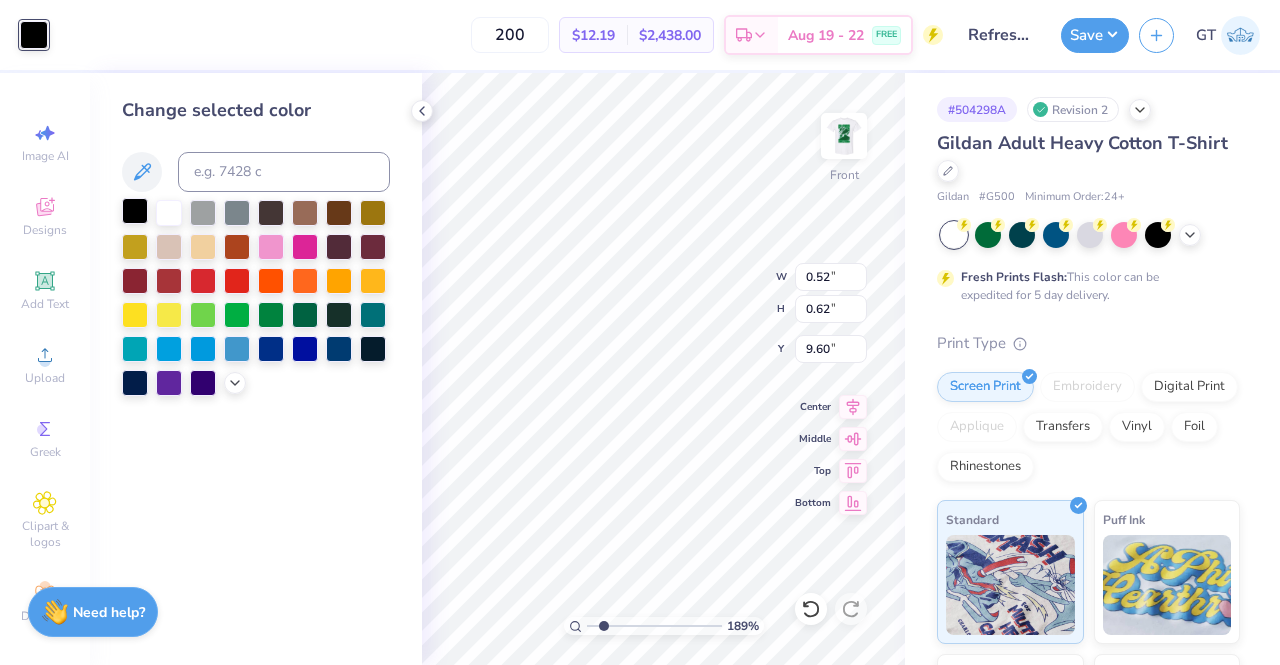 type on "1.88898803974572" 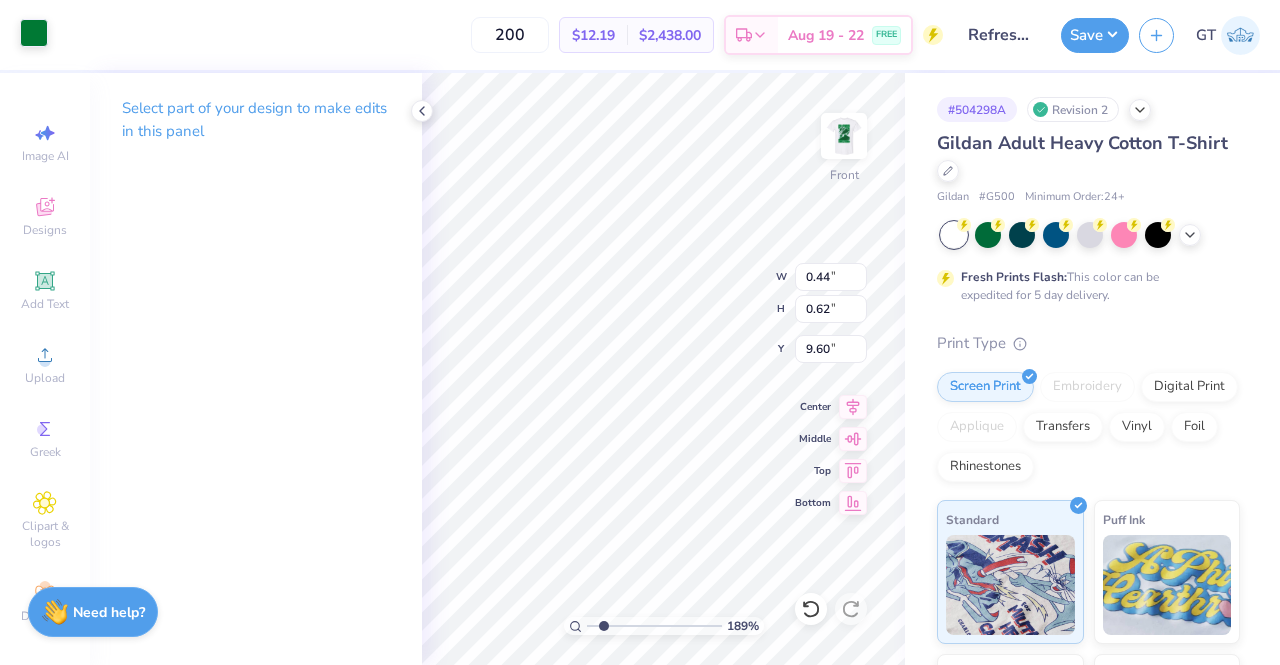 click at bounding box center (34, 33) 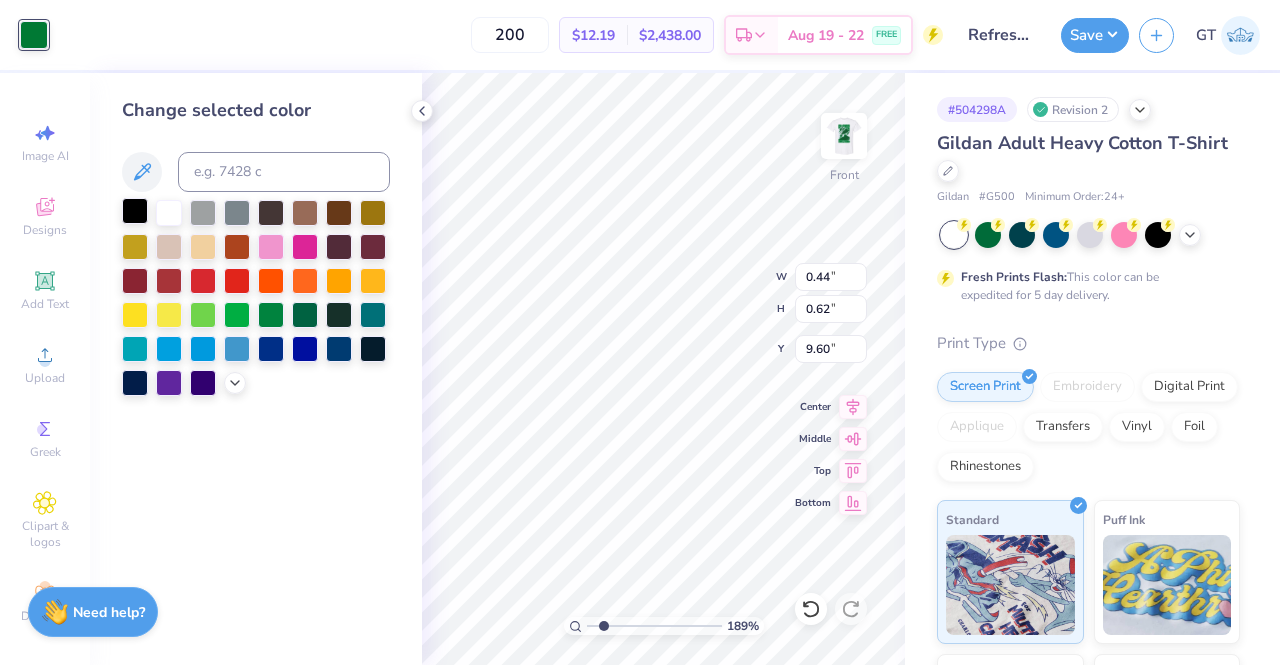 click at bounding box center [135, 211] 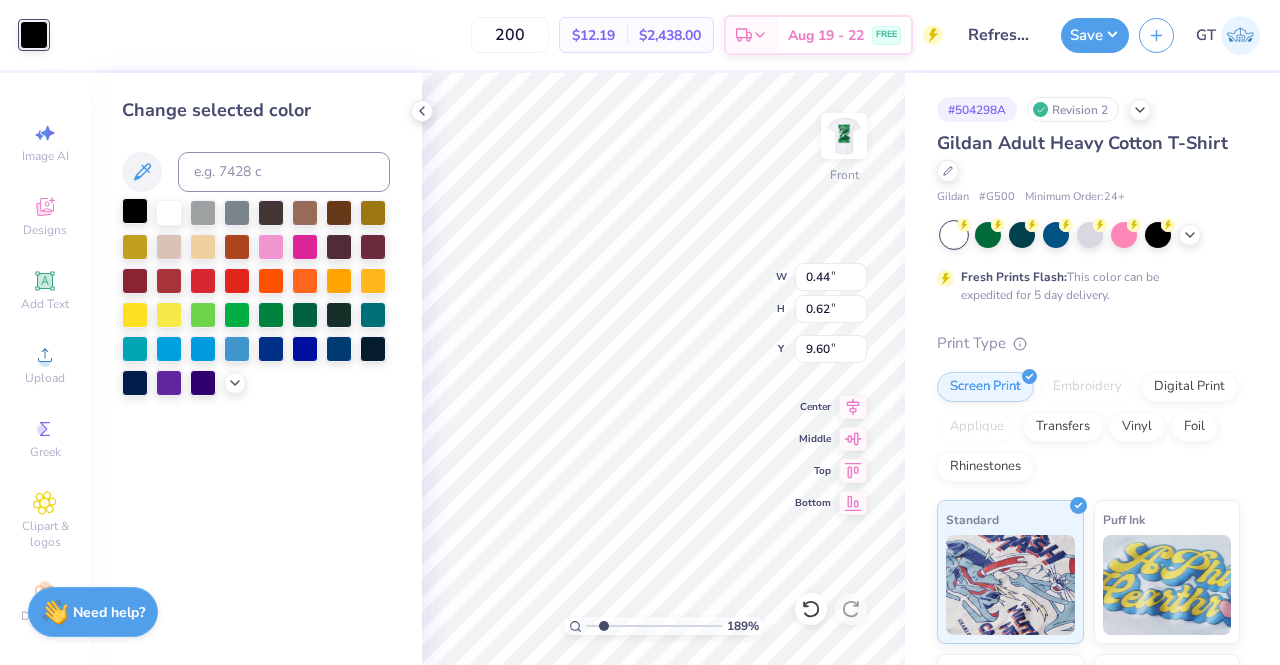 type on "1.88898803974572" 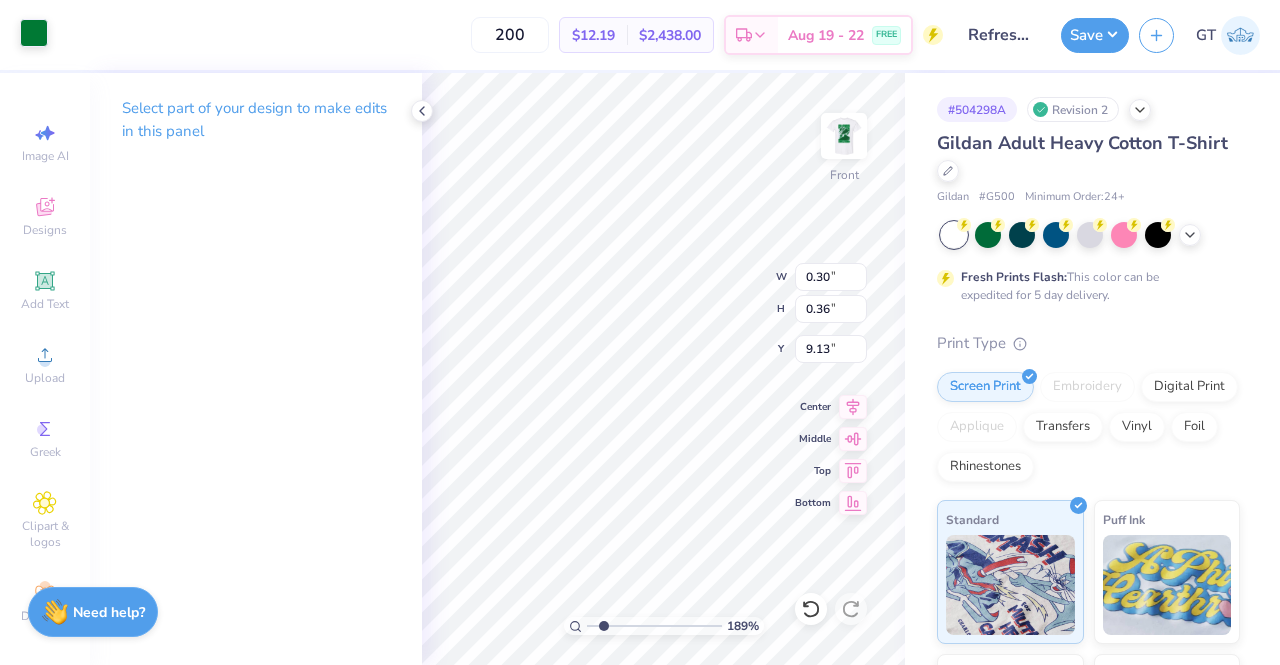 click at bounding box center (34, 33) 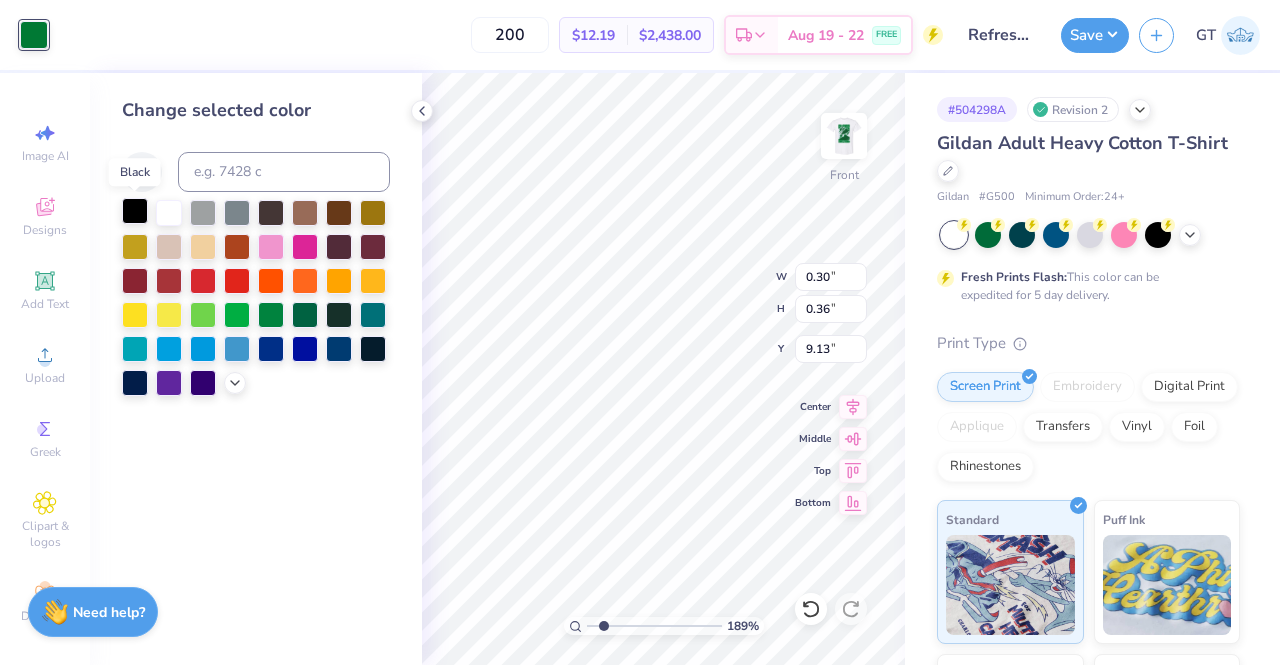 click at bounding box center [135, 211] 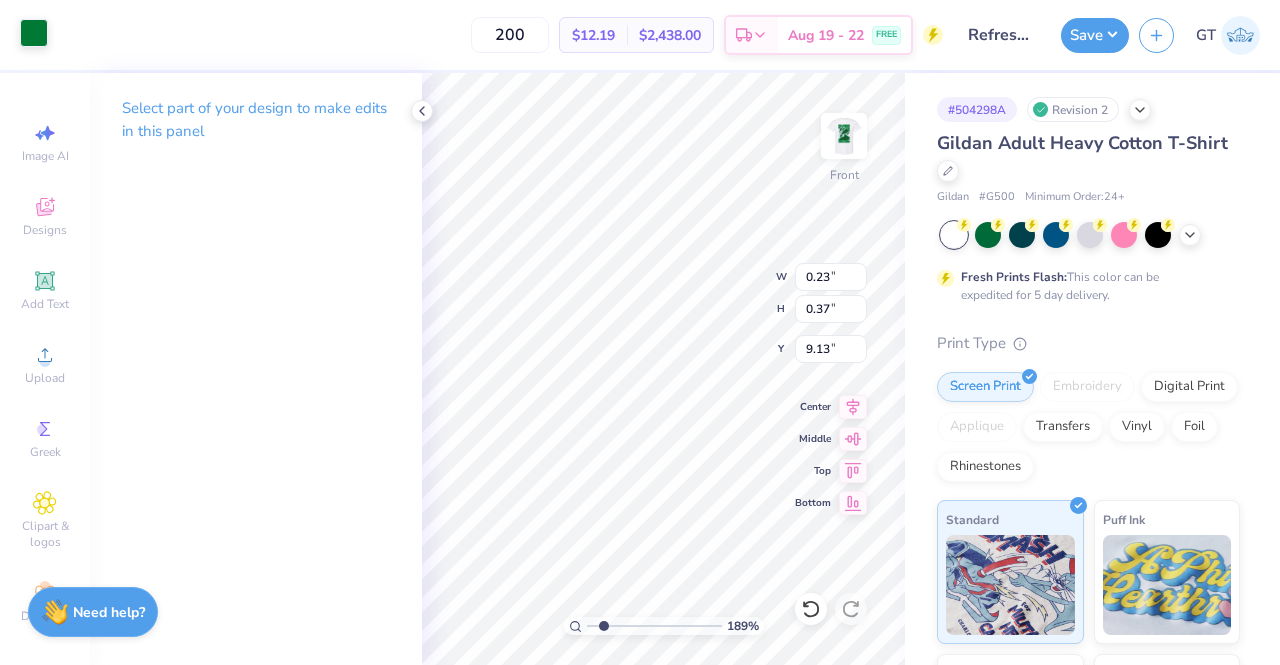 click at bounding box center (34, 33) 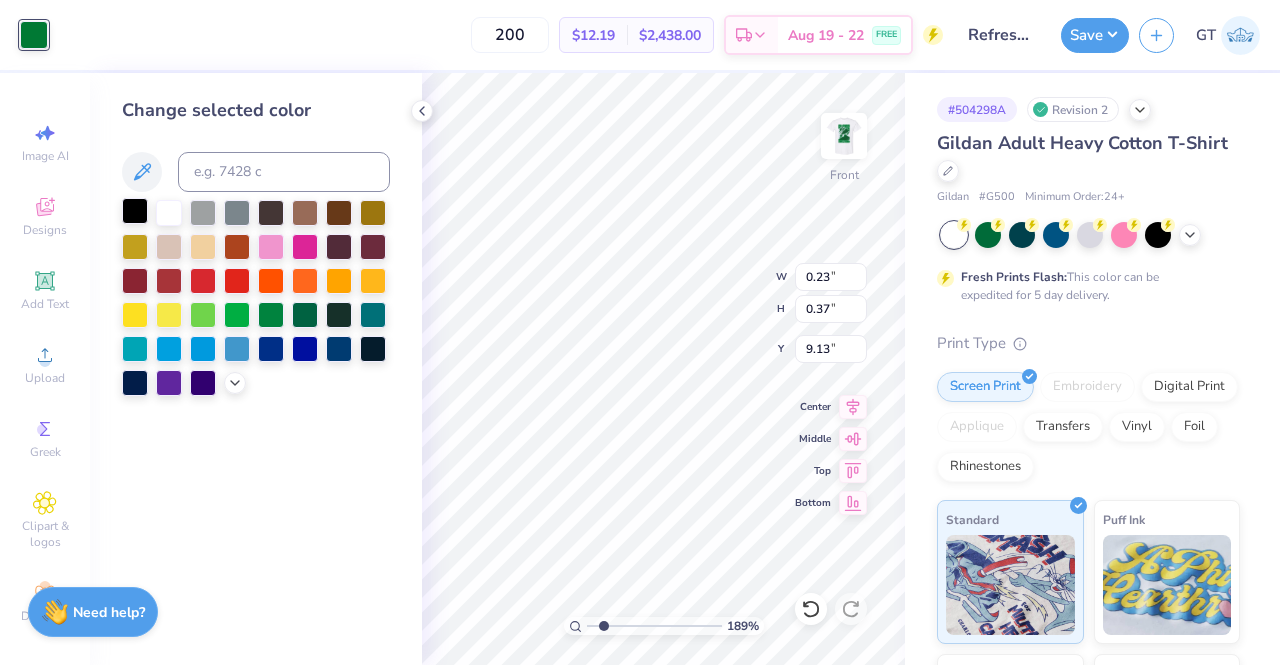 click at bounding box center [135, 211] 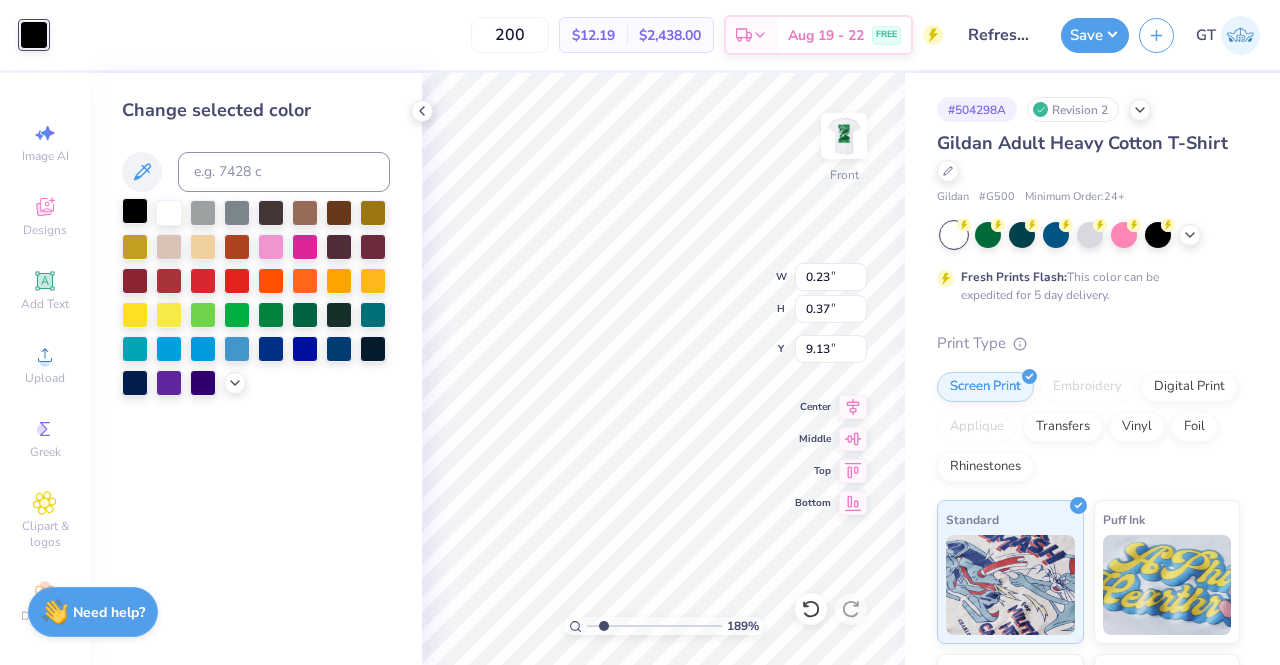type on "1.88898803974572" 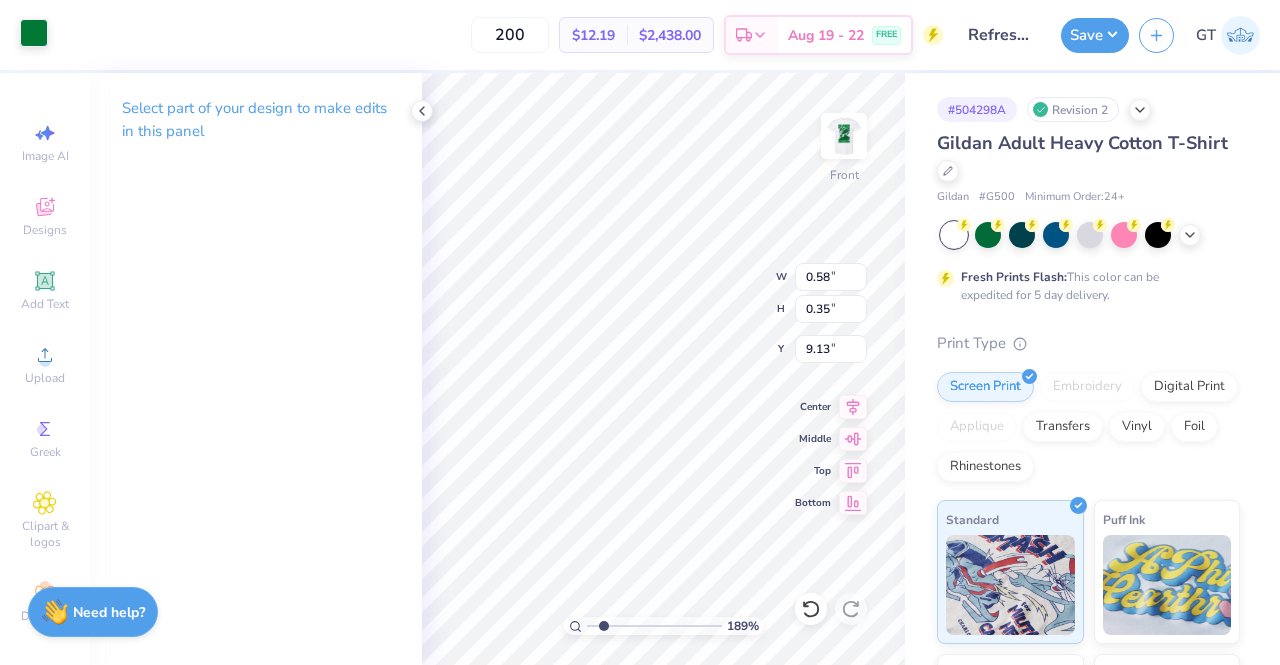 click at bounding box center (34, 33) 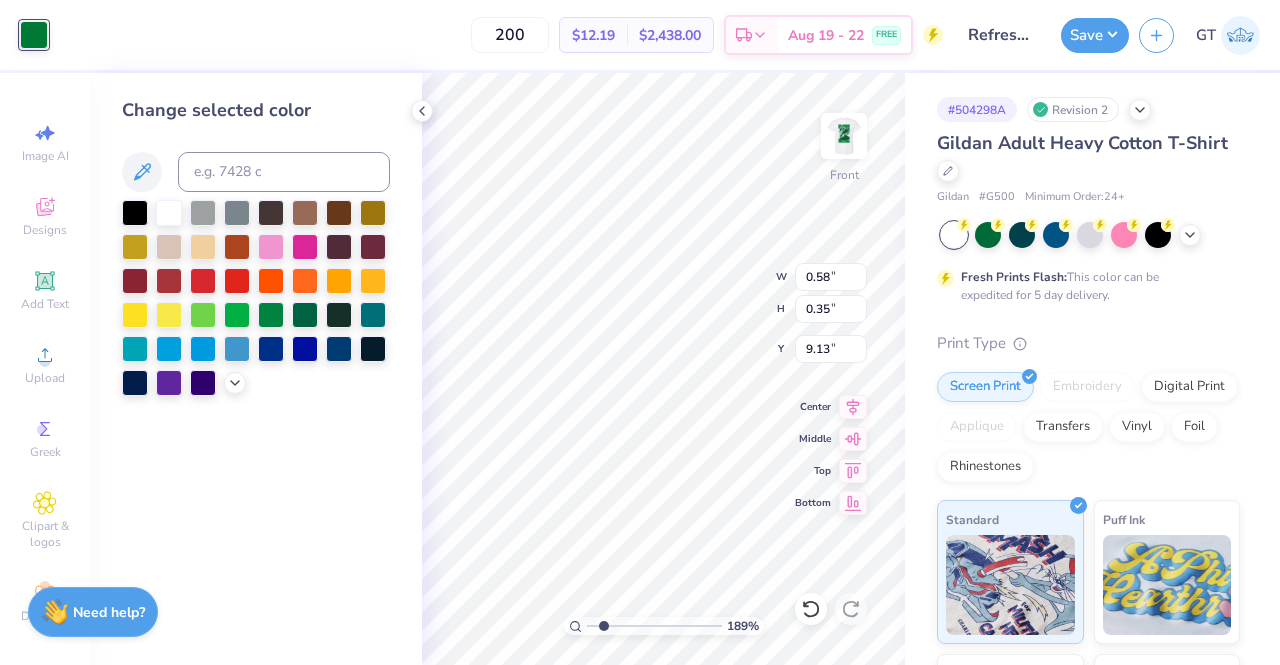 click on "Change selected color" at bounding box center [256, 369] 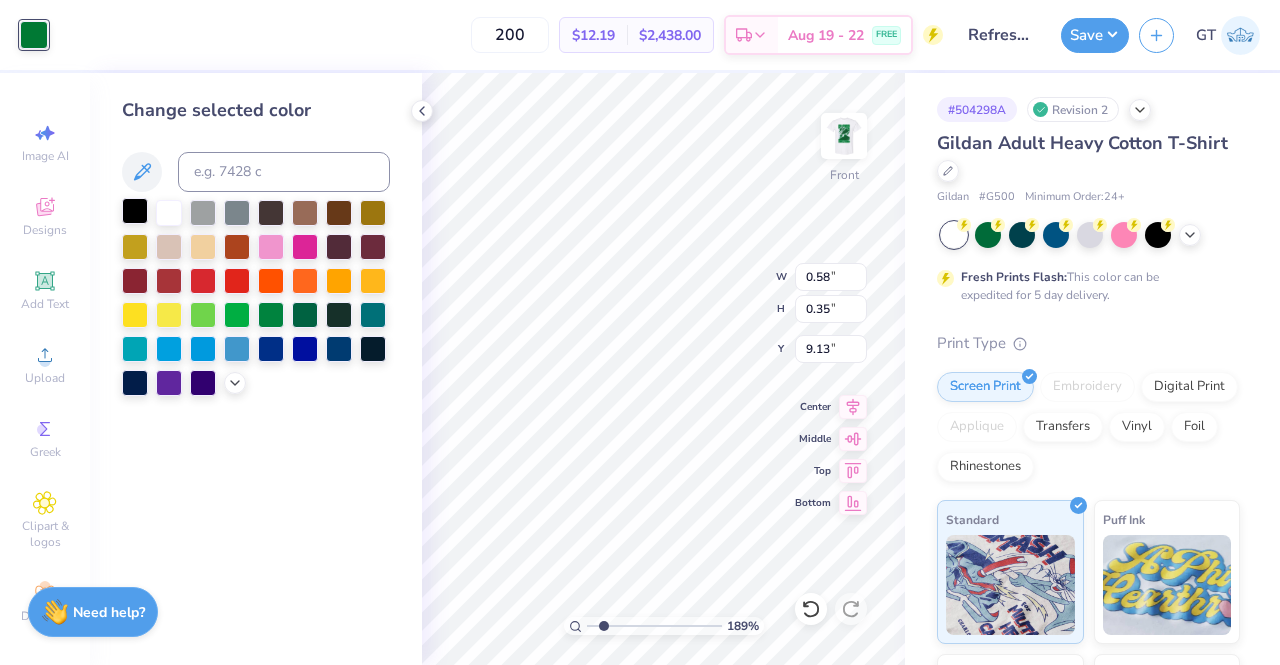 click at bounding box center [135, 211] 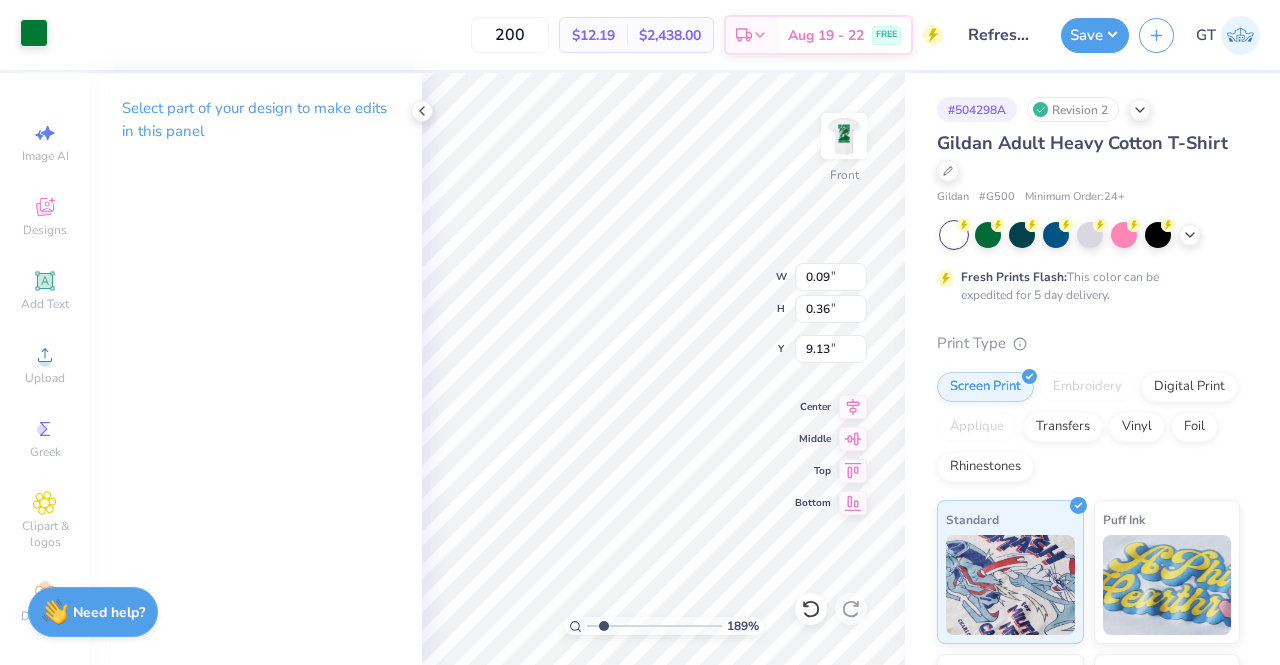 click at bounding box center [34, 33] 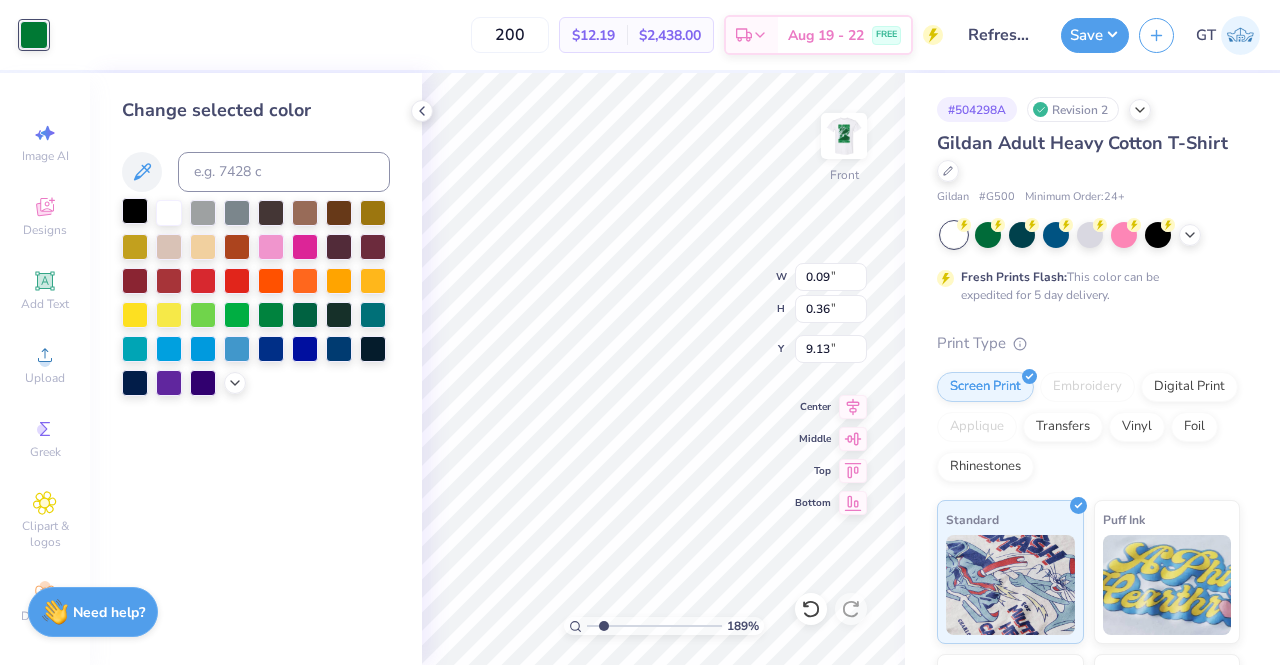 click at bounding box center (135, 211) 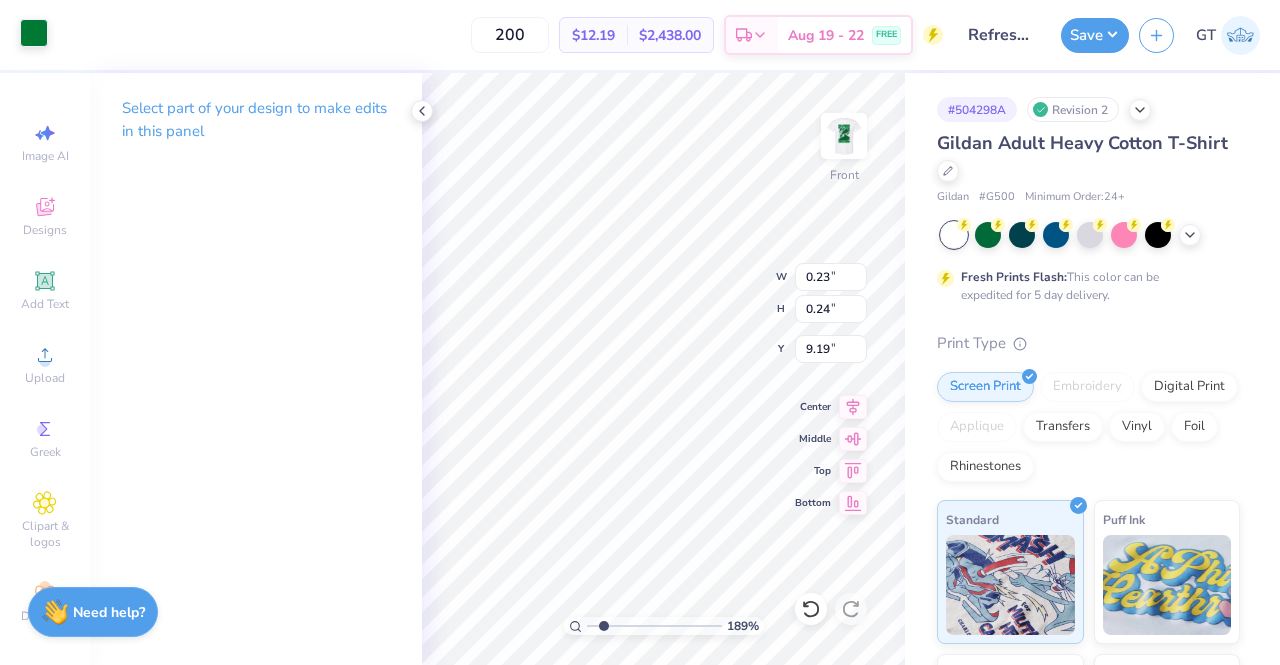 click at bounding box center [34, 33] 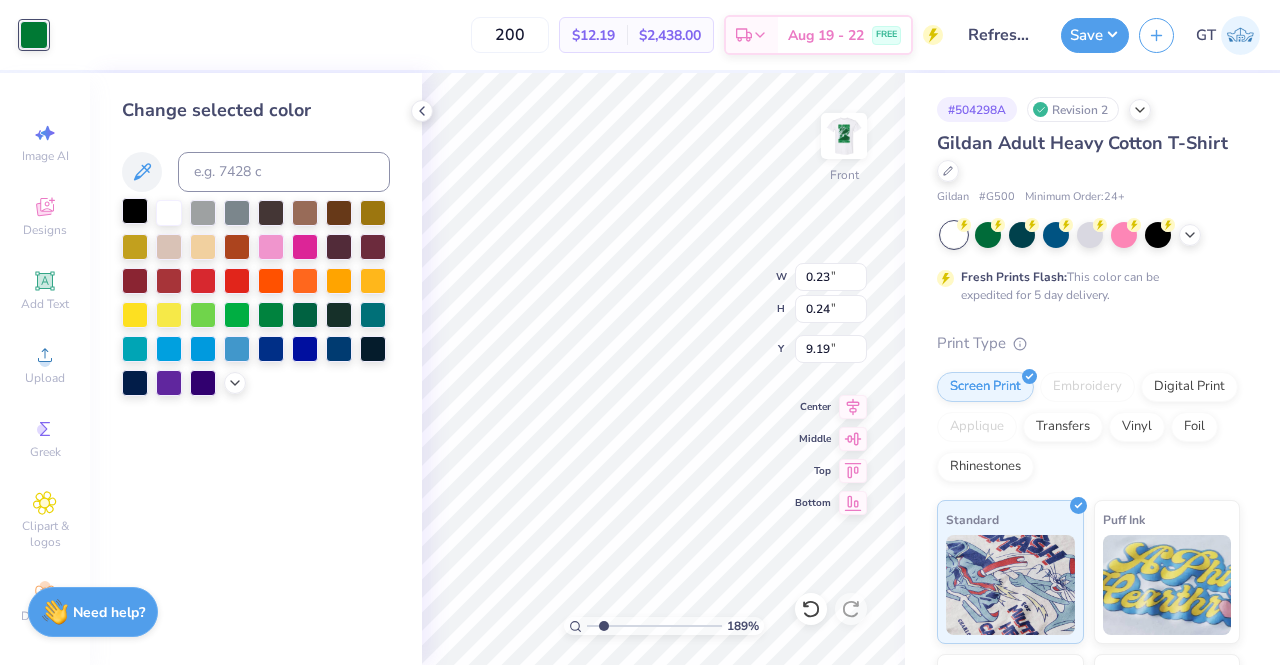 click at bounding box center (135, 211) 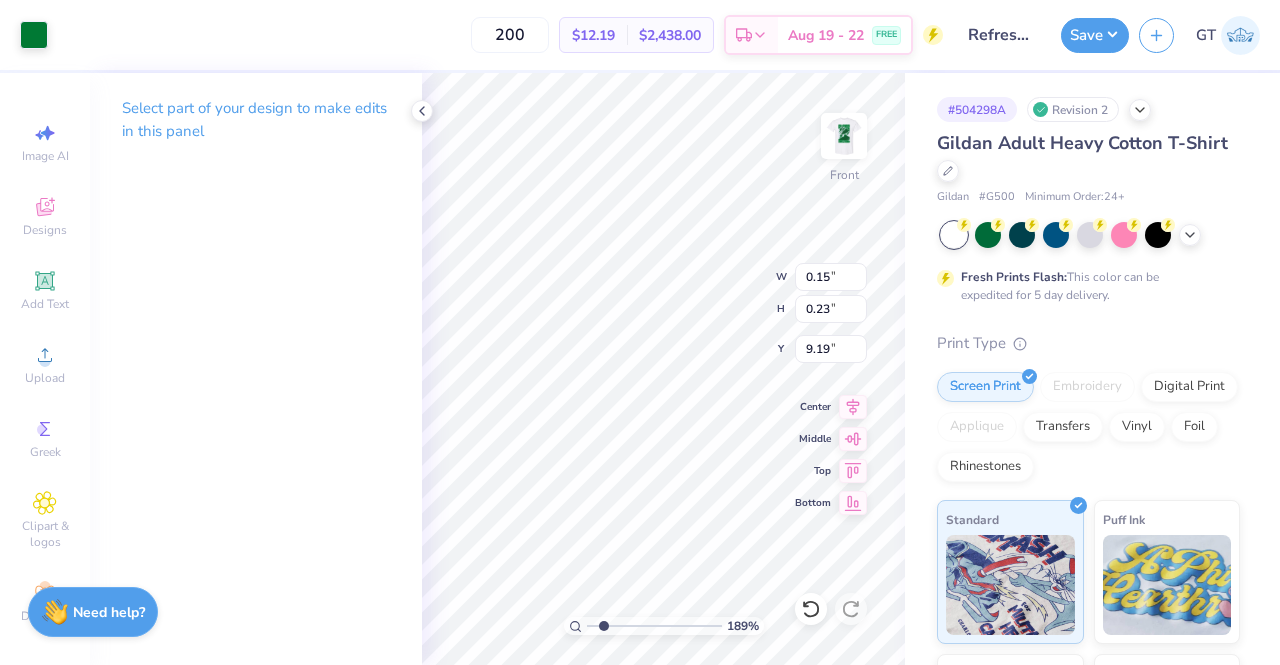 click on "Art colors 200 $12.19 Per Item $2,438.00 Total Est.  Delivery Aug 19 - 22 FREE Design Title Refreshed Blue/White Alpine 2025 Save GT" at bounding box center [640, 35] 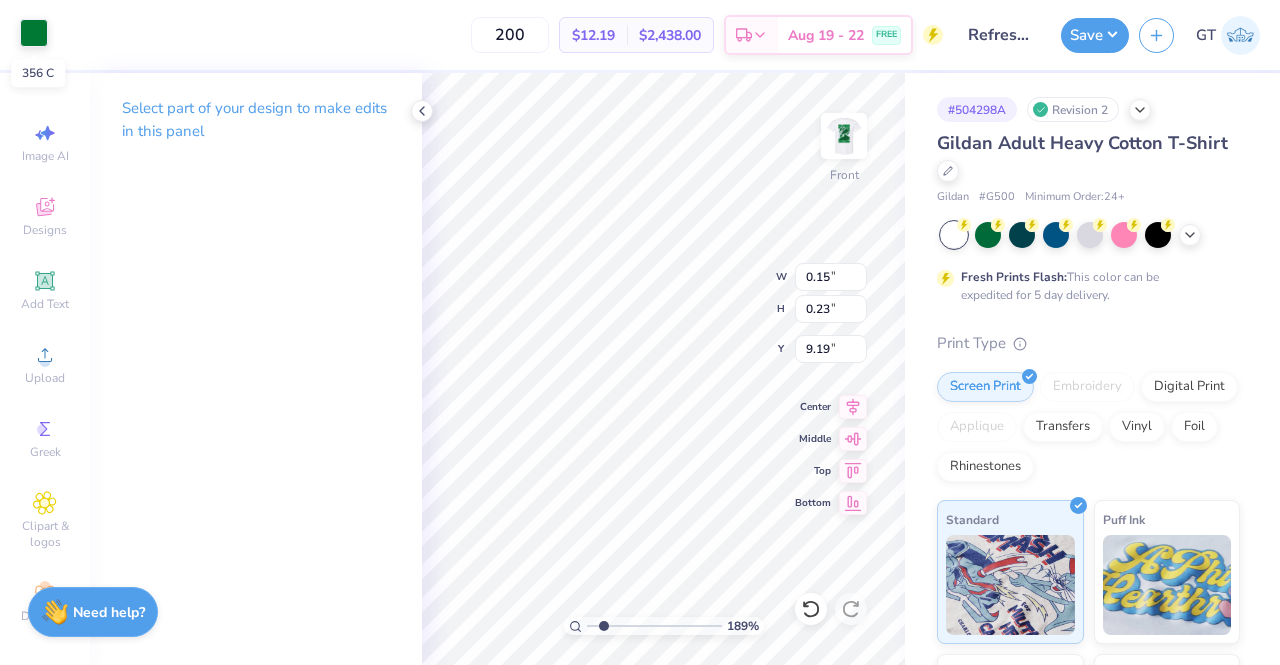 click at bounding box center [34, 33] 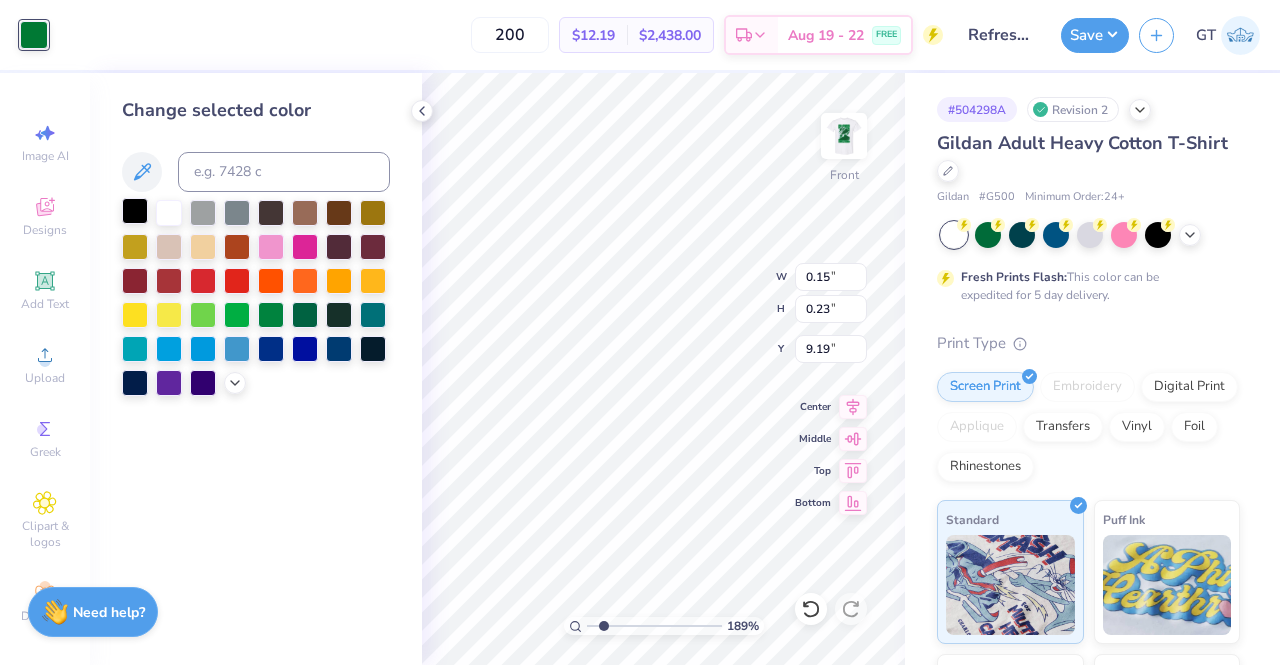 click at bounding box center (135, 211) 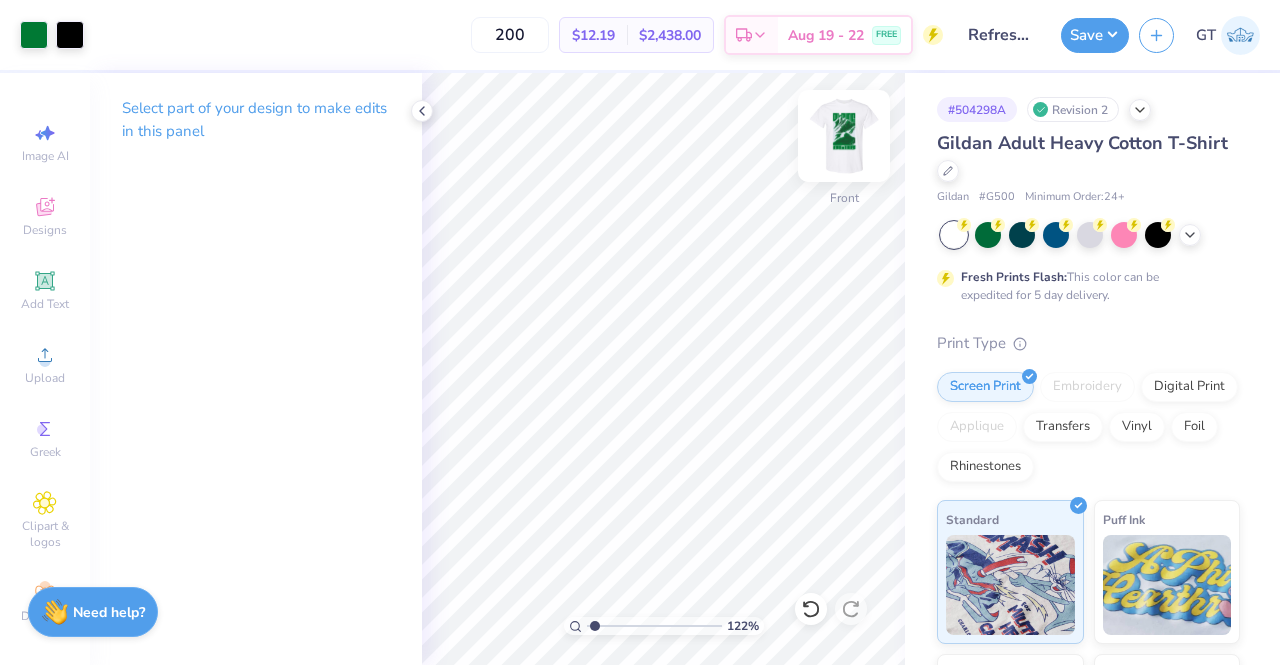click at bounding box center [844, 136] 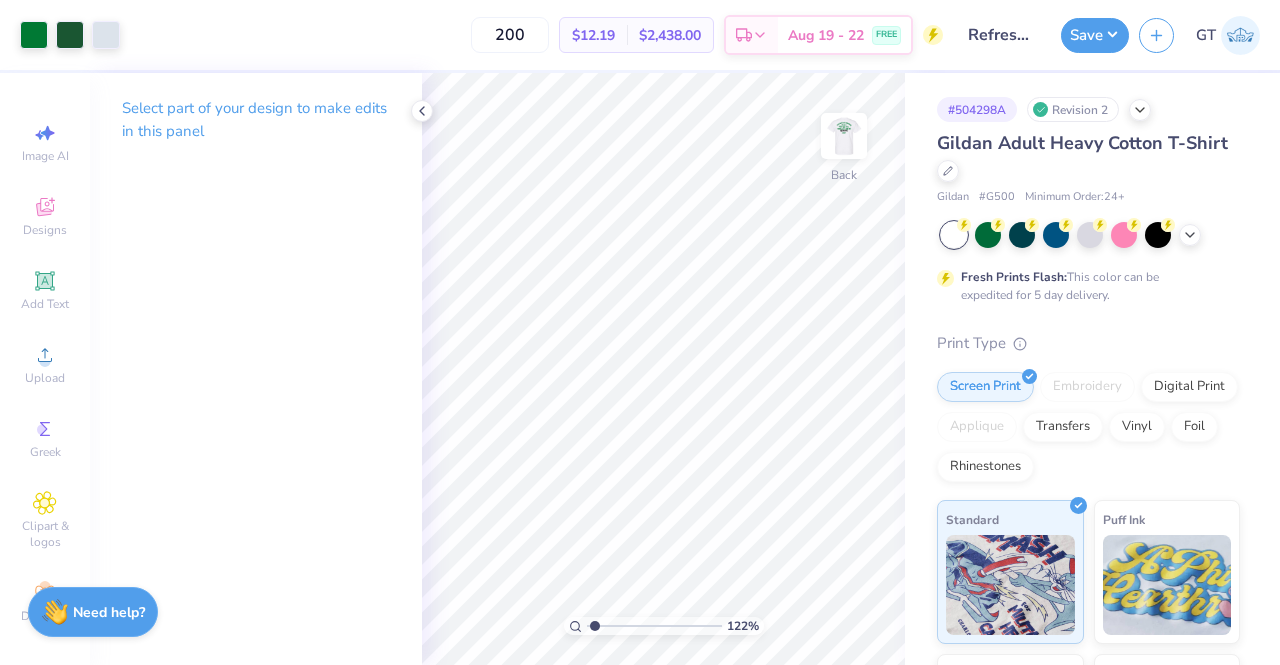 click at bounding box center (844, 136) 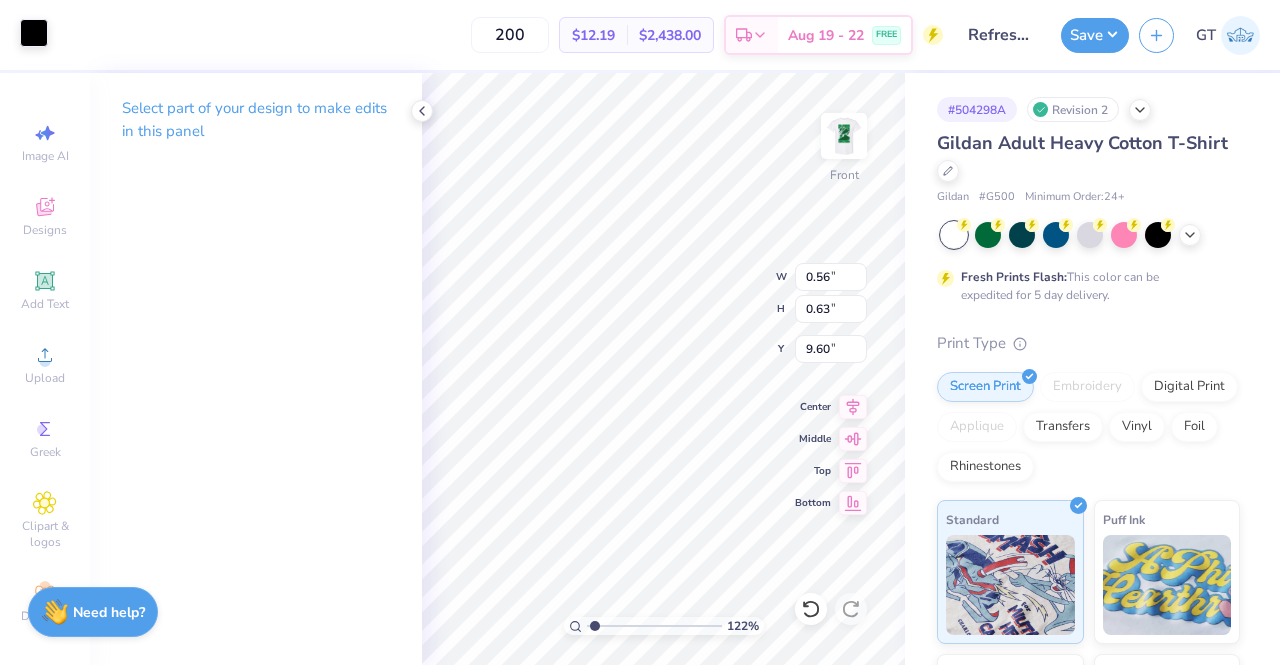 click at bounding box center (34, 33) 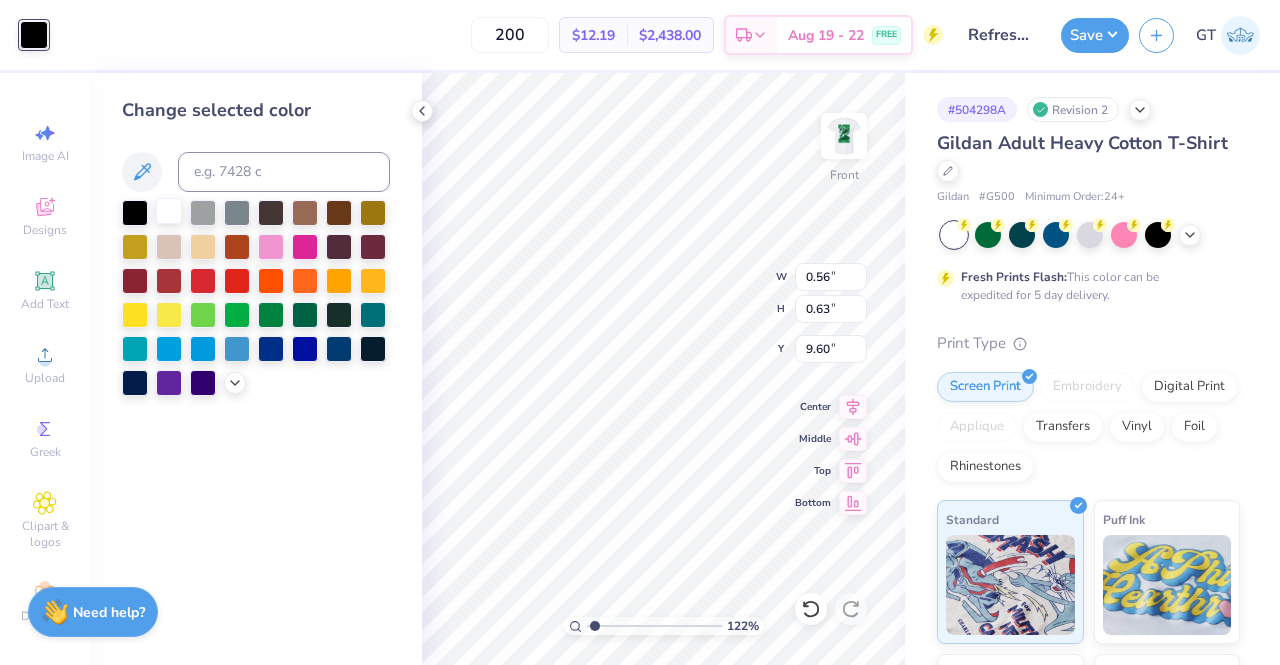 click at bounding box center [169, 211] 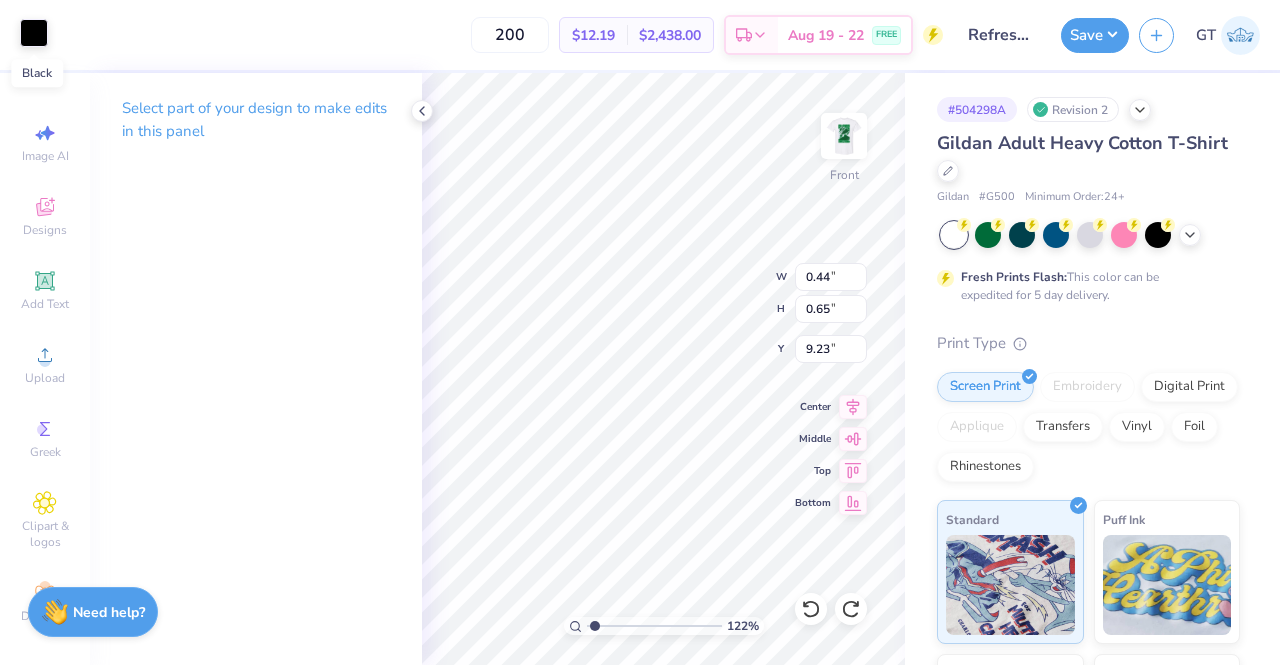 click at bounding box center [34, 33] 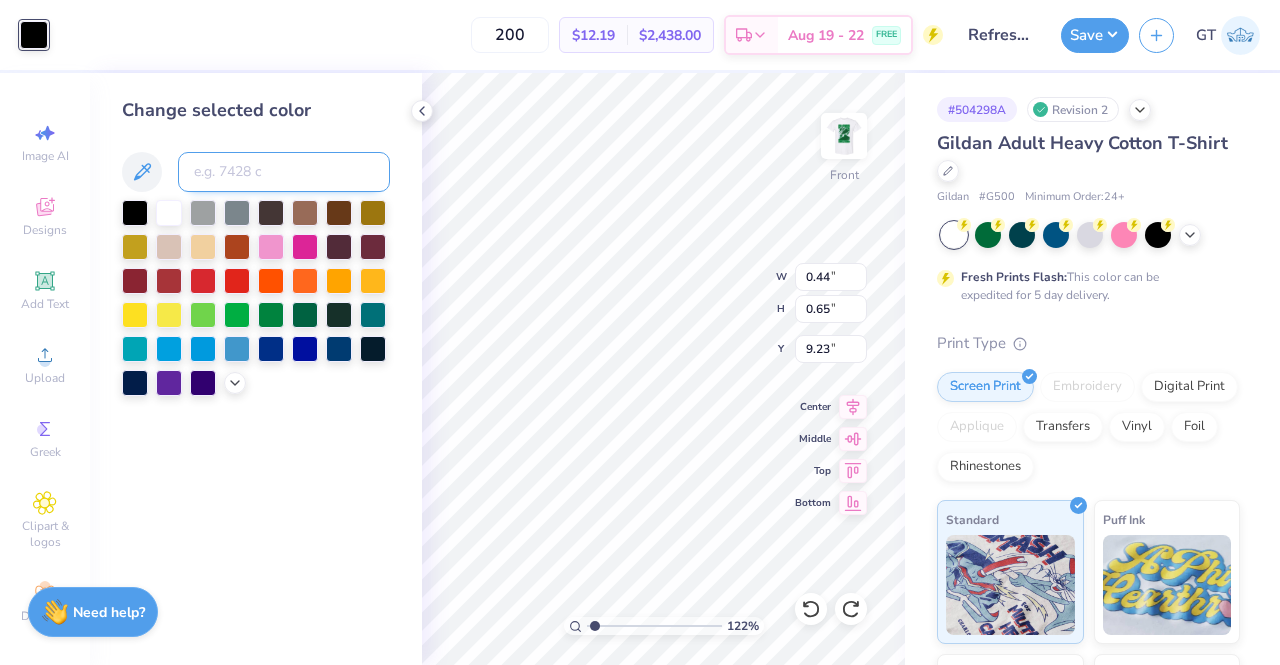 click at bounding box center (284, 172) 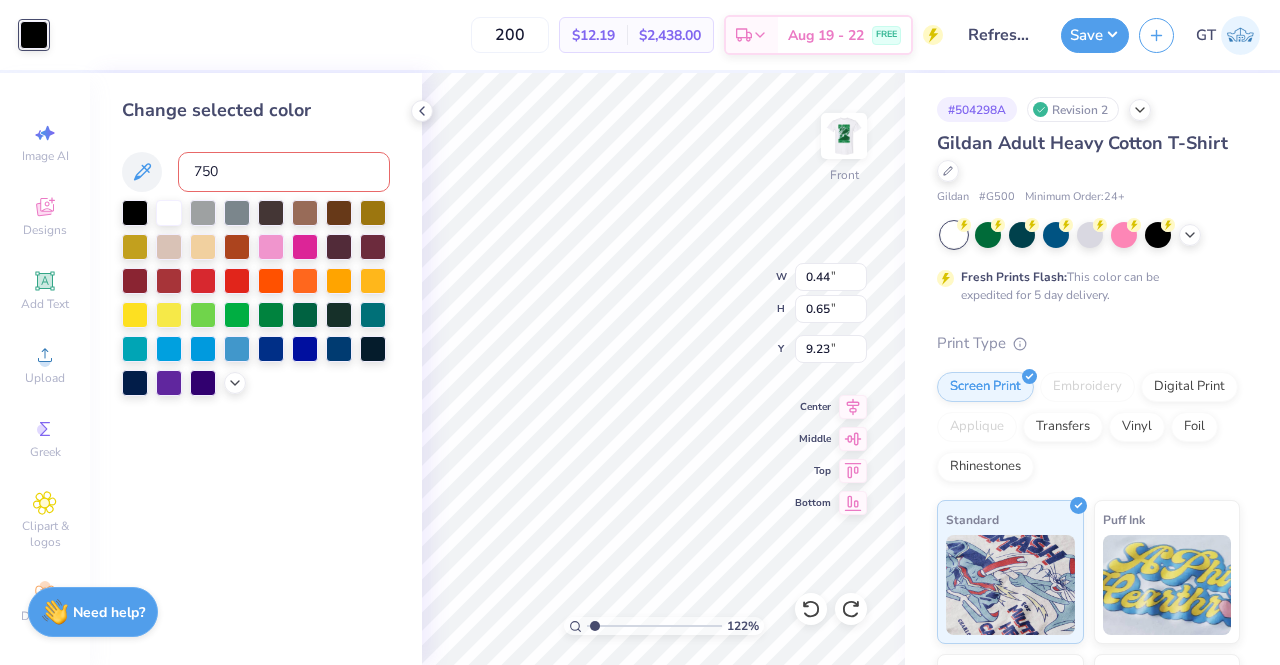 type on "7503" 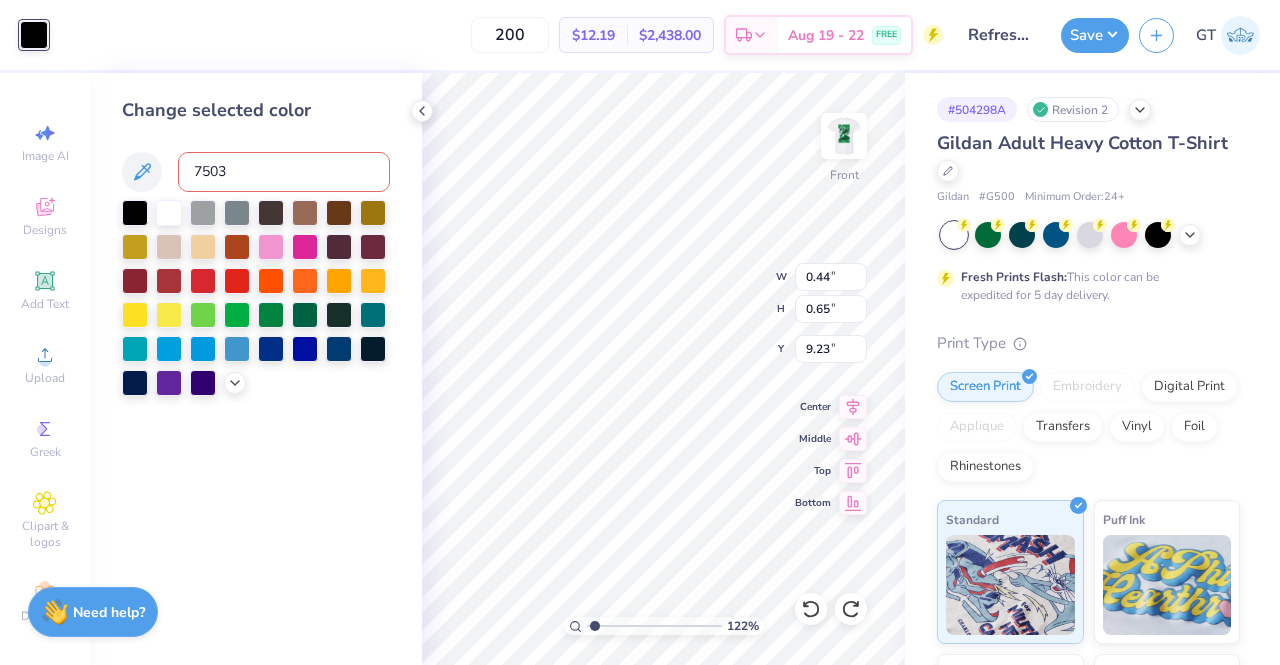 type 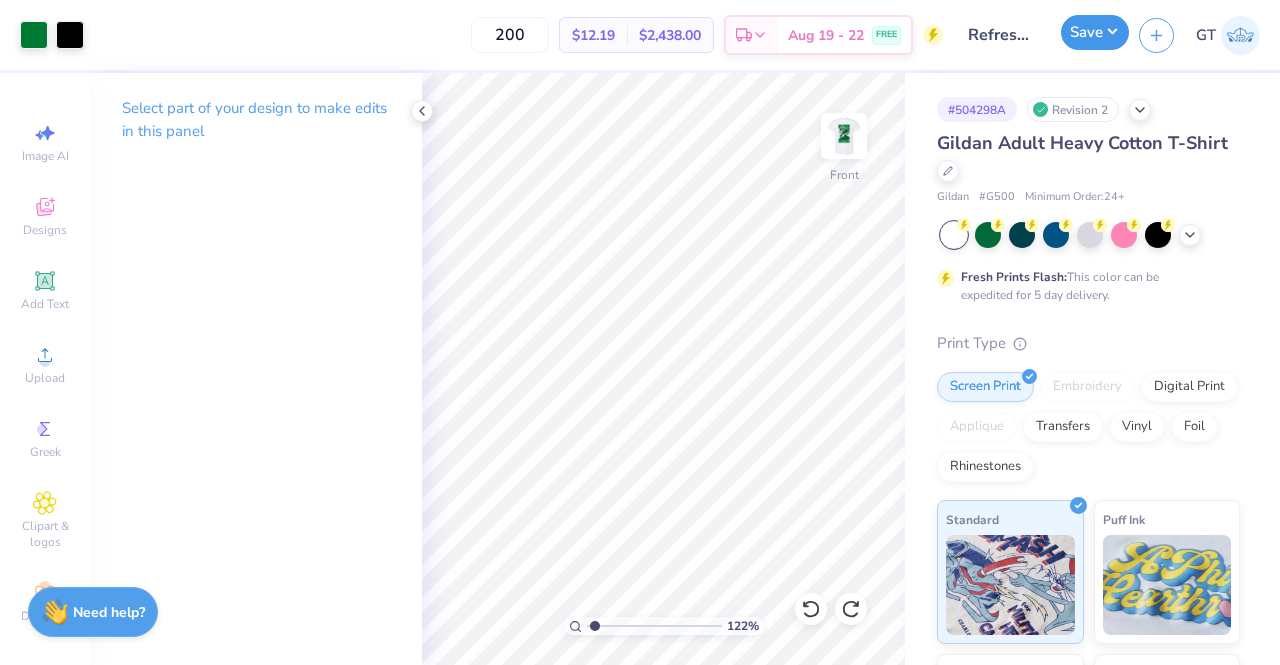 click on "Save" at bounding box center (1095, 32) 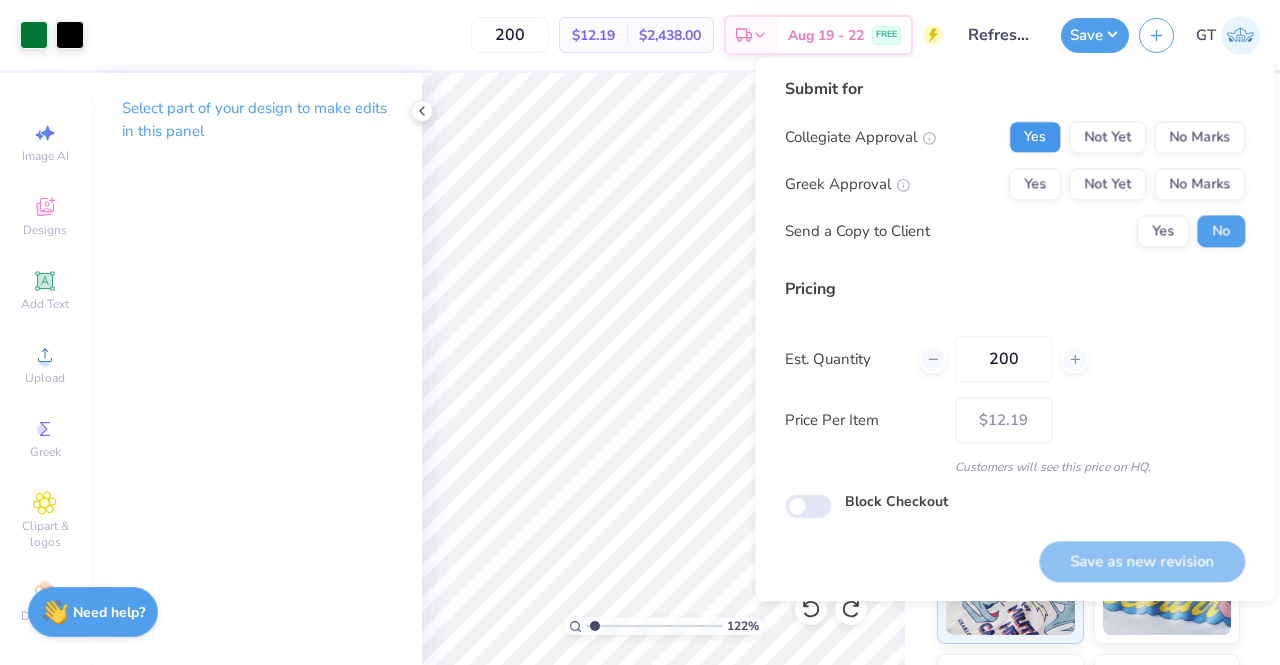 click on "Yes" at bounding box center (1035, 137) 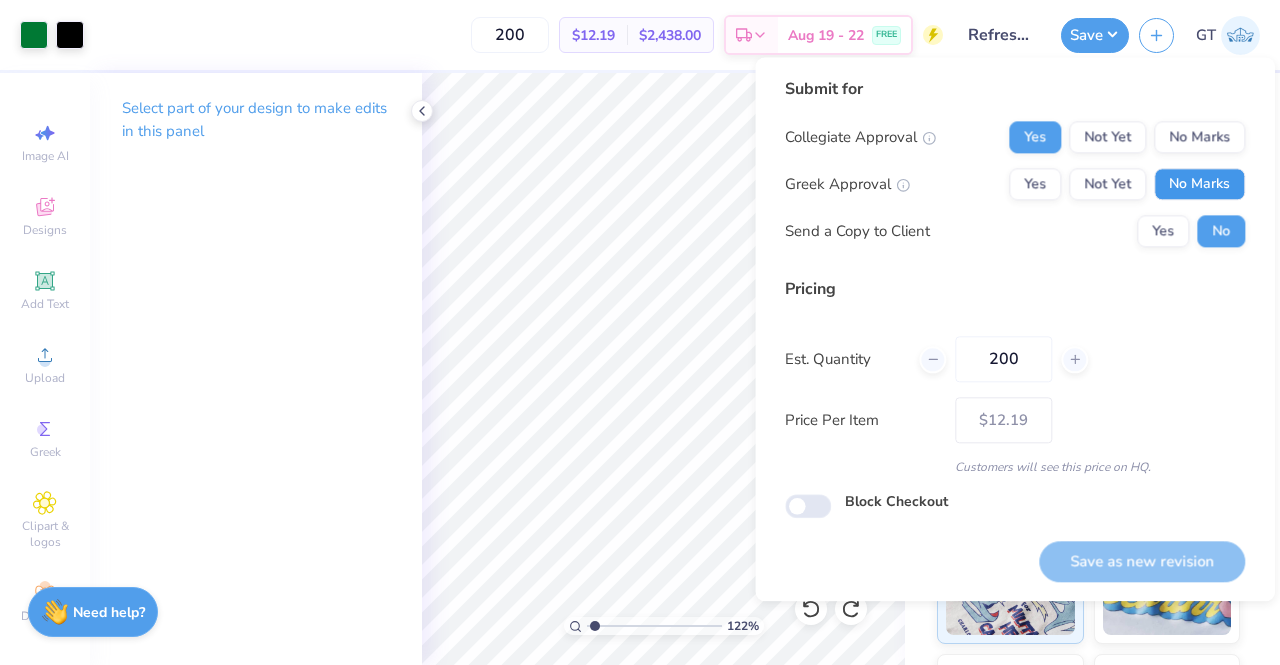 click on "No Marks" at bounding box center (1199, 184) 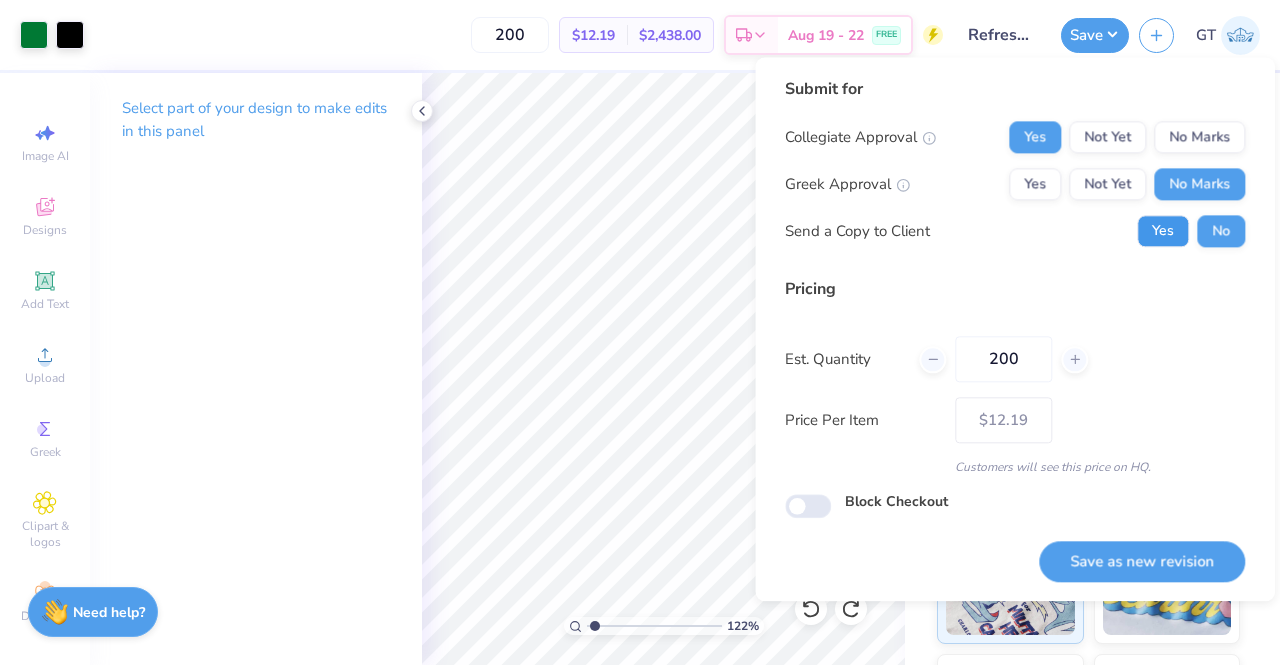 click on "Yes" at bounding box center [1163, 231] 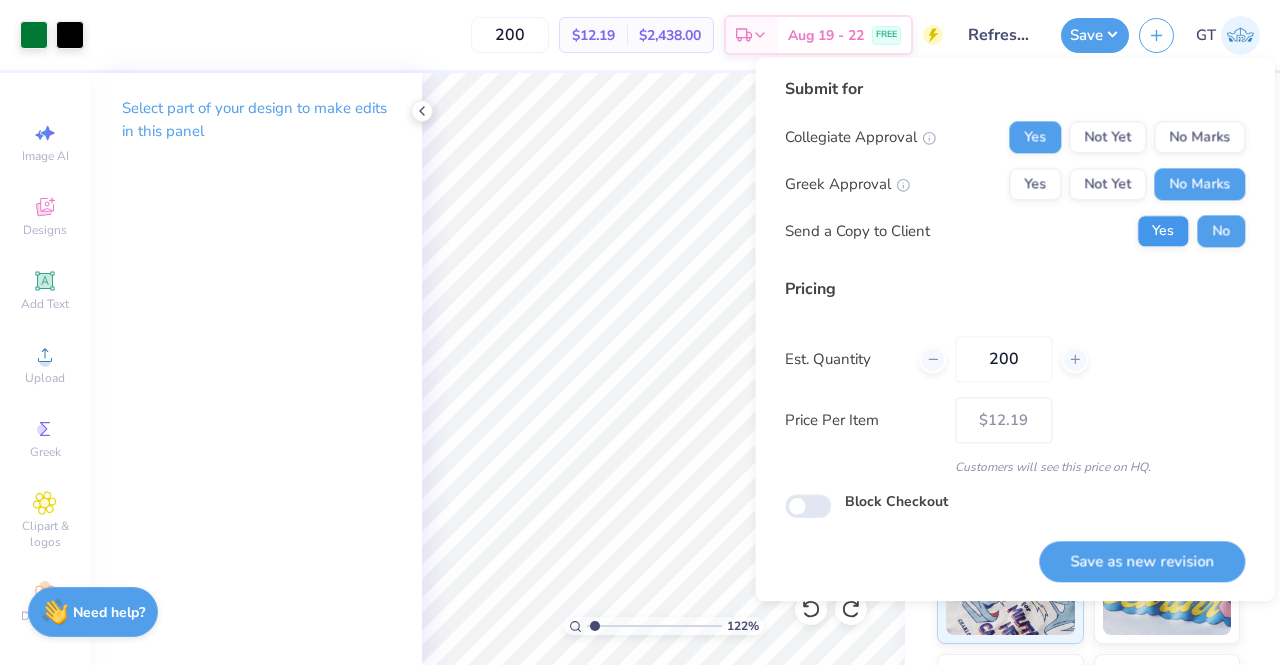 type on "1.22101442831484" 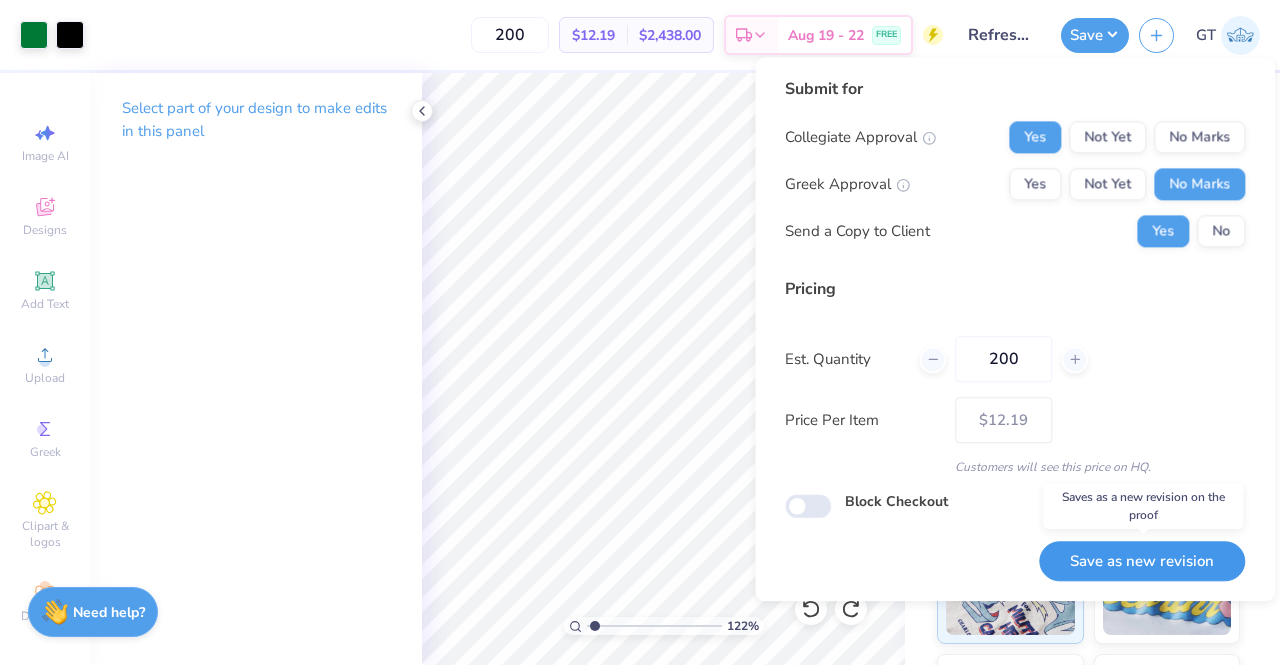click on "Save as new revision" at bounding box center [1142, 561] 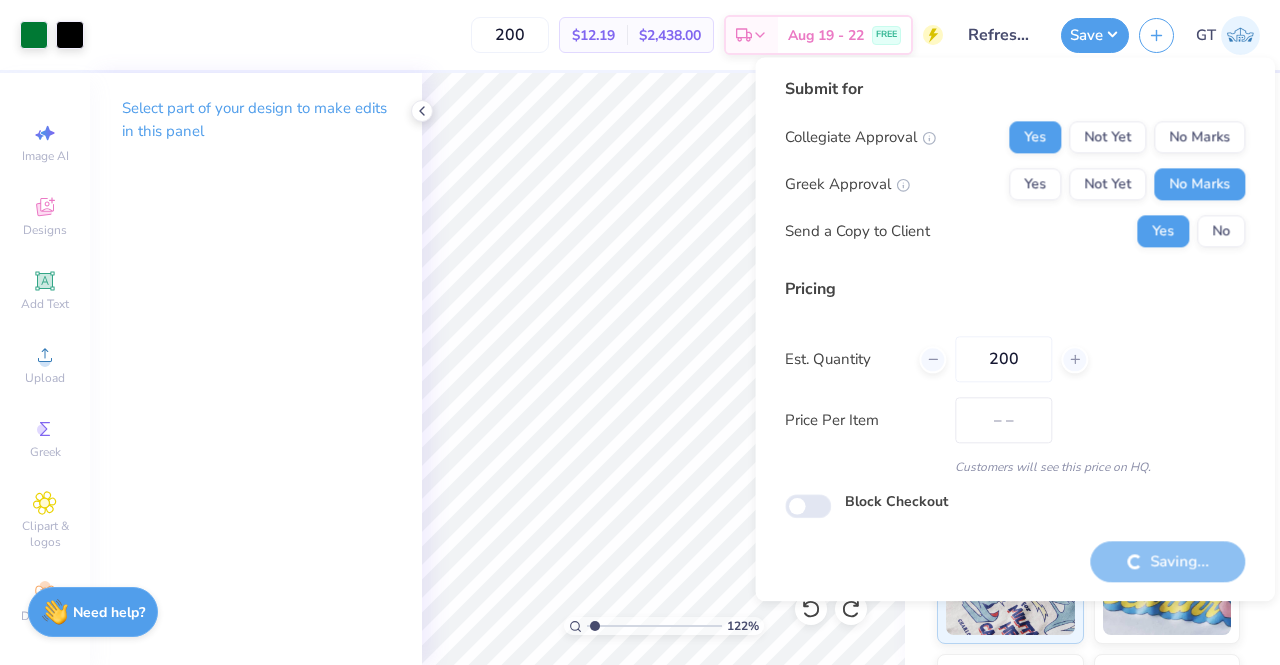 type on "$12.19" 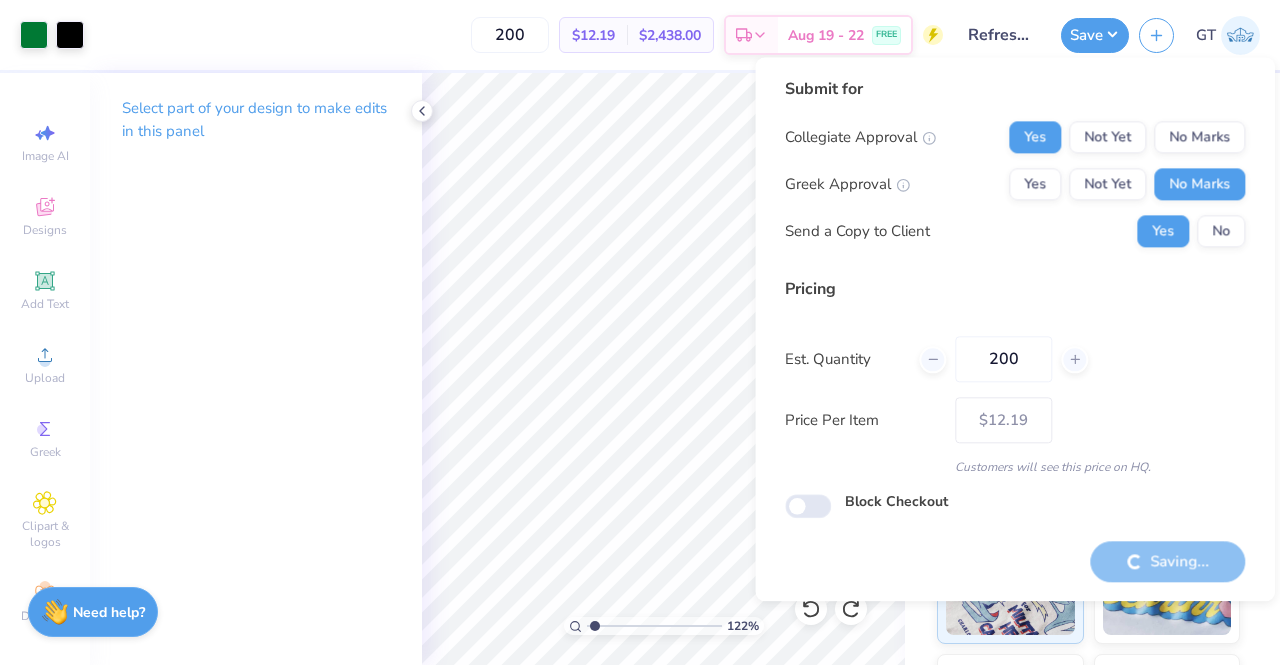 type on "1.22101442831484" 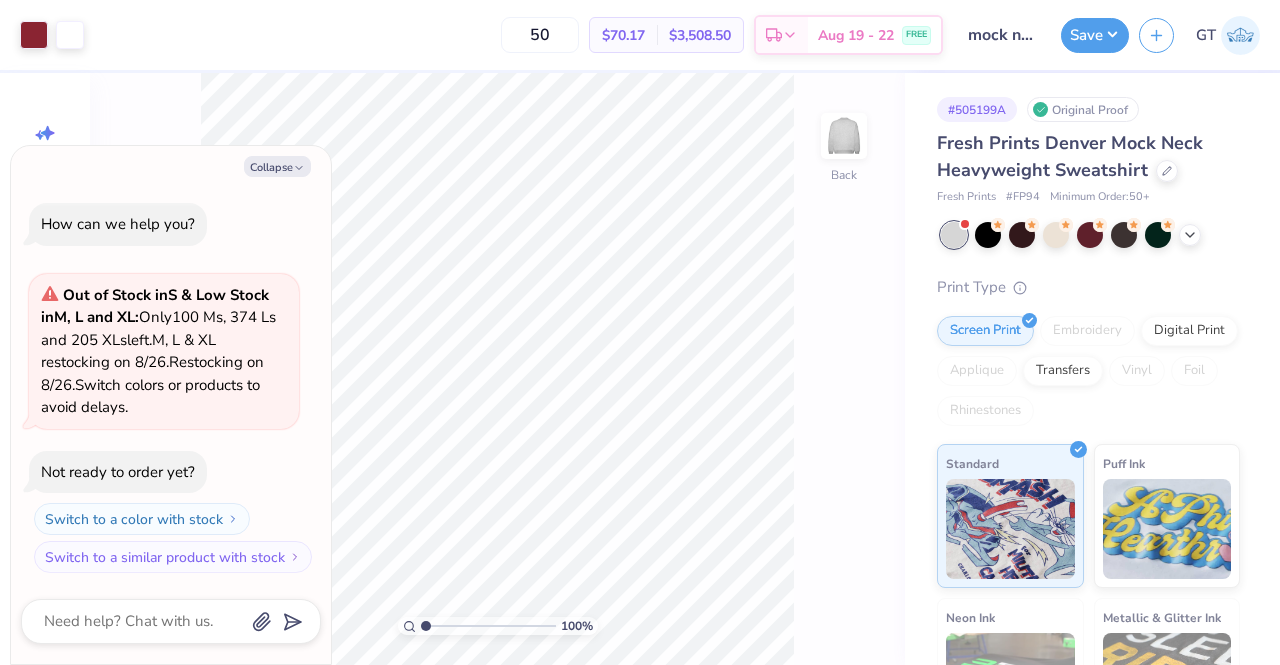 scroll, scrollTop: 0, scrollLeft: 0, axis: both 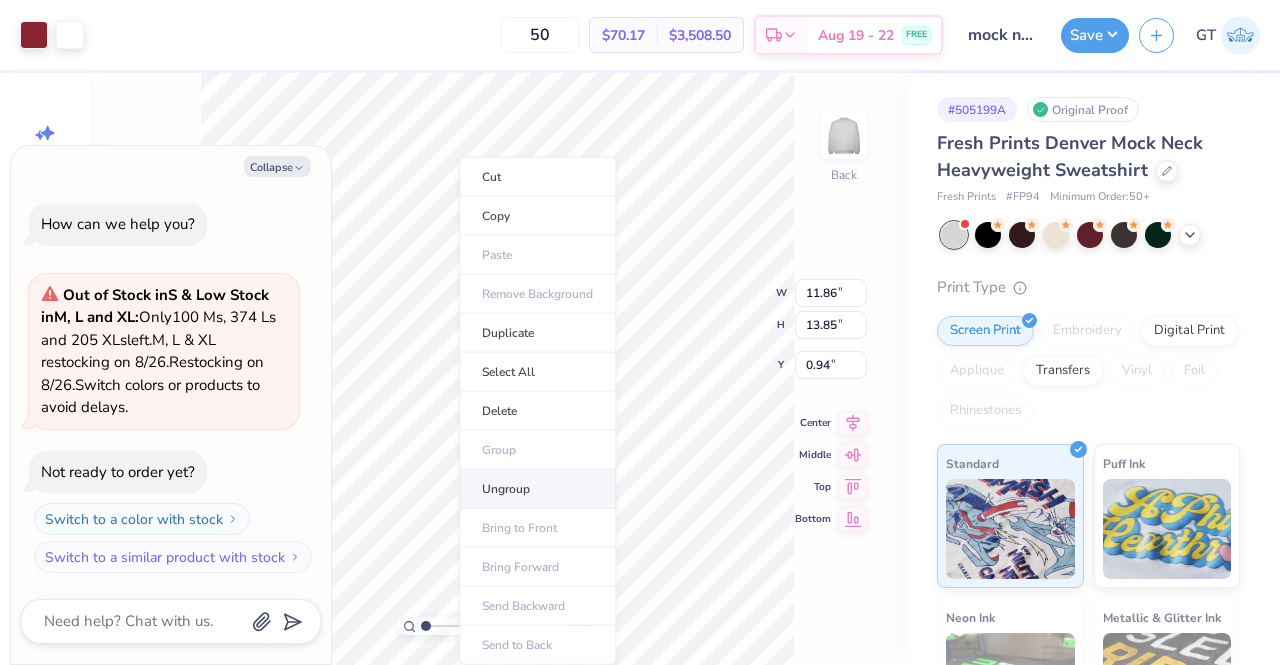click on "Ungroup" at bounding box center [537, 489] 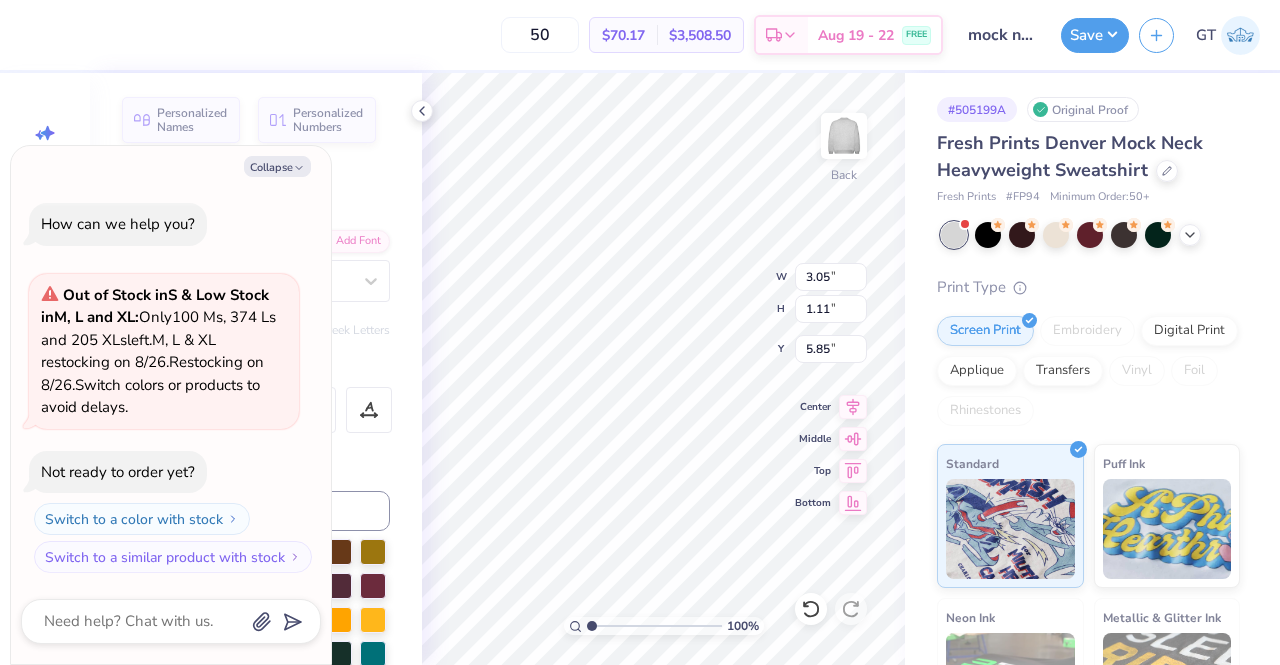 type on "x" 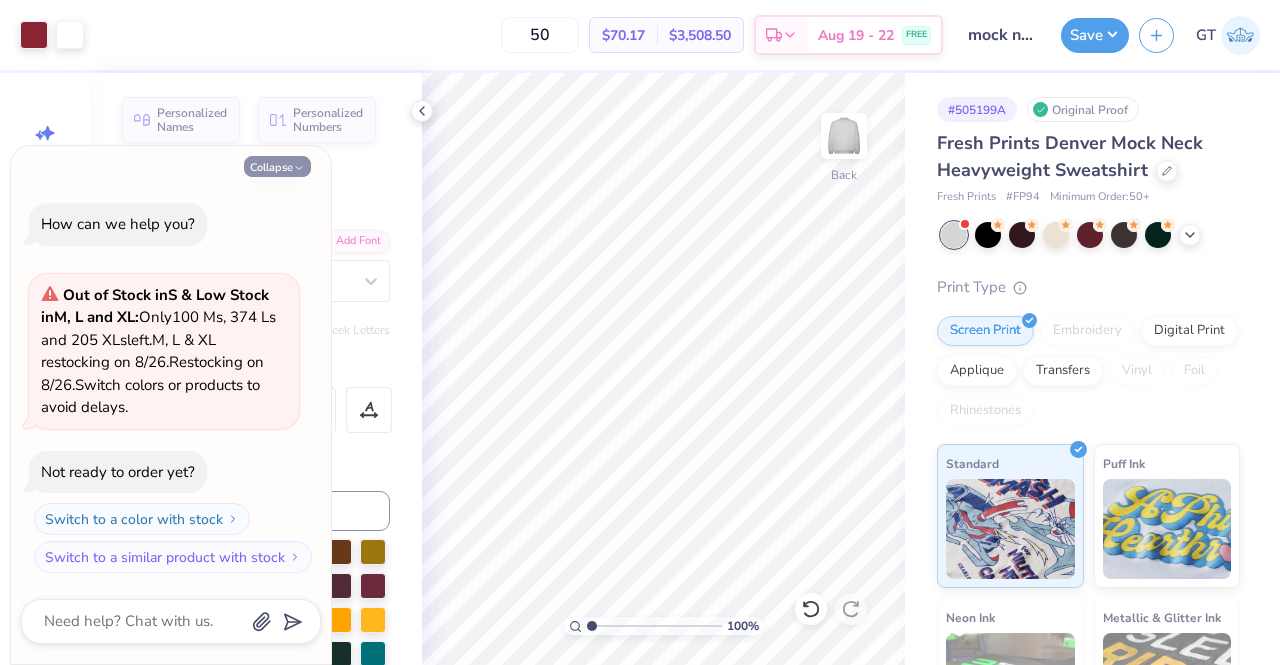 click on "Collapse" at bounding box center [277, 166] 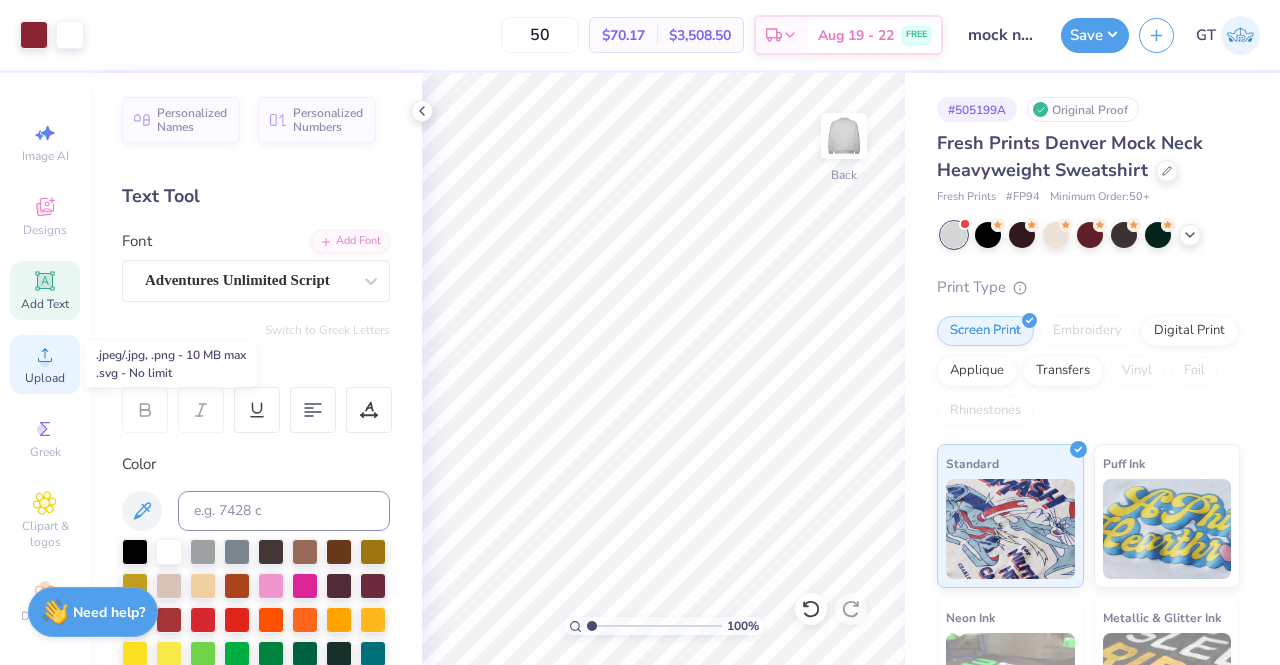 click on "Upload" at bounding box center (45, 378) 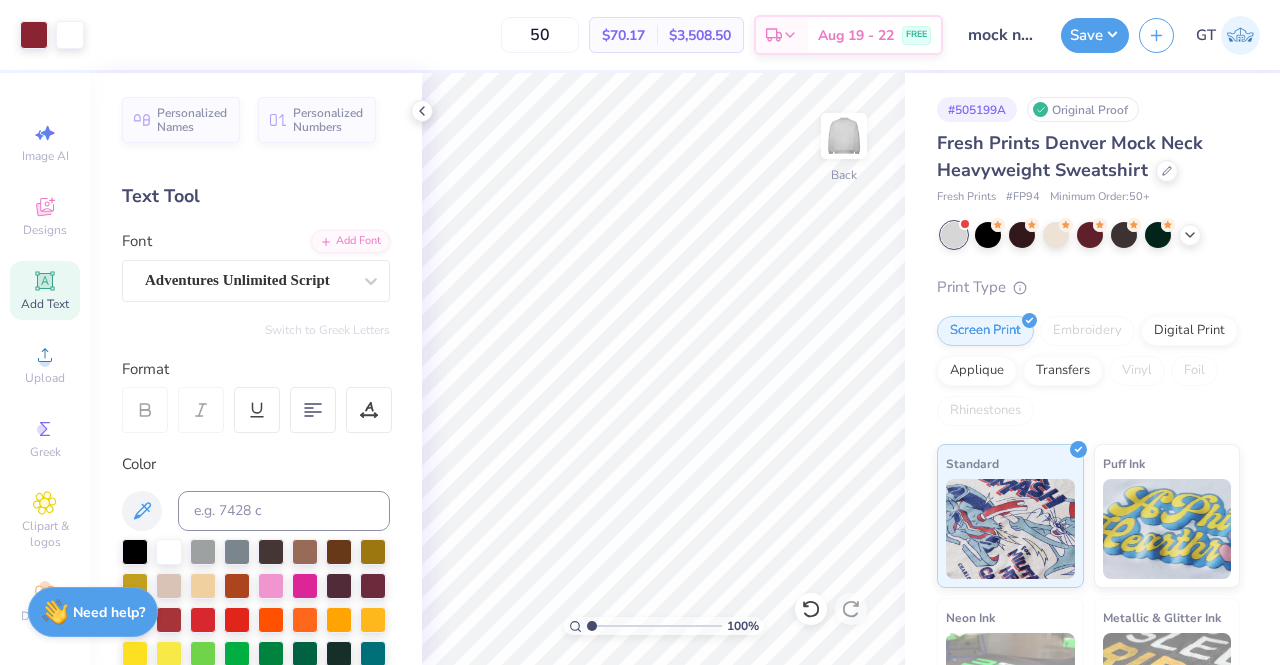 click on "Add Text" at bounding box center (45, 304) 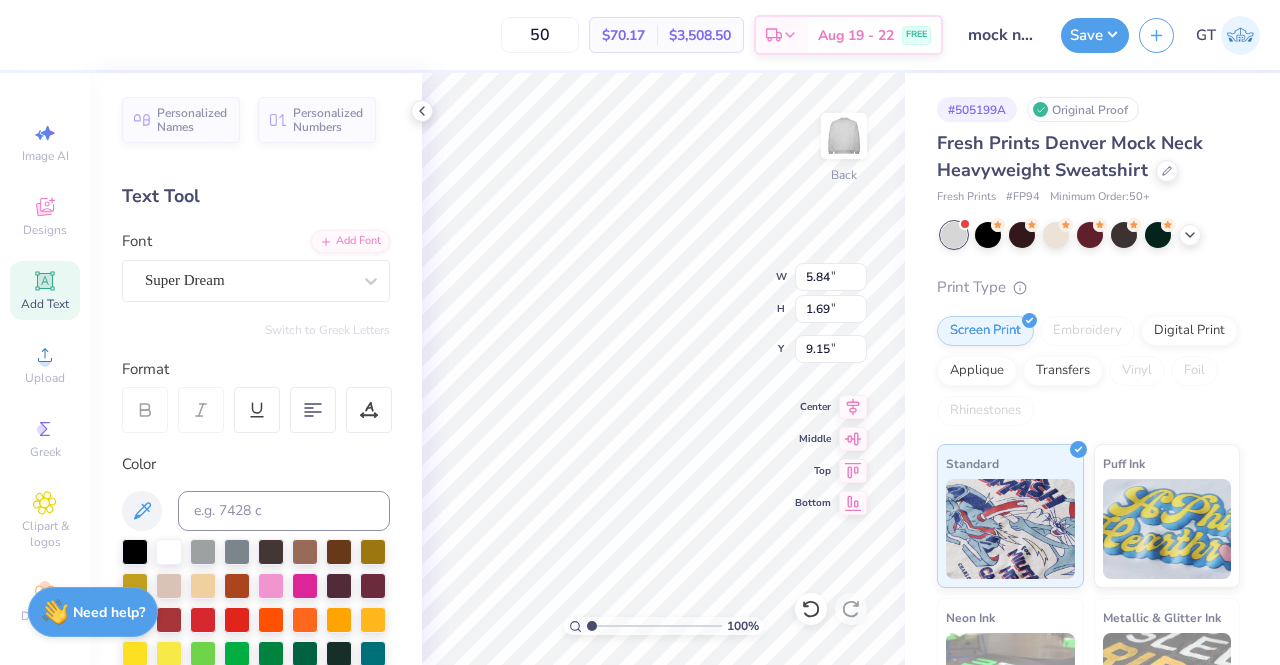 scroll, scrollTop: 16, scrollLeft: 2, axis: both 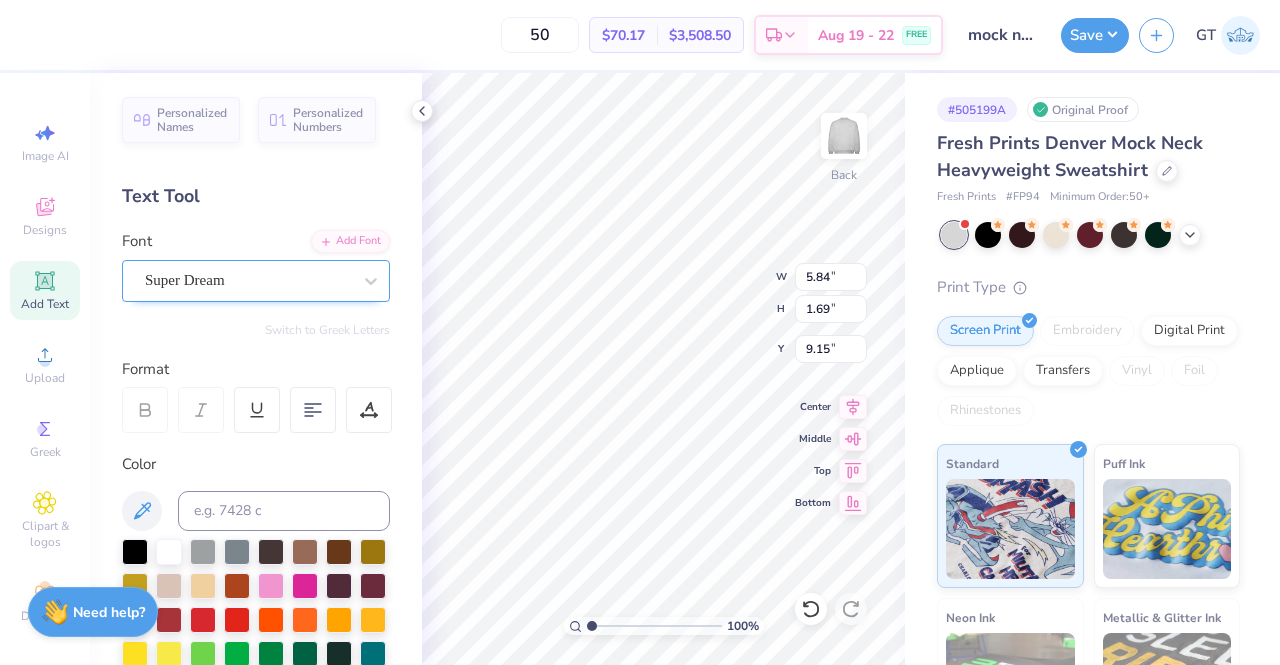 type on "®" 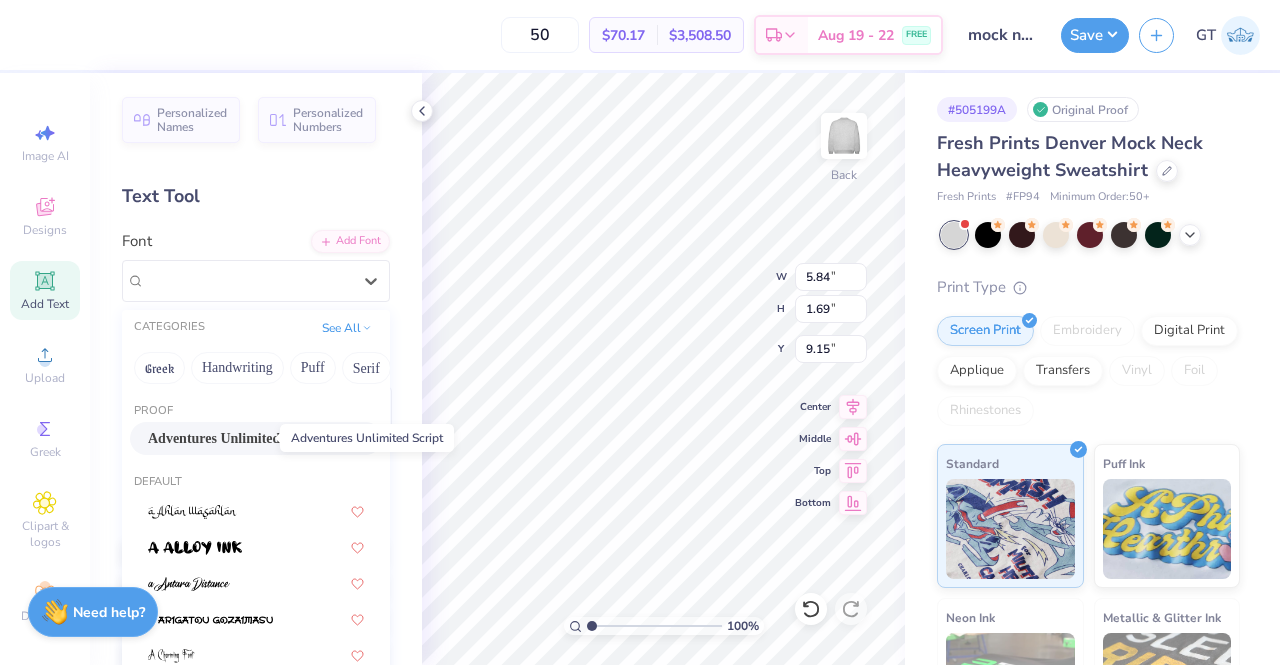 click on "Adventures Unlimited Script" at bounding box center (234, 438) 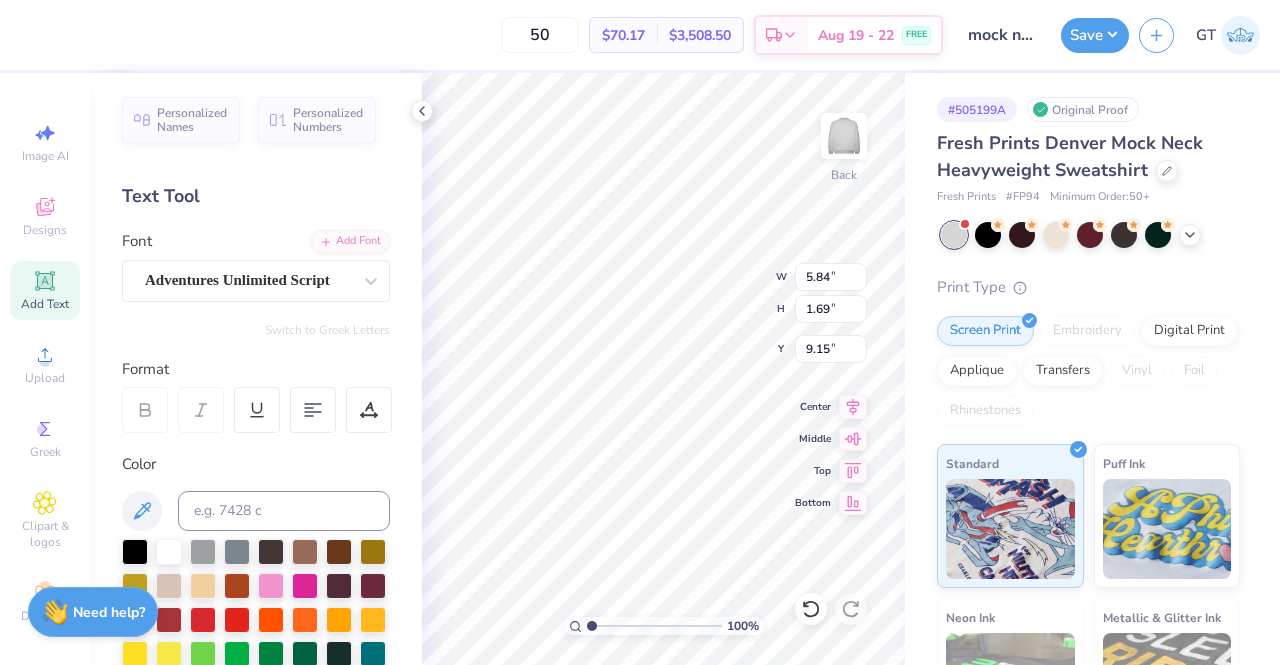 scroll, scrollTop: 16, scrollLeft: 2, axis: both 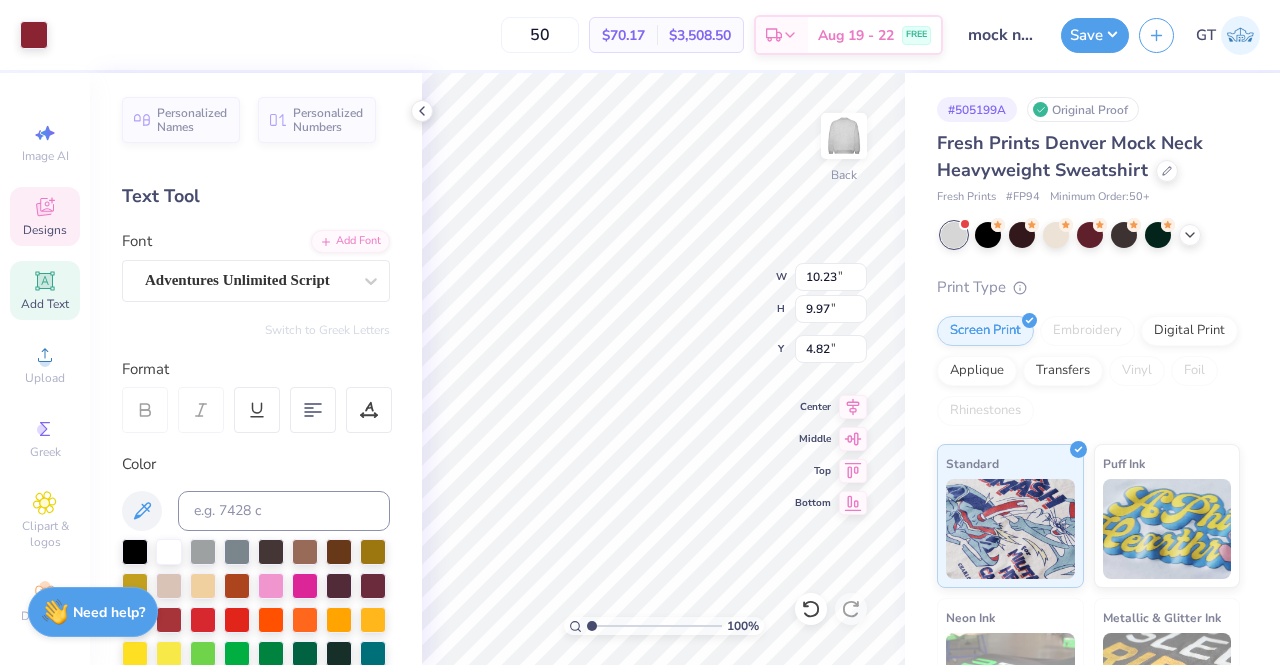 type on "10.23" 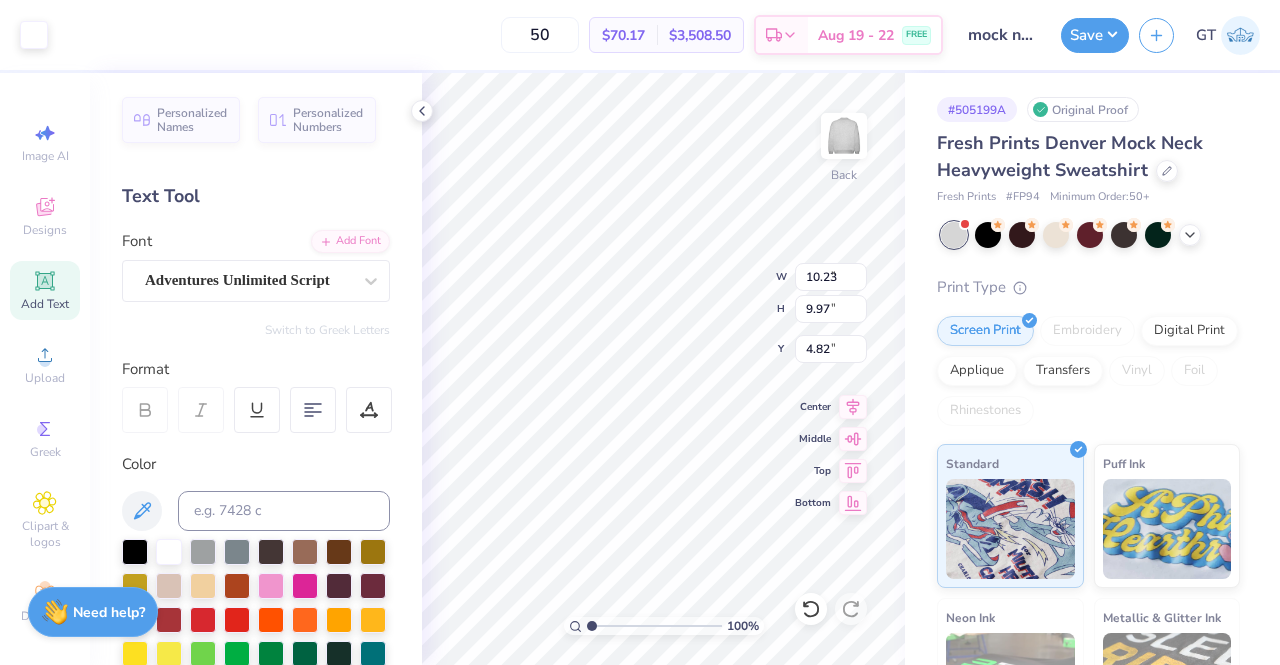 type on "0.62" 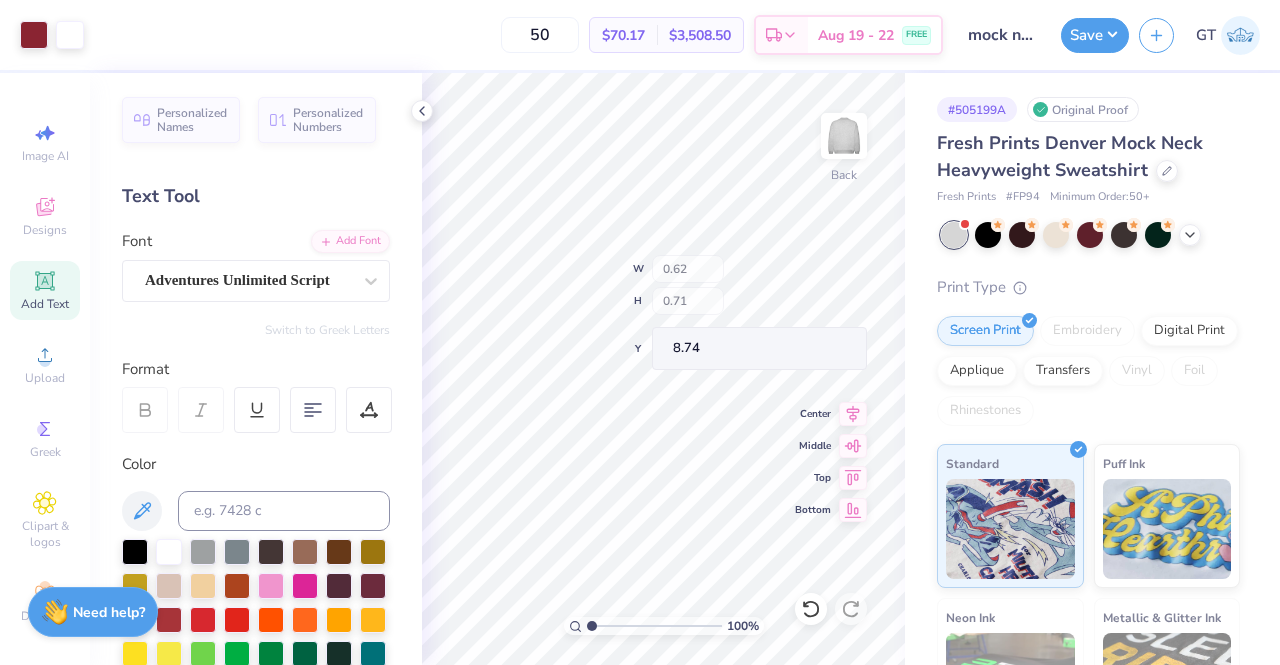 type on "0.22" 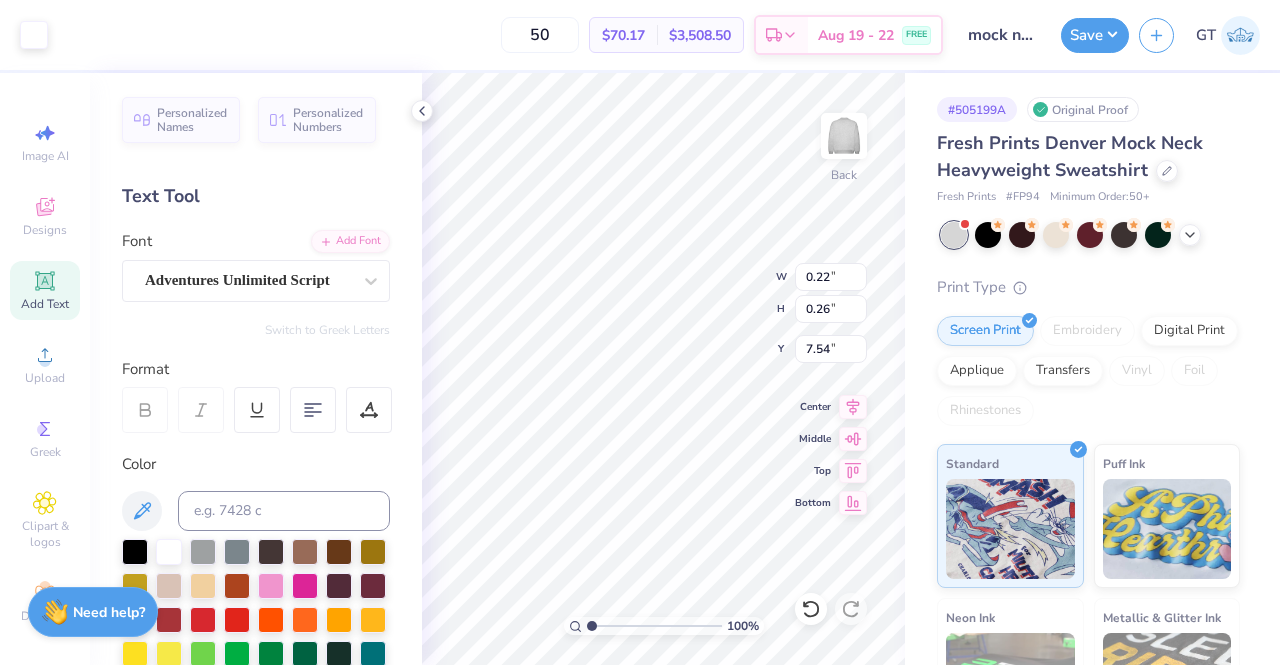 type on "0.22" 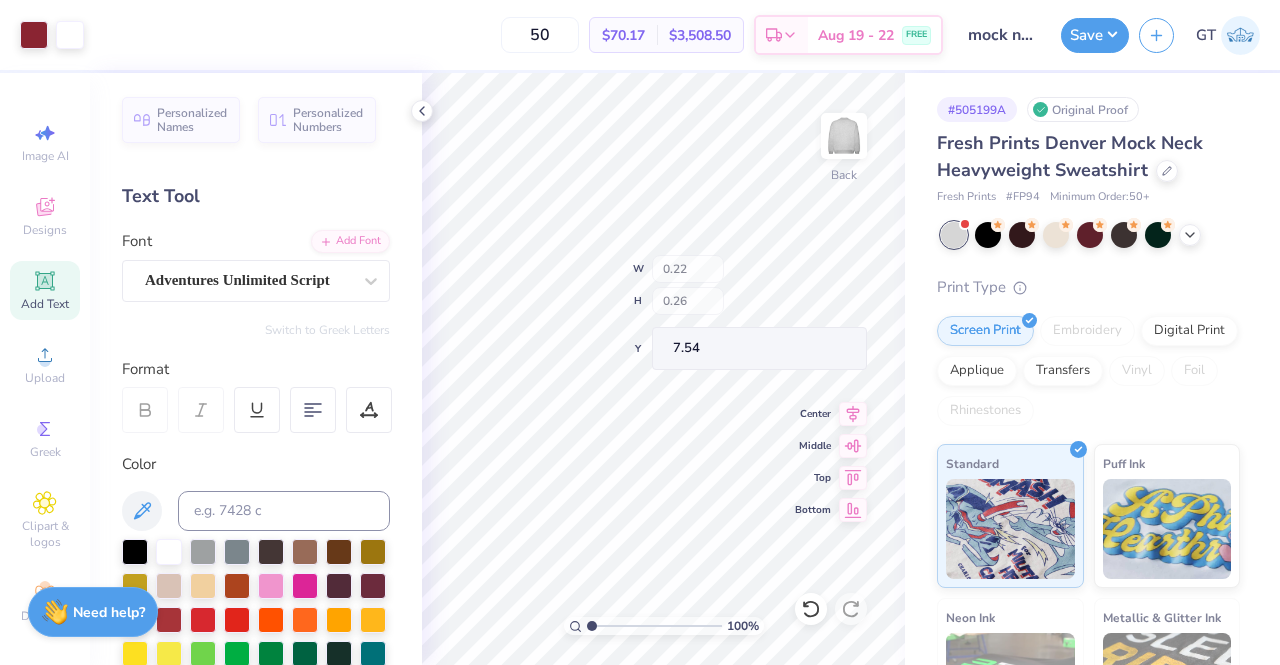 type on "0.36" 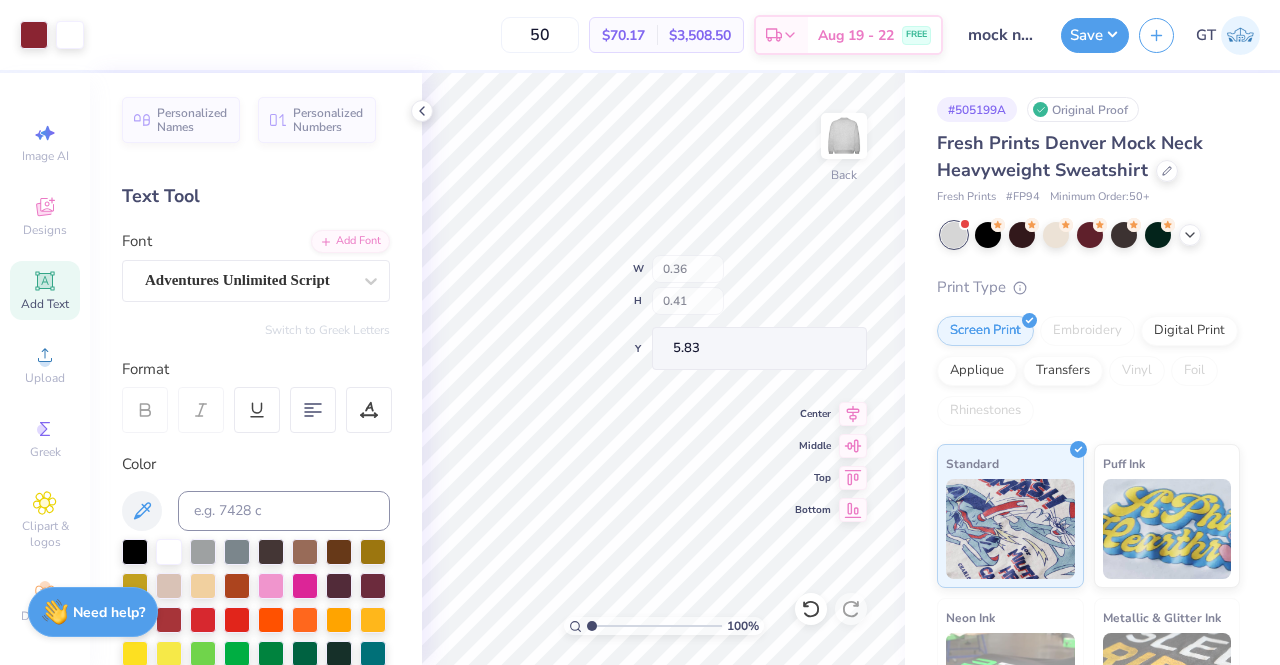type on "5.83" 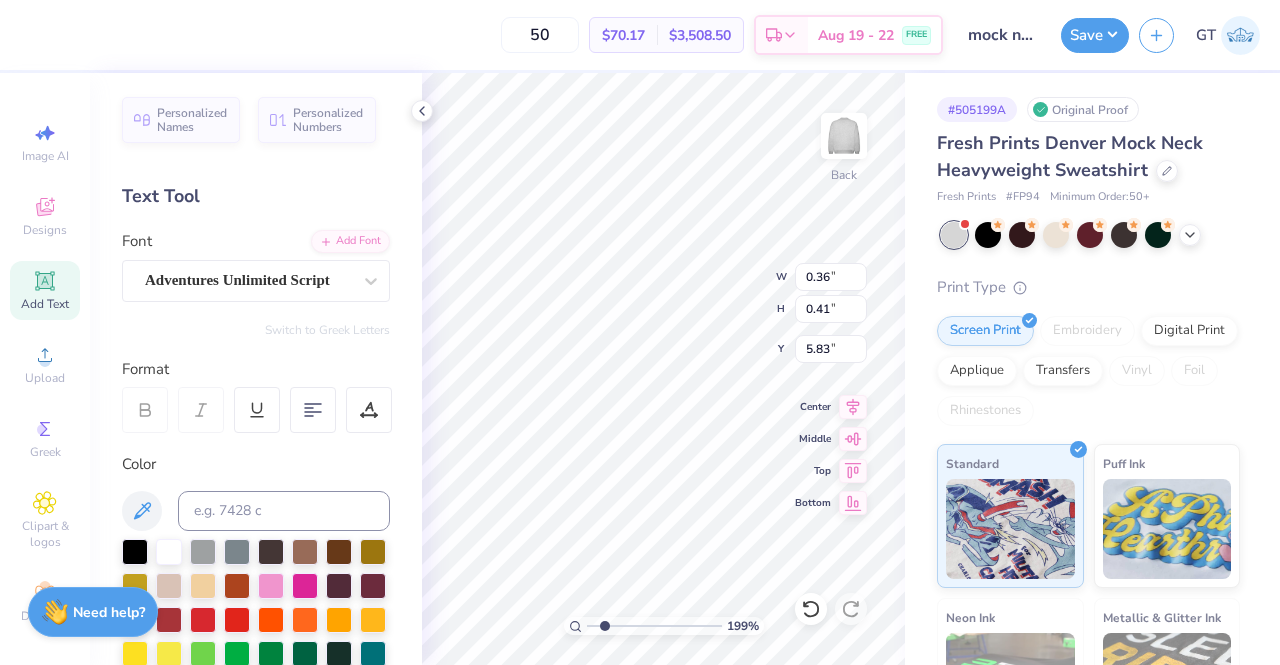 type on "1.9879433869905" 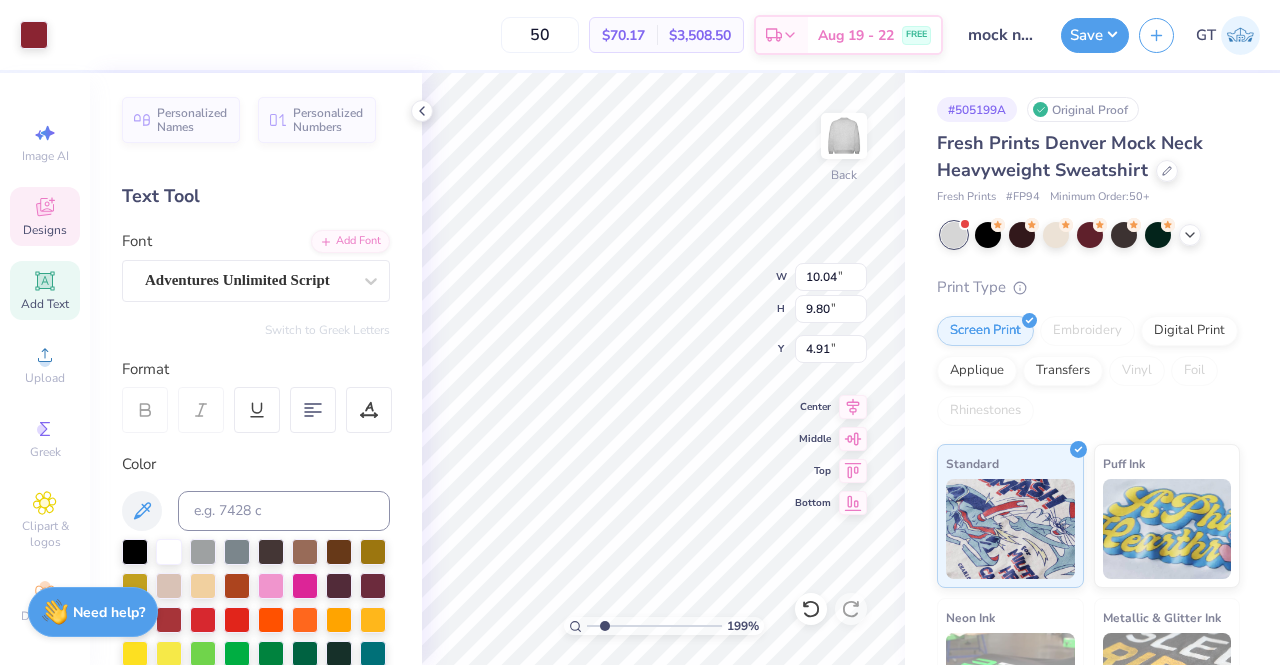 type on "1.9879433869905" 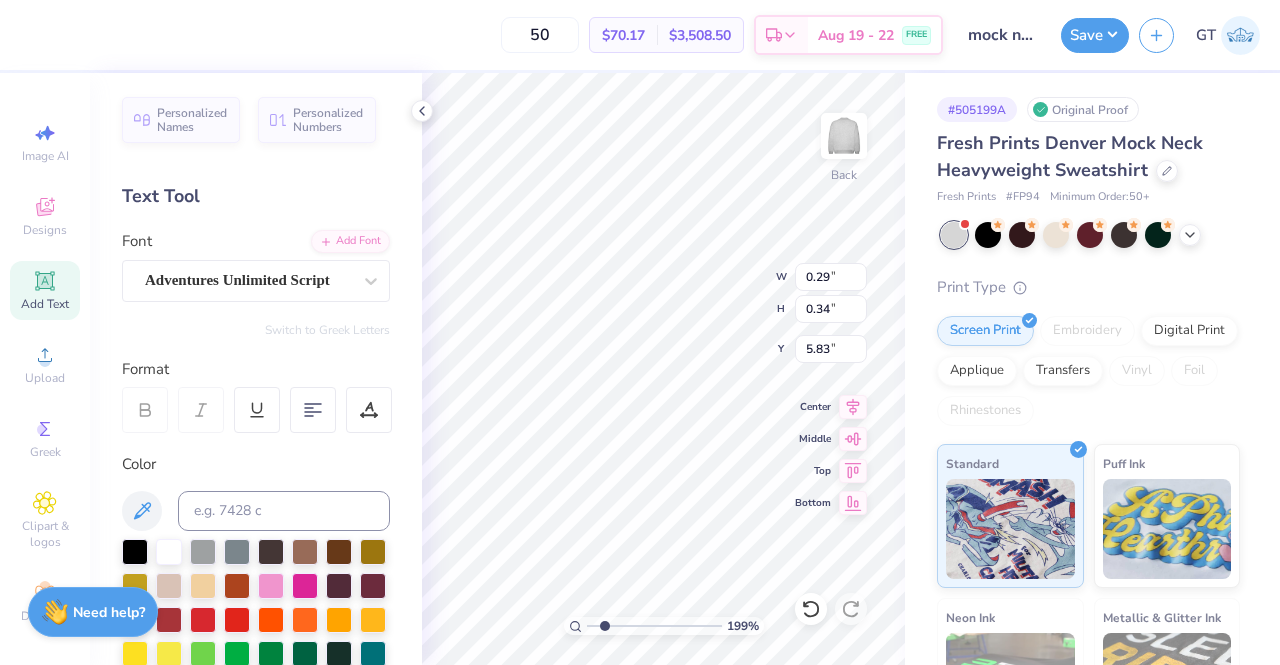 type on "1.9879433869905" 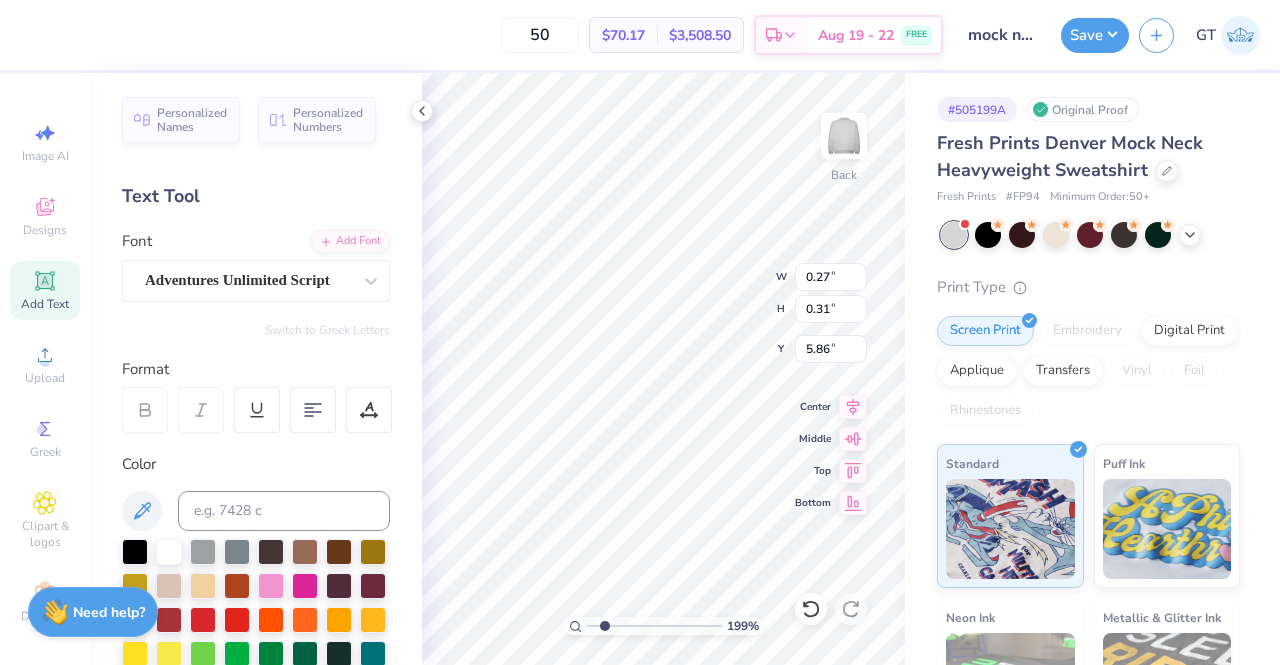 type on "1.9879433869905" 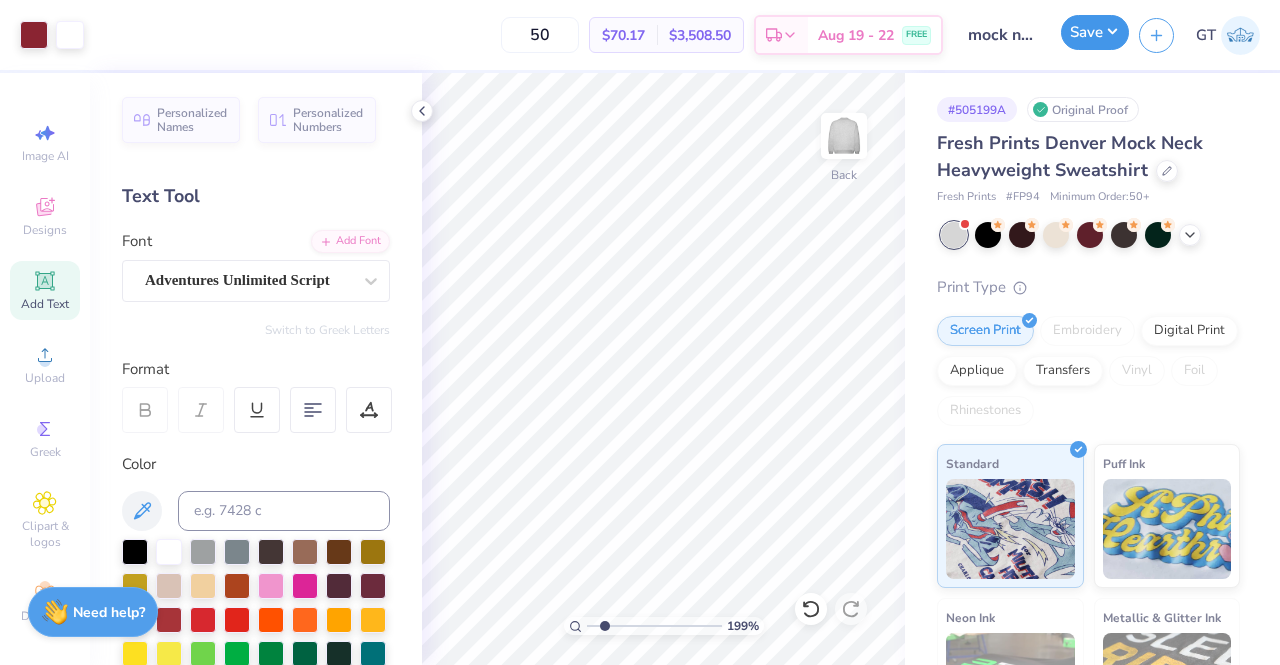 click on "Save" at bounding box center (1095, 32) 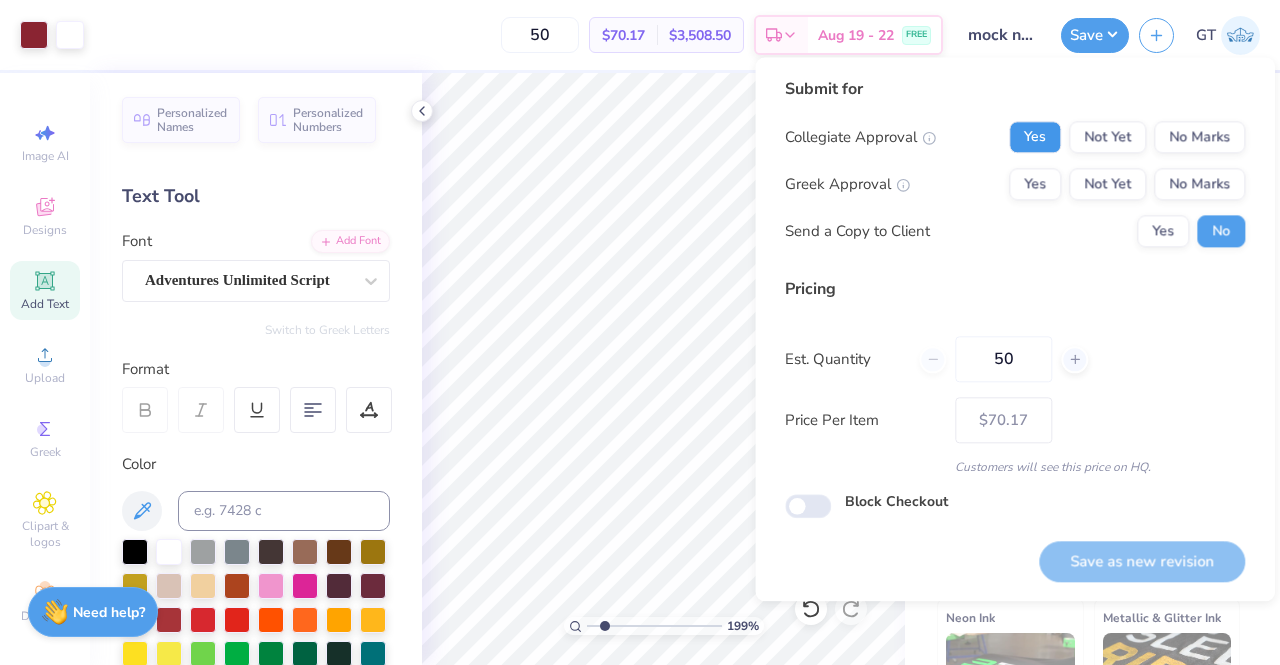 click on "Yes" at bounding box center (1035, 137) 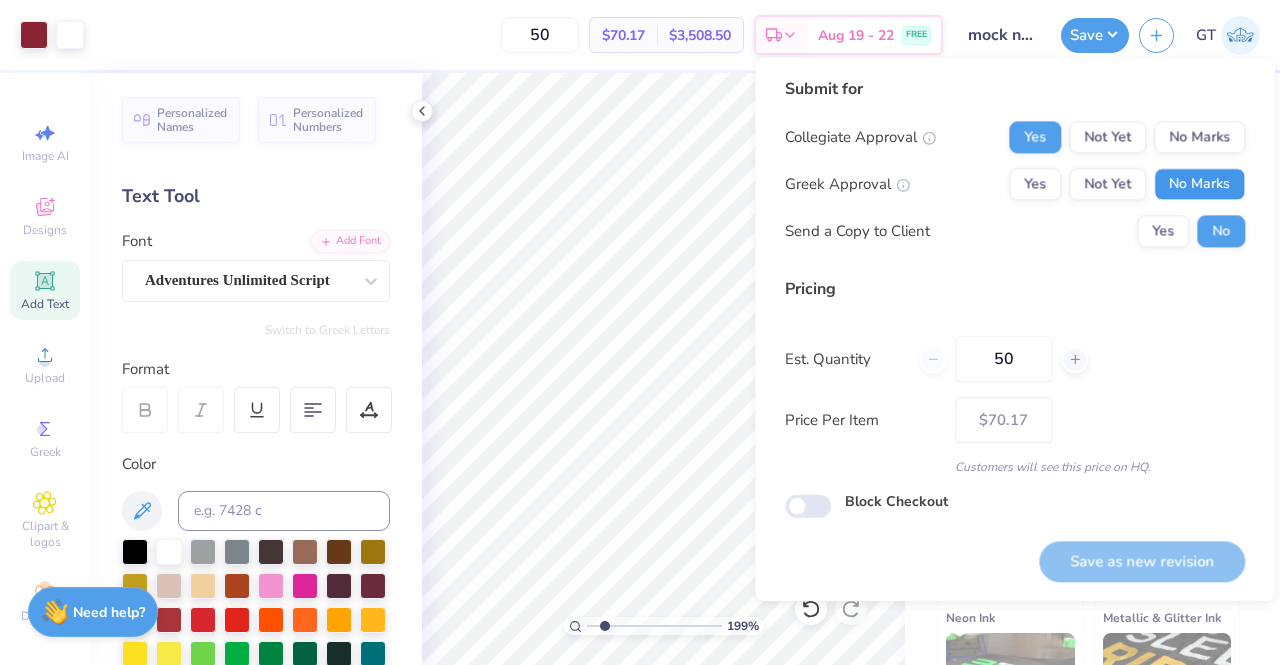 click on "No Marks" at bounding box center [1199, 184] 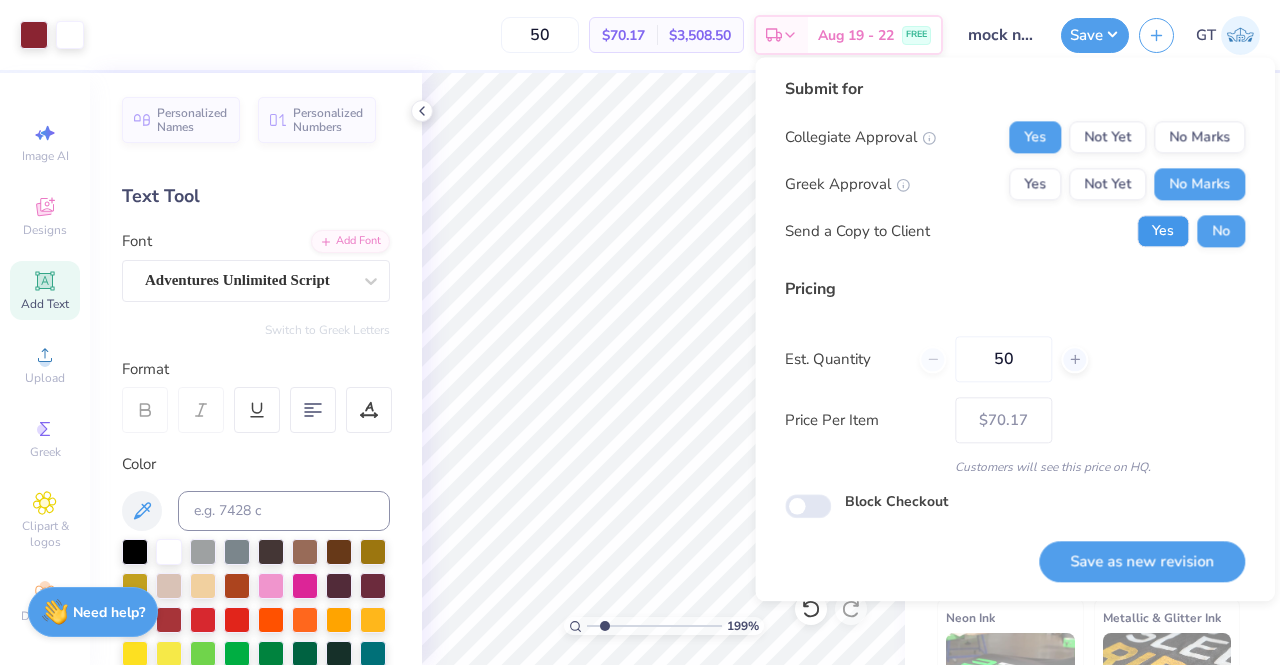 click on "Yes" at bounding box center [1163, 231] 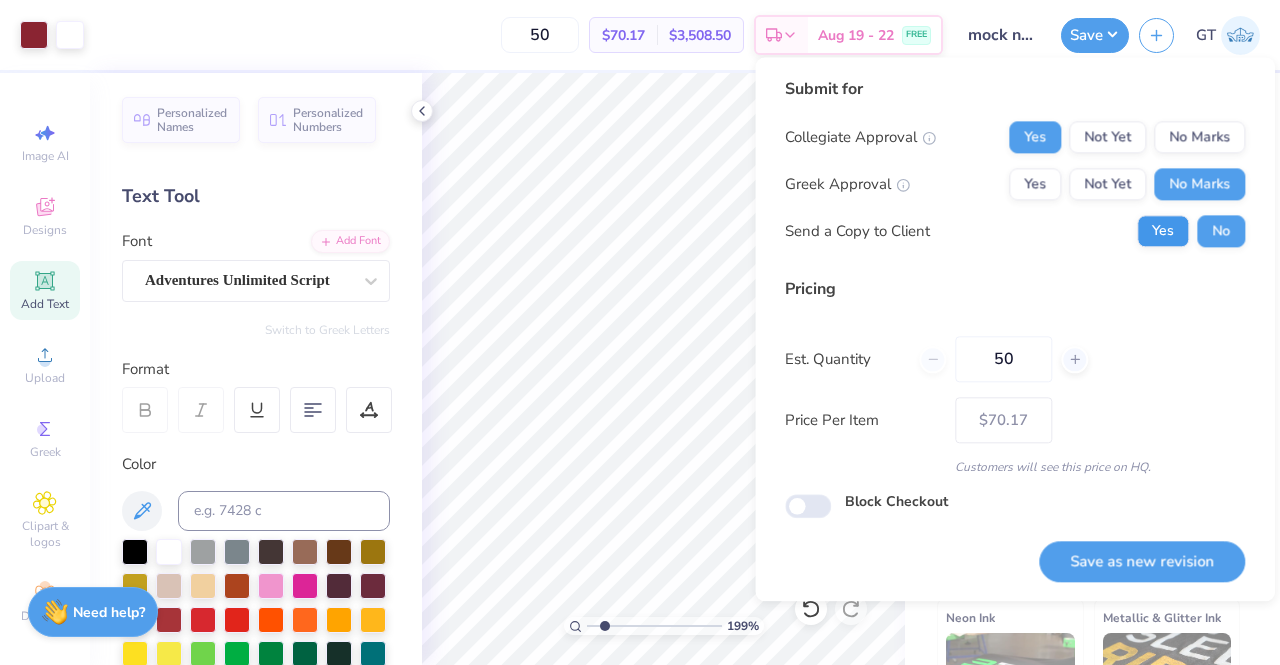 type on "1.9879433869905" 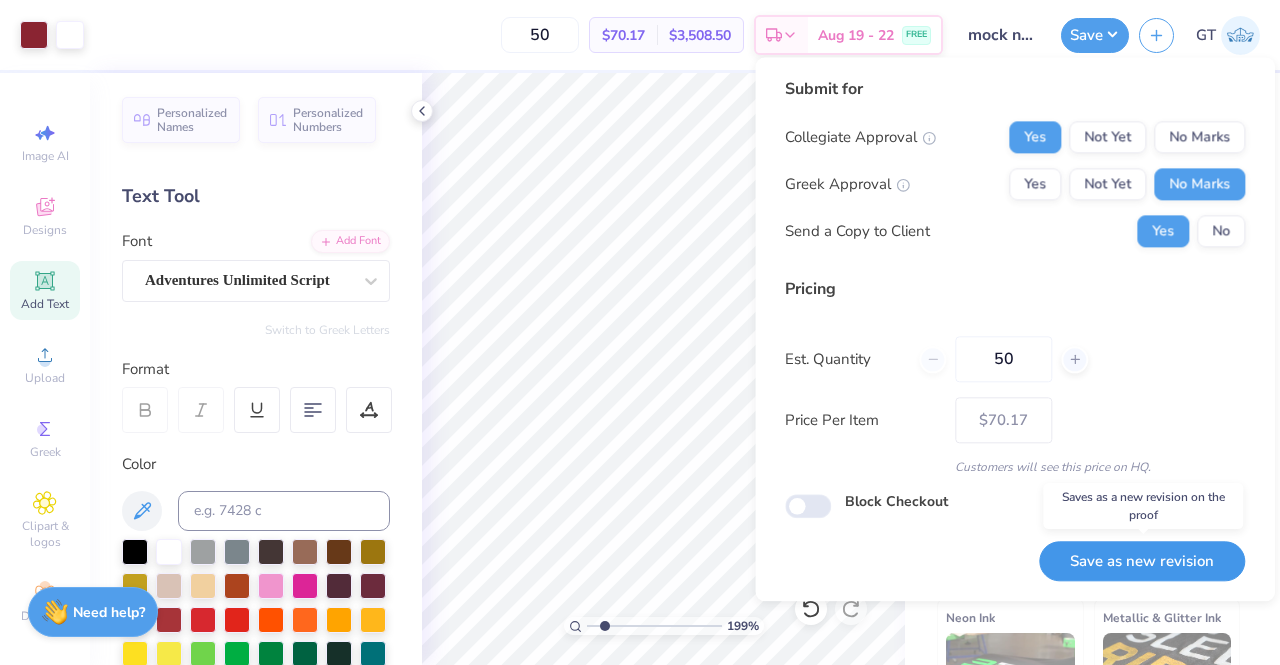 click on "Save as new revision" at bounding box center [1142, 561] 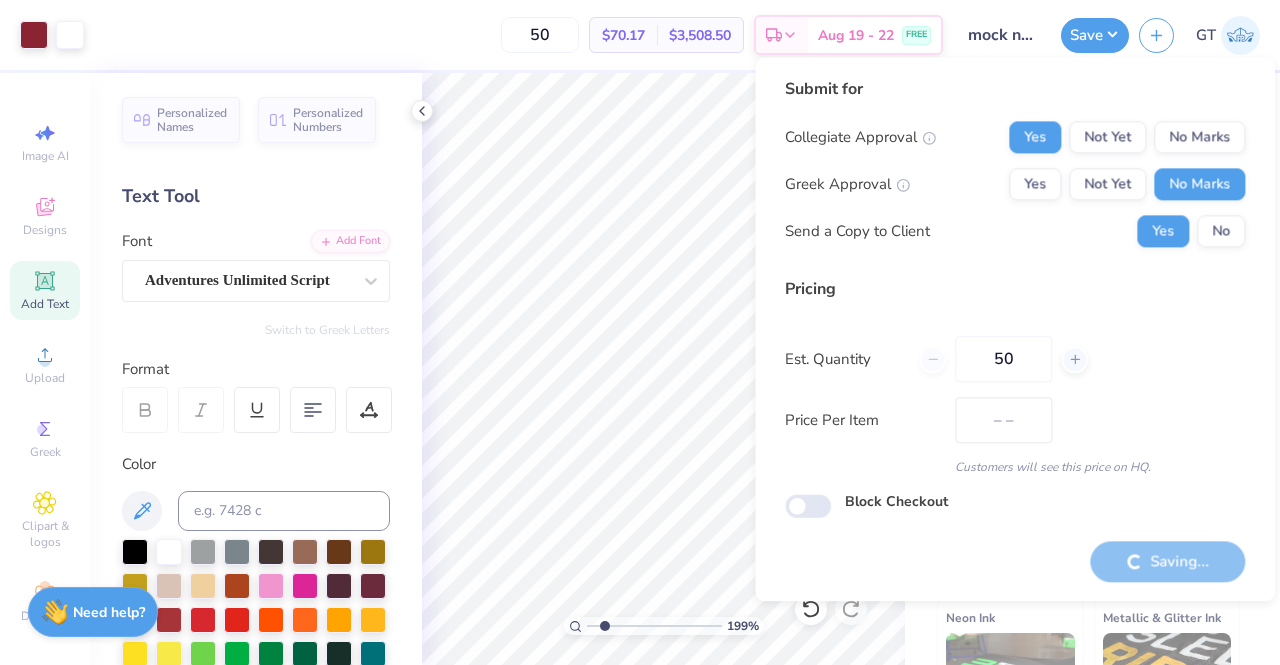 type on "$70.17" 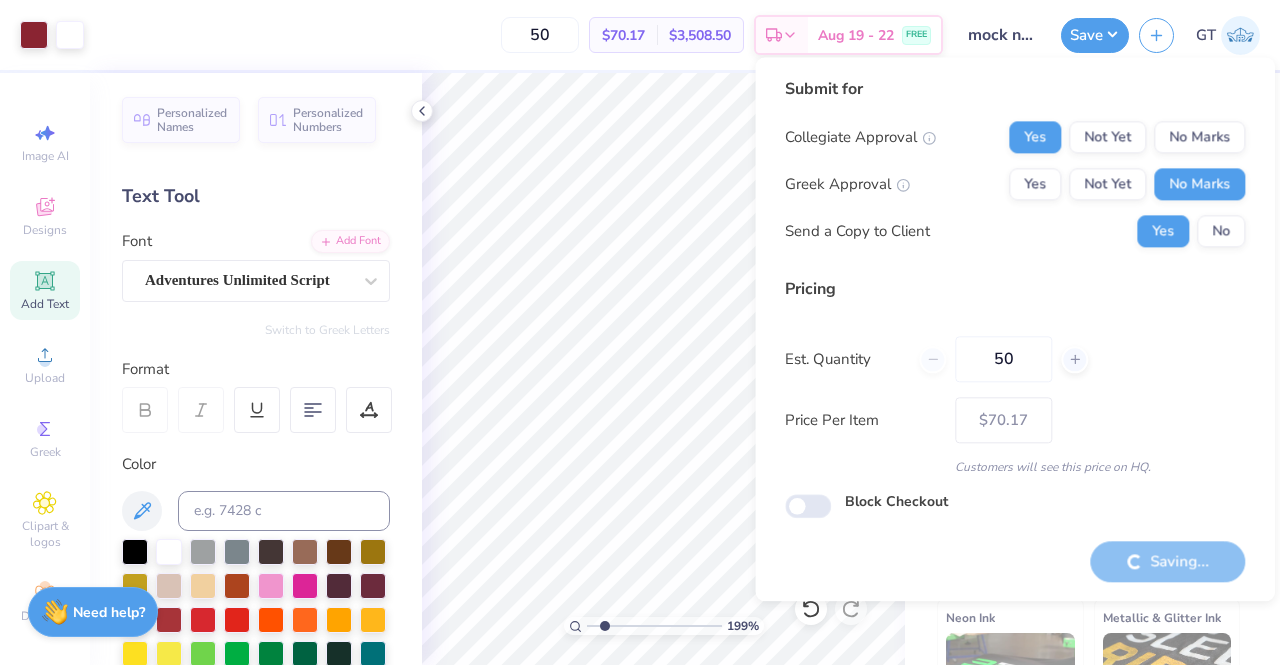 type on "1.9879433869905" 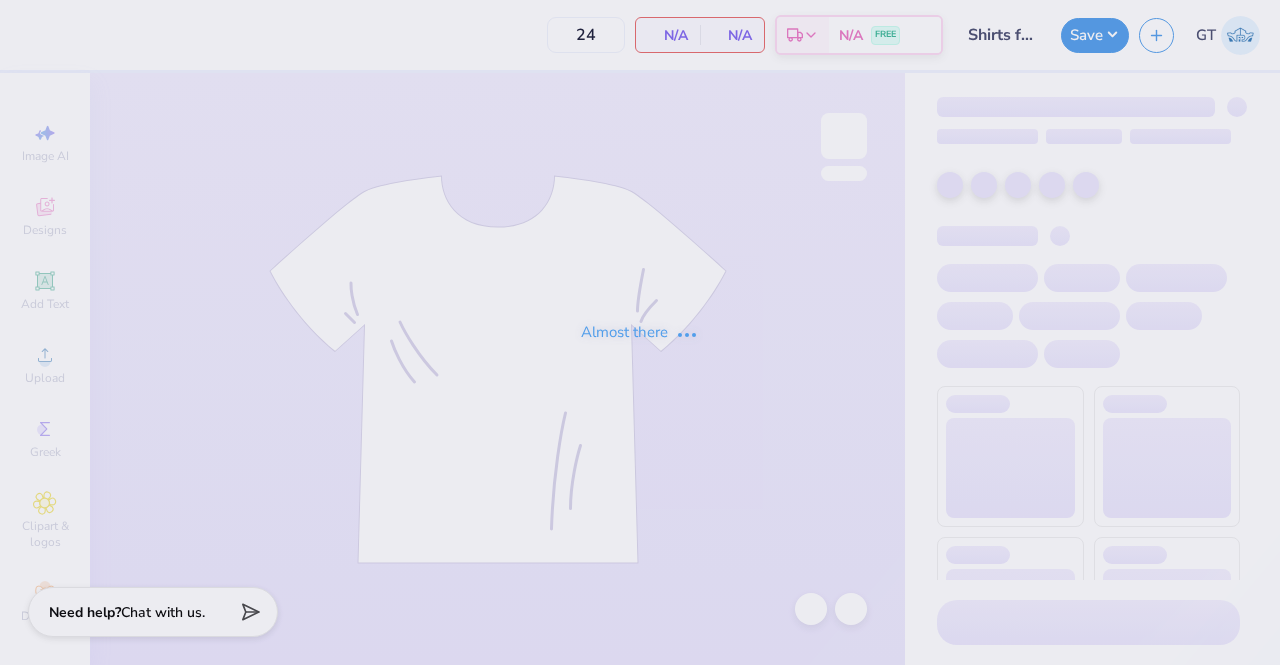 scroll, scrollTop: 0, scrollLeft: 0, axis: both 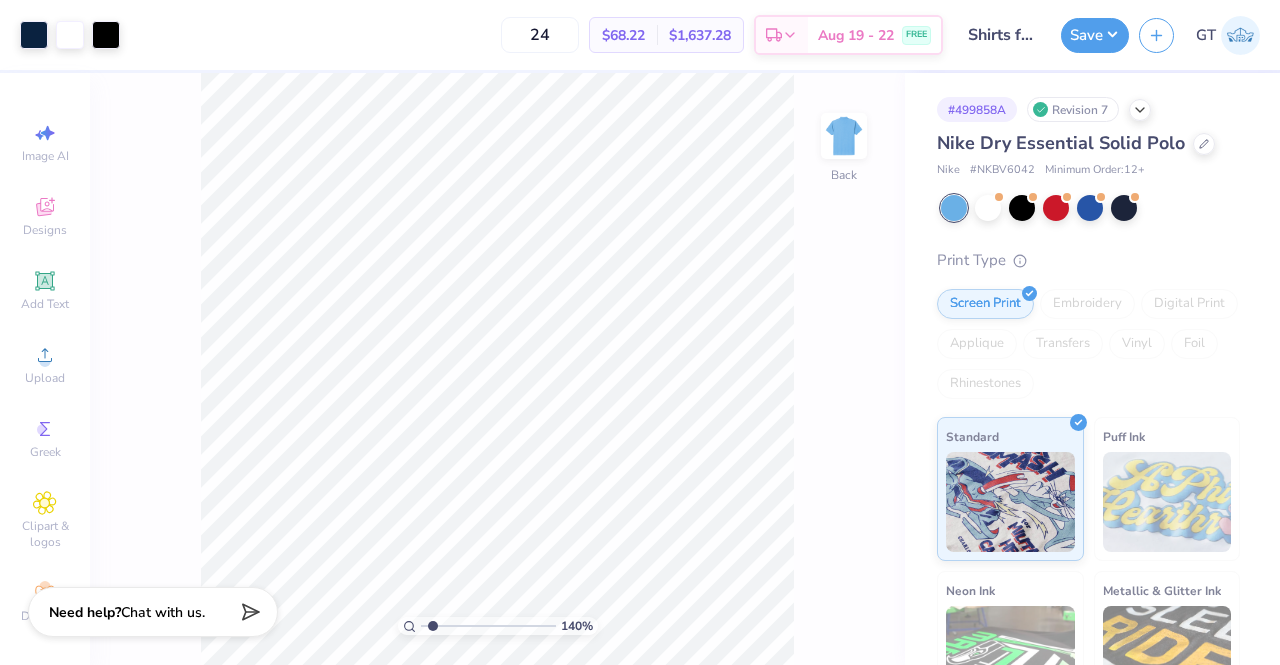 type on "1.58359575394315" 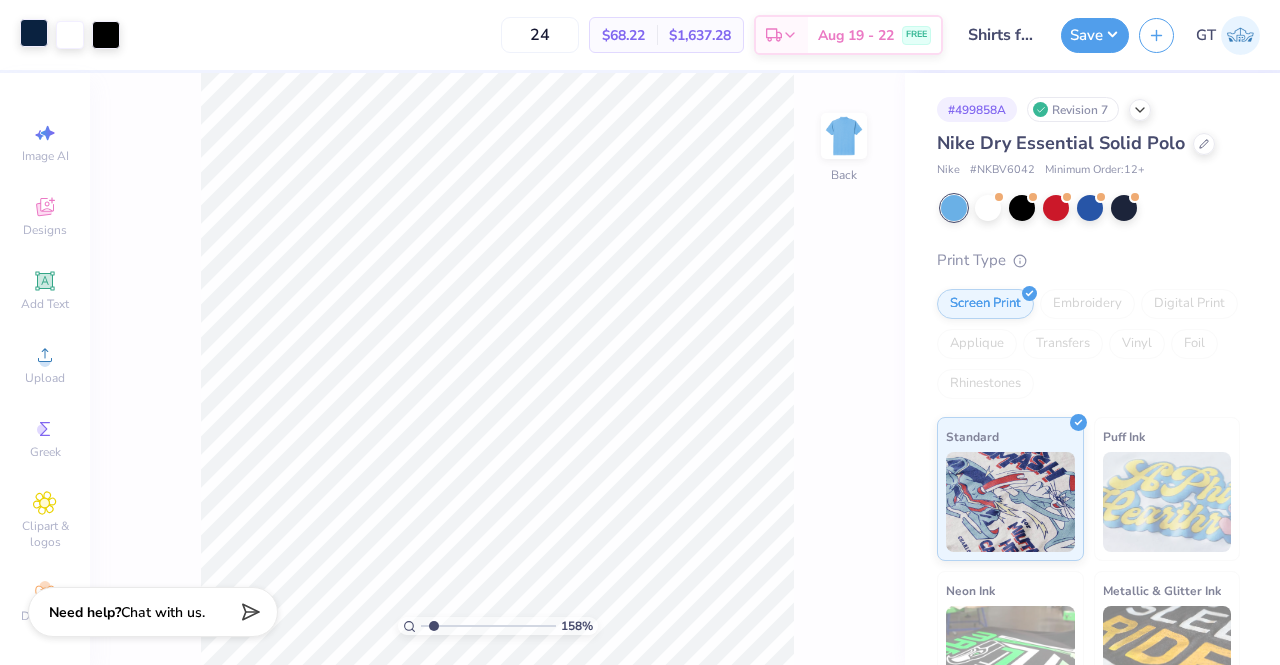 click at bounding box center [34, 33] 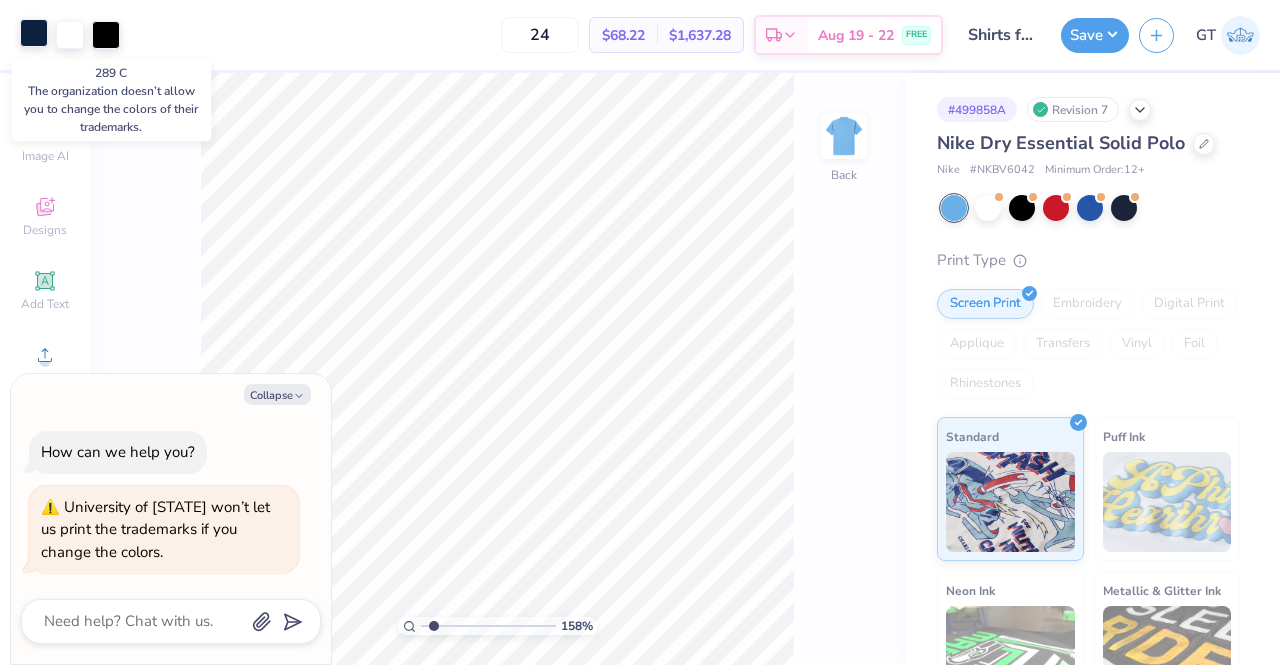 click at bounding box center [34, 33] 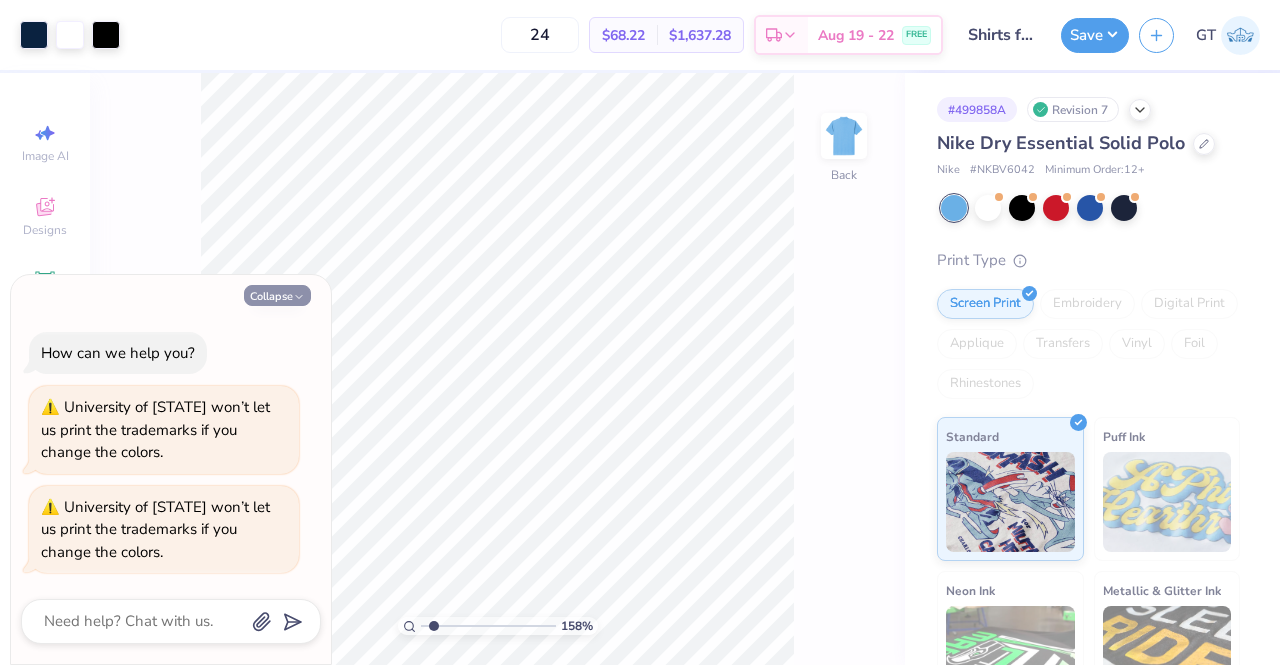 click on "Collapse" at bounding box center [277, 295] 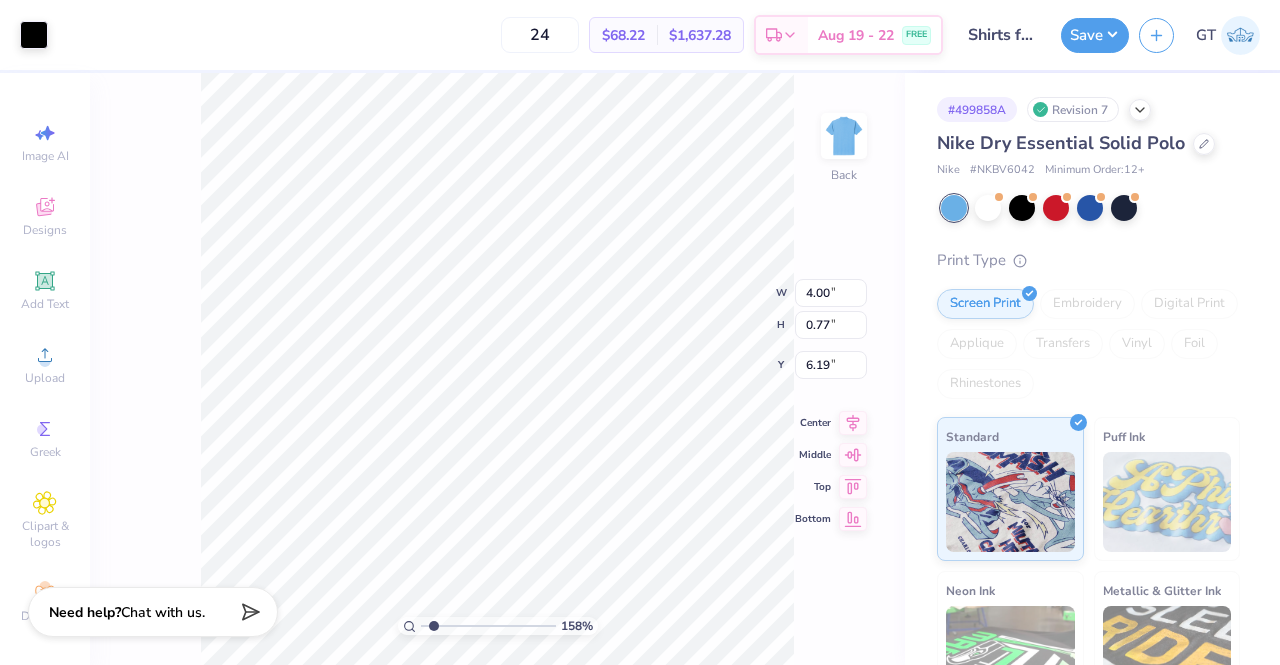 type on "1.58359575394315" 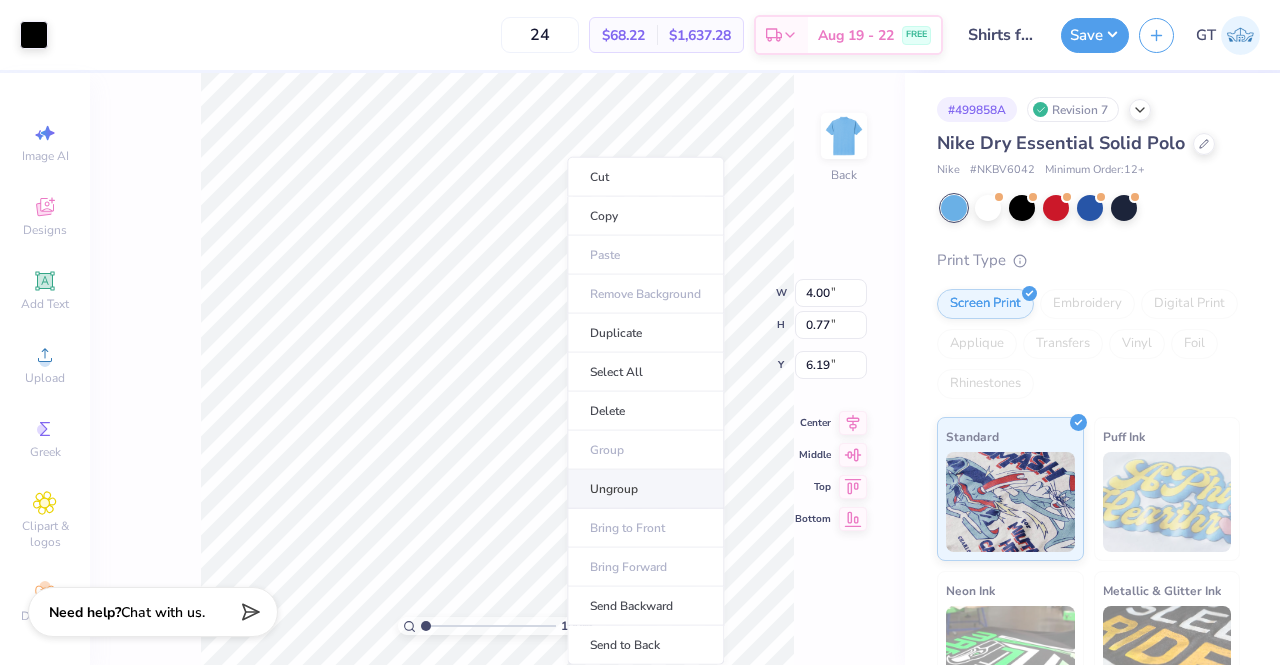 click on "Ungroup" at bounding box center (645, 489) 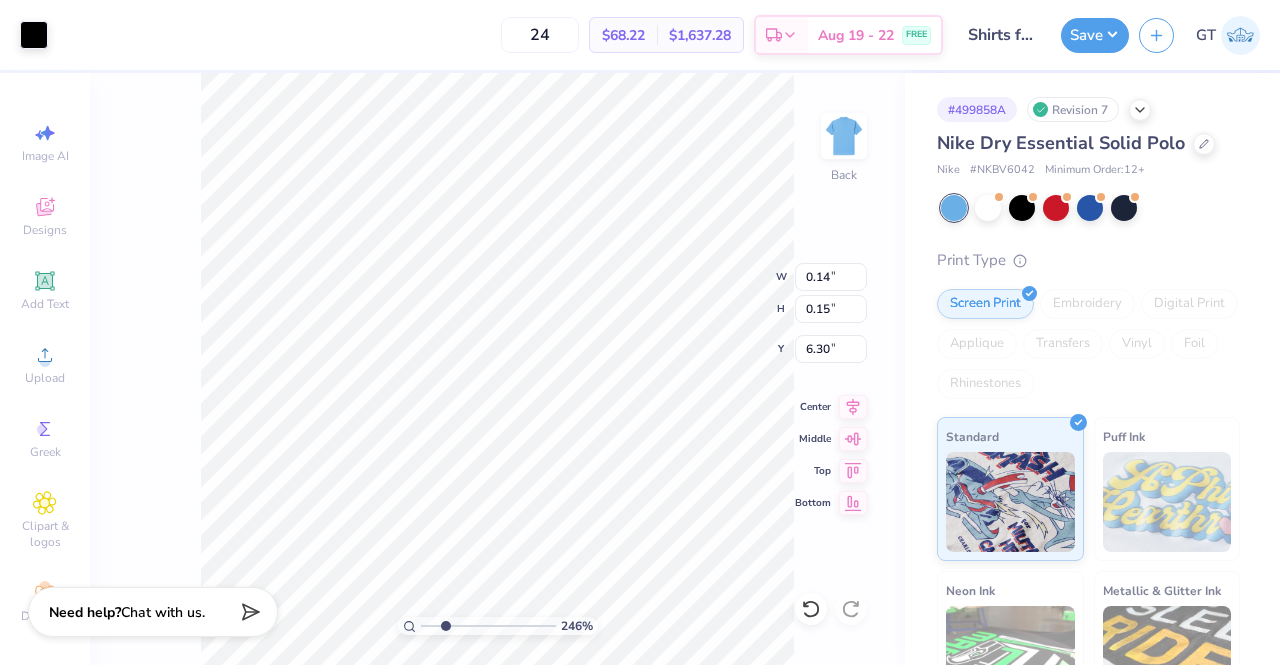 type on "2.46159754226078" 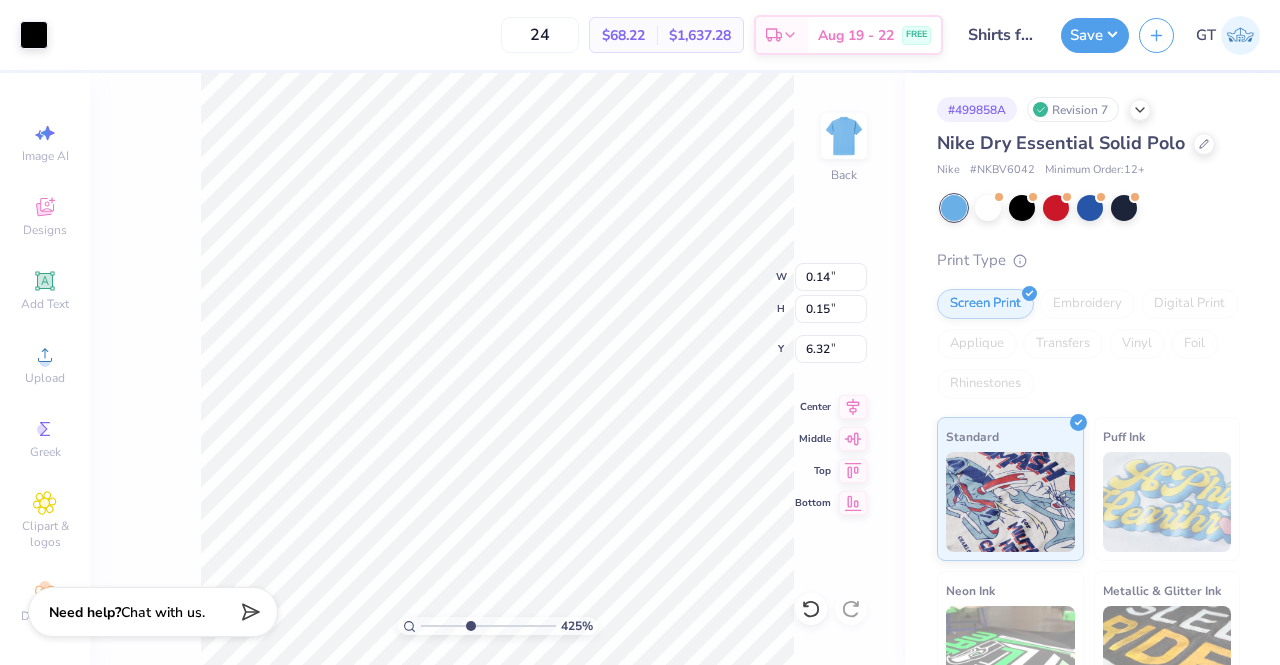 type on "4.25101281508687" 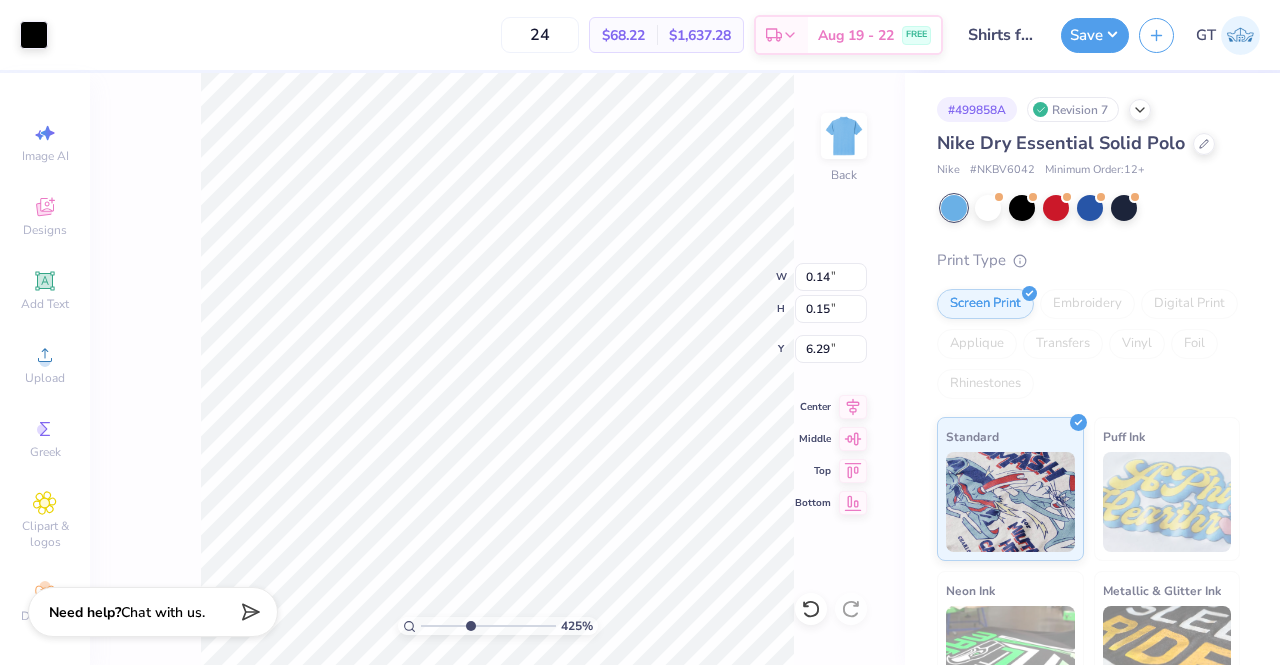 type on "4.25101281508687" 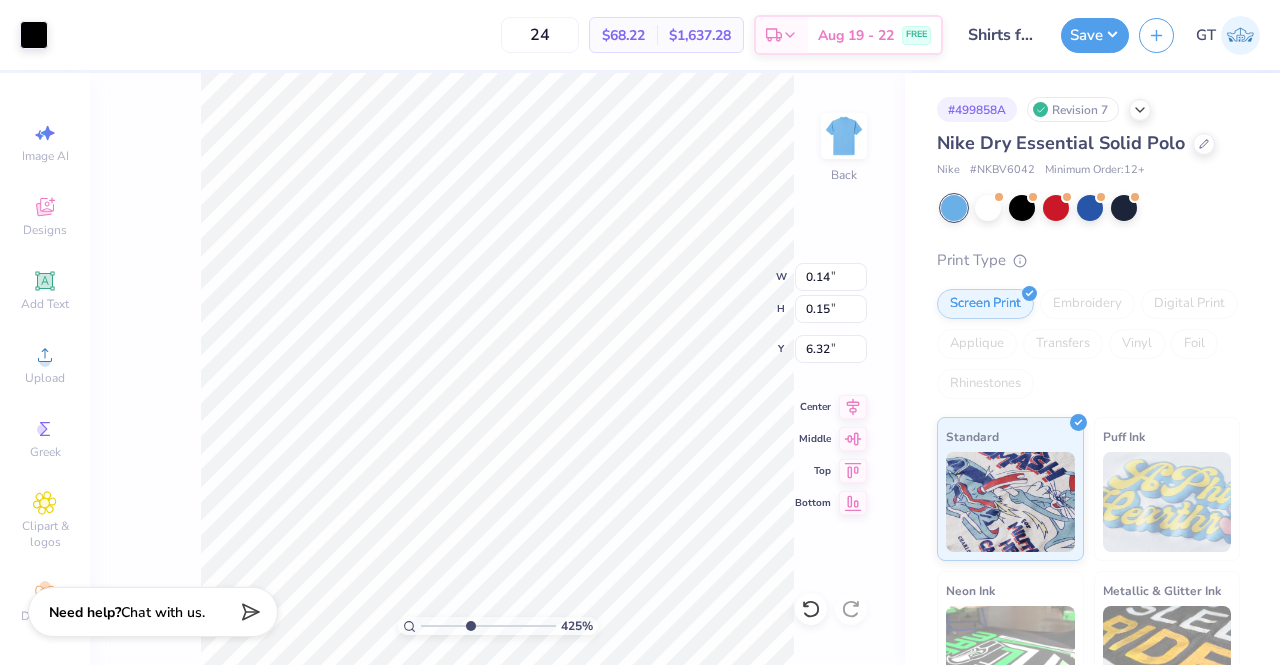 type on "4.25101281508687" 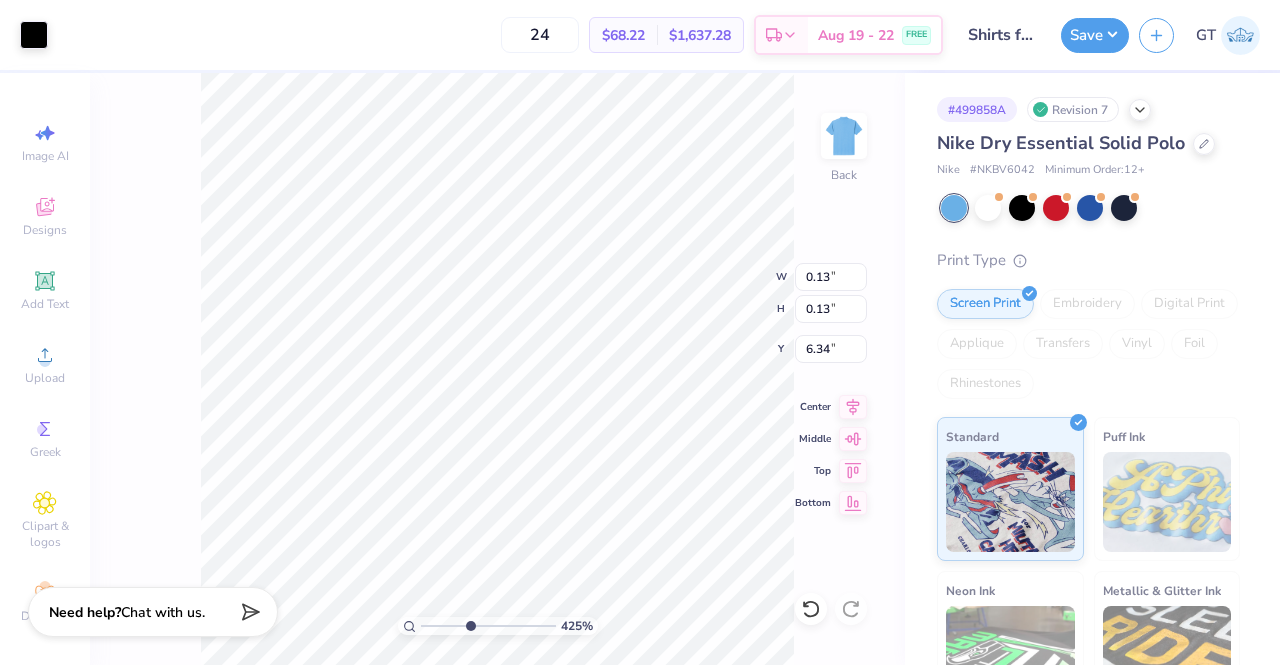 type on "4.25101281508687" 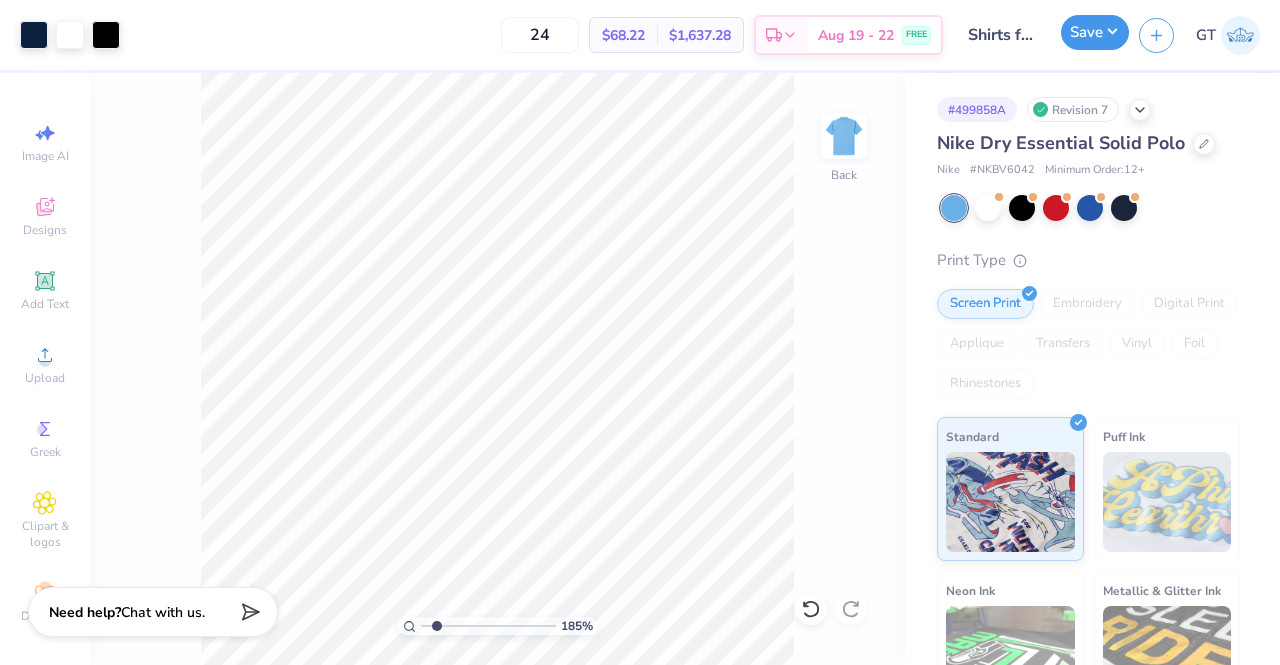 click on "Save" at bounding box center [1095, 32] 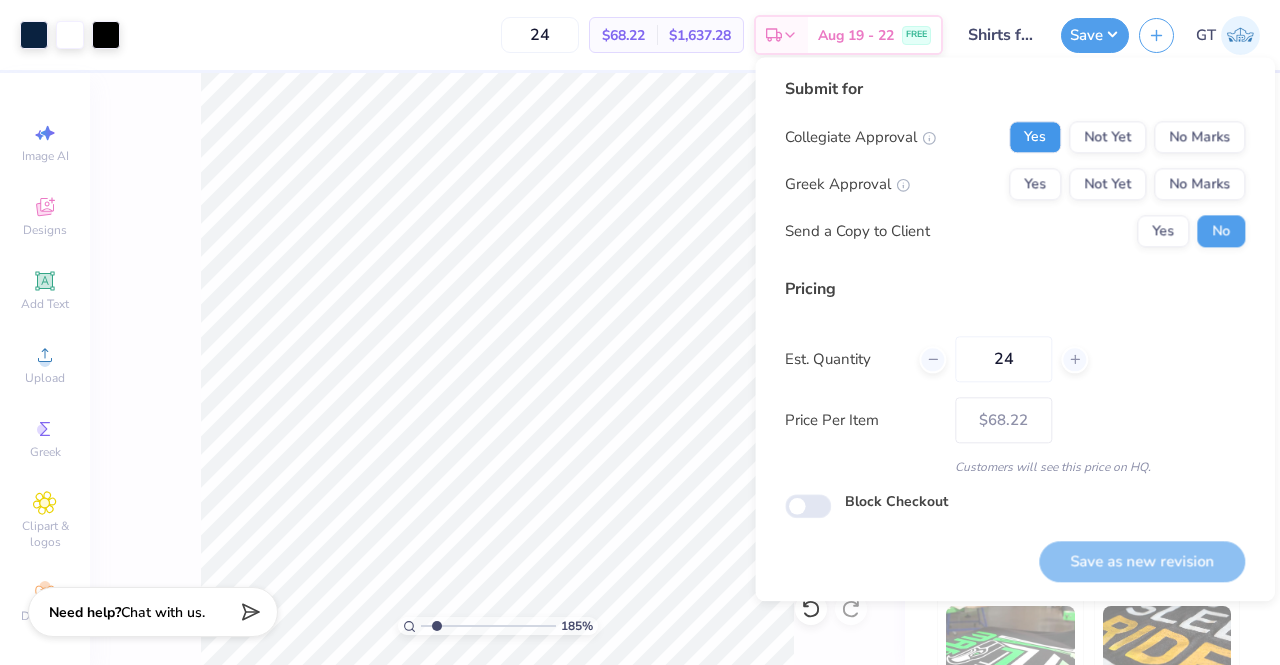 click on "Yes" at bounding box center (1035, 137) 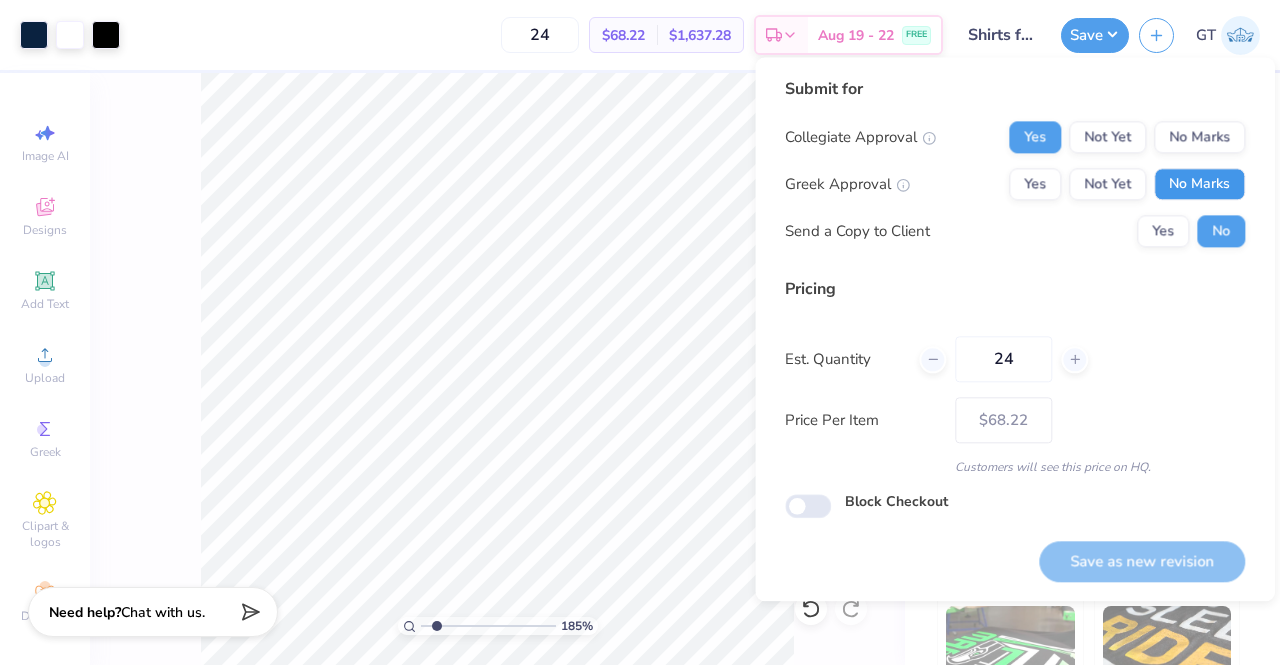 click on "No Marks" at bounding box center (1199, 184) 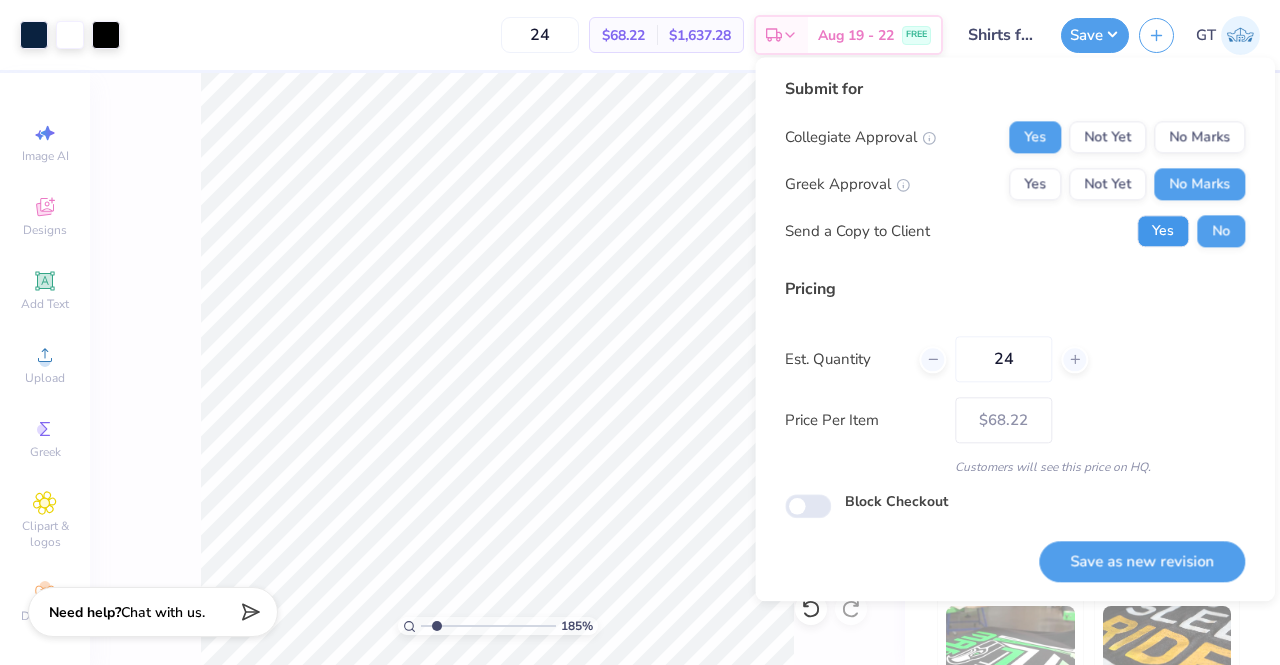 click on "Yes" at bounding box center [1163, 231] 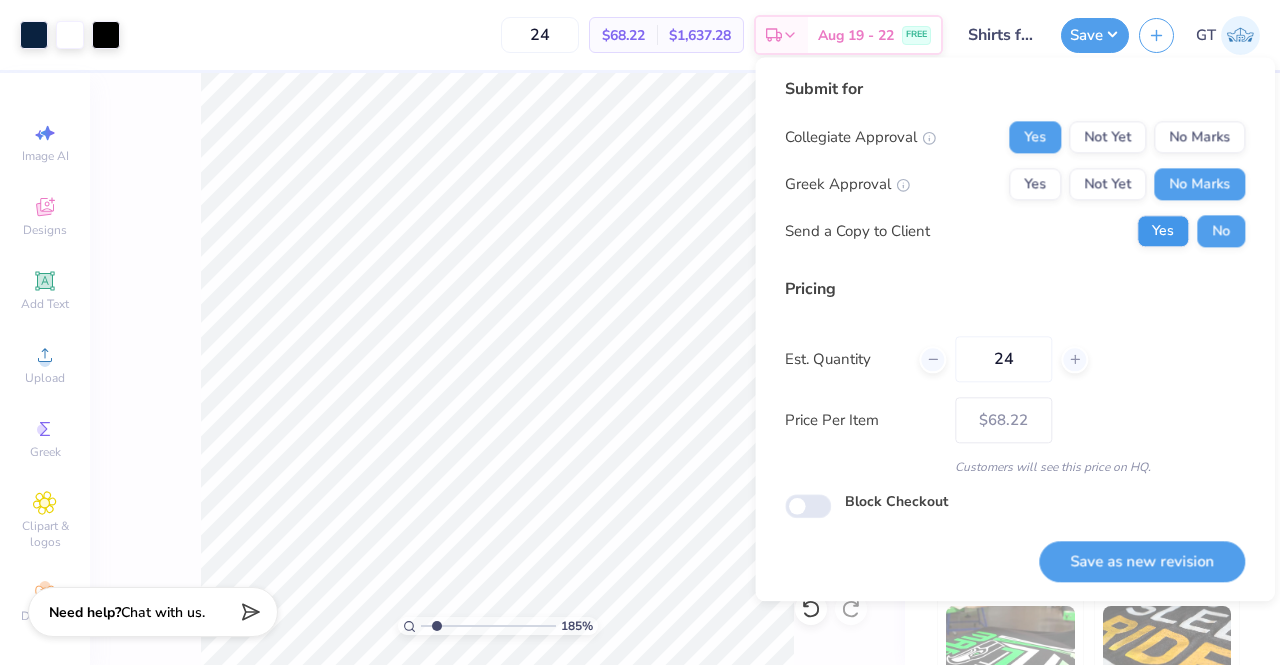 type on "1.84967923486493" 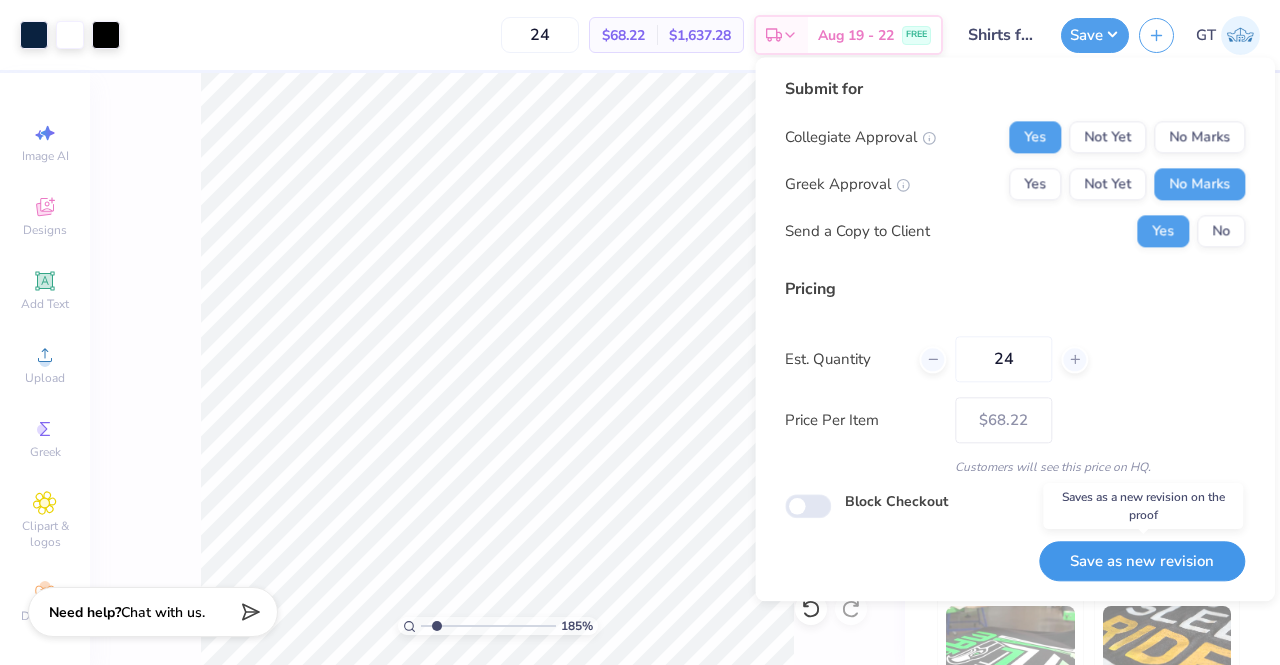 click on "Save as new revision" at bounding box center (1142, 561) 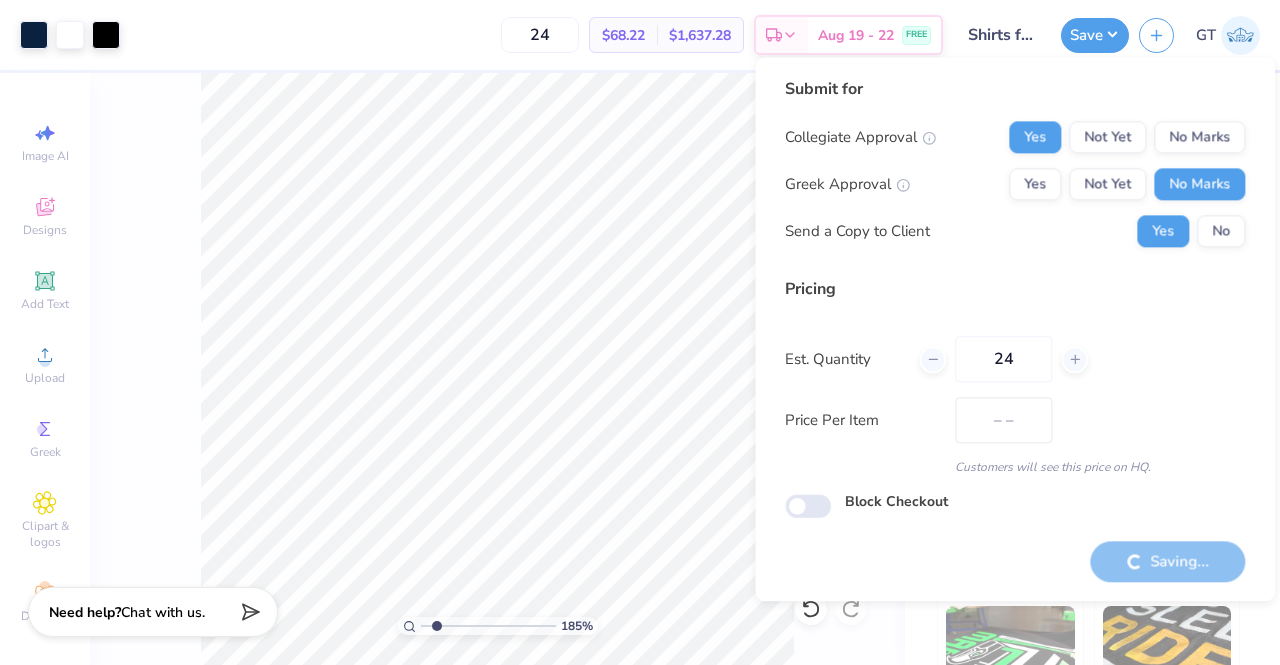 type on "$68.22" 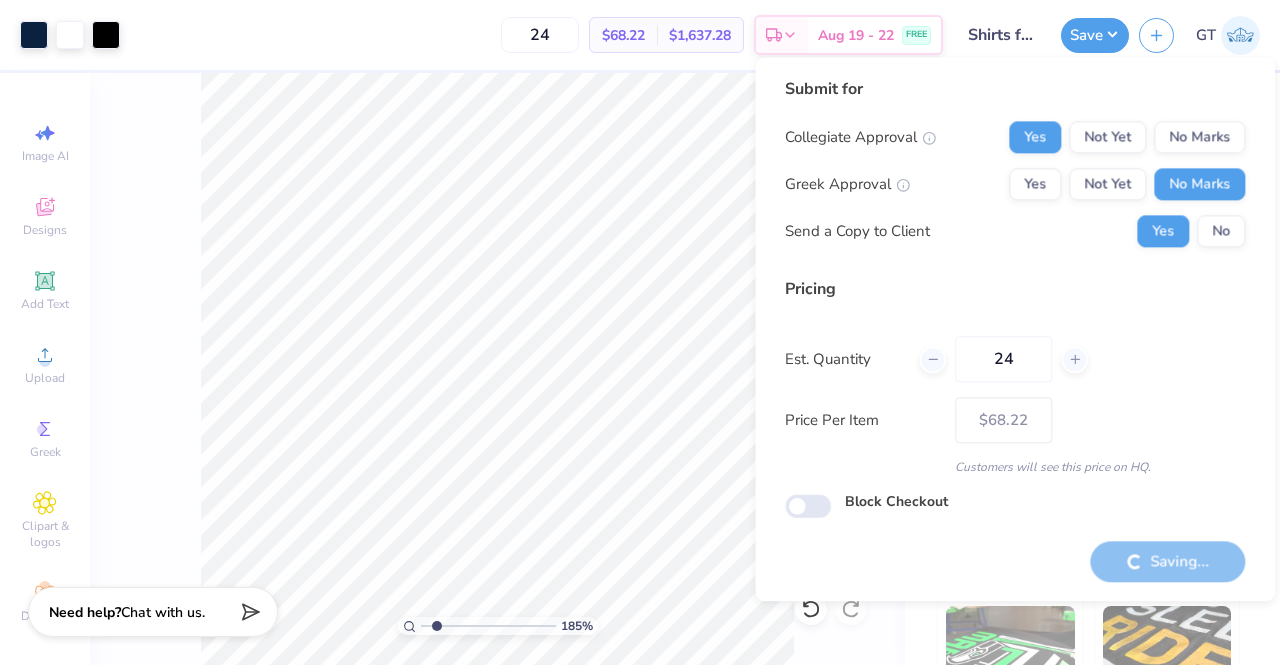 type on "1.84967923486493" 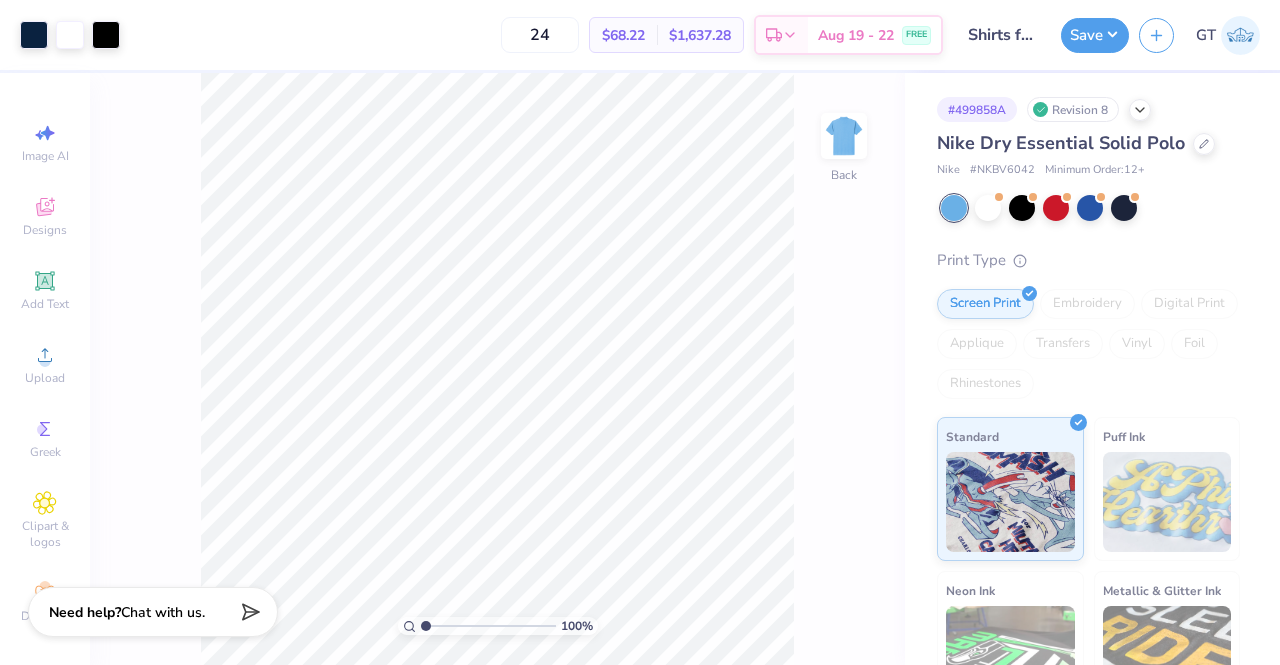 scroll, scrollTop: 0, scrollLeft: 0, axis: both 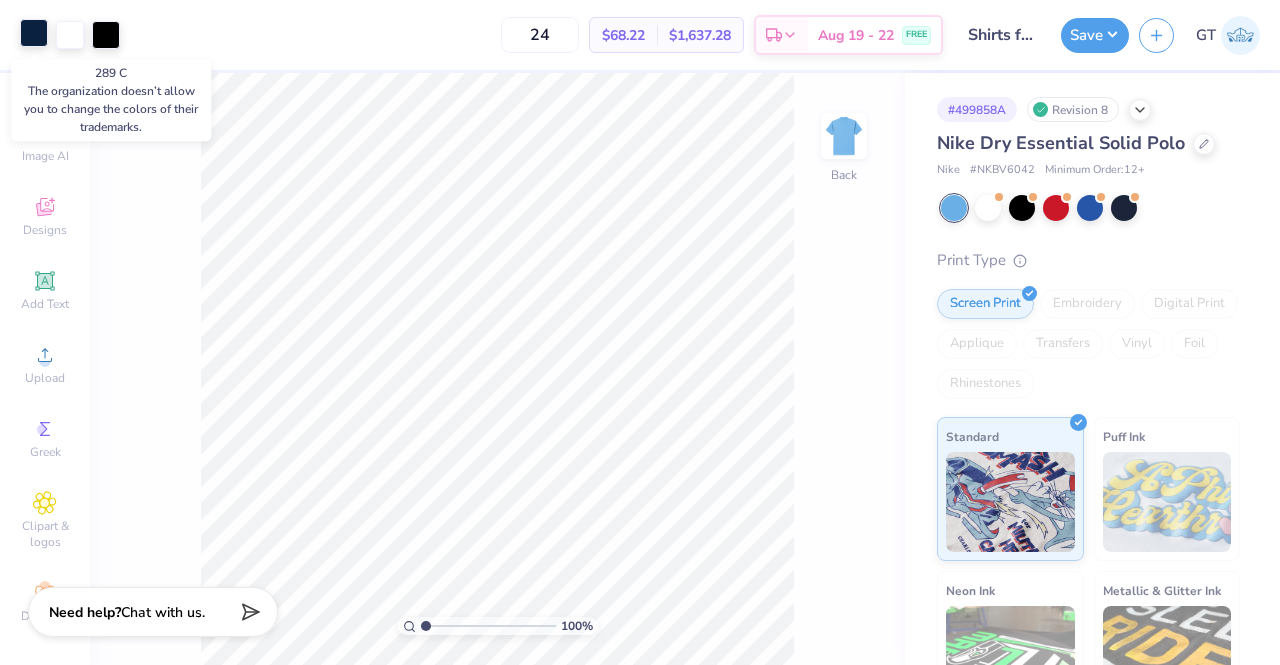 click at bounding box center [34, 33] 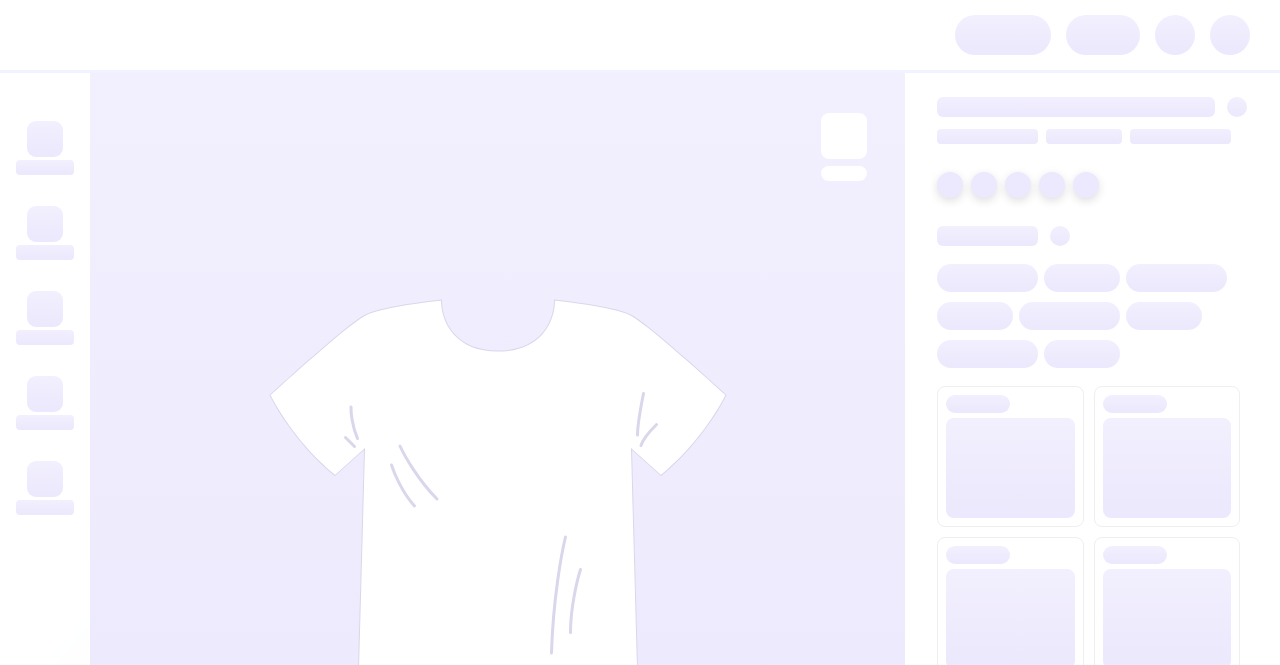 scroll, scrollTop: 0, scrollLeft: 0, axis: both 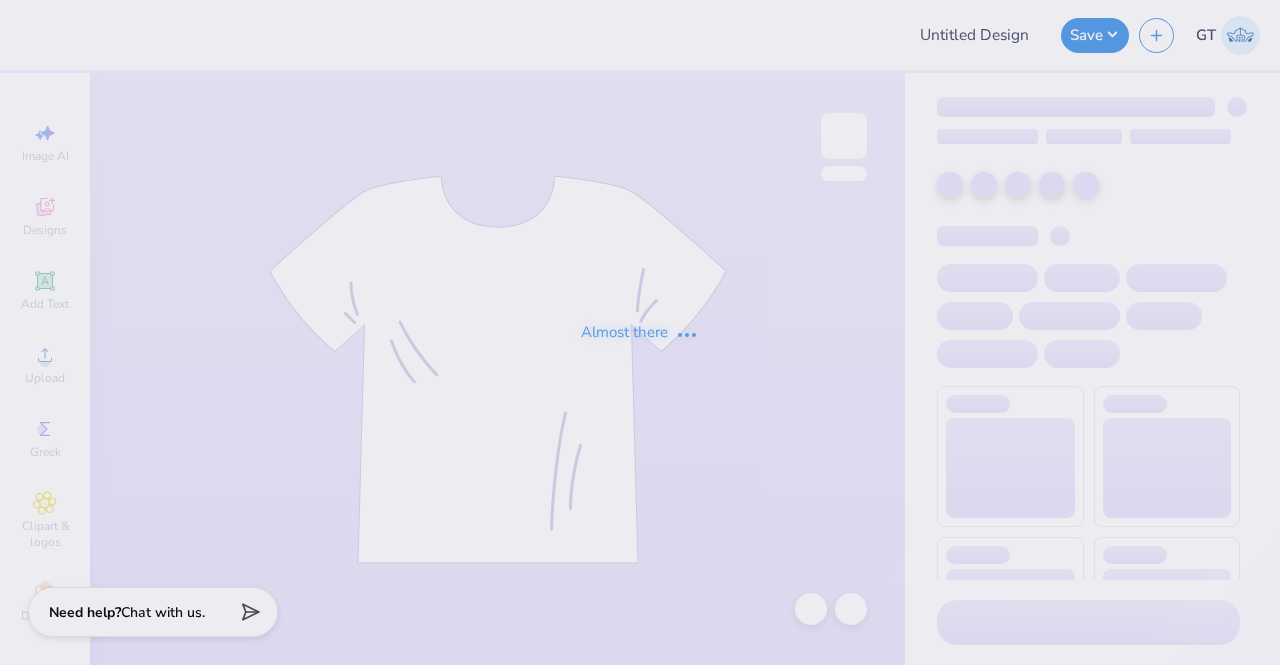 type on "mockneck-fall" 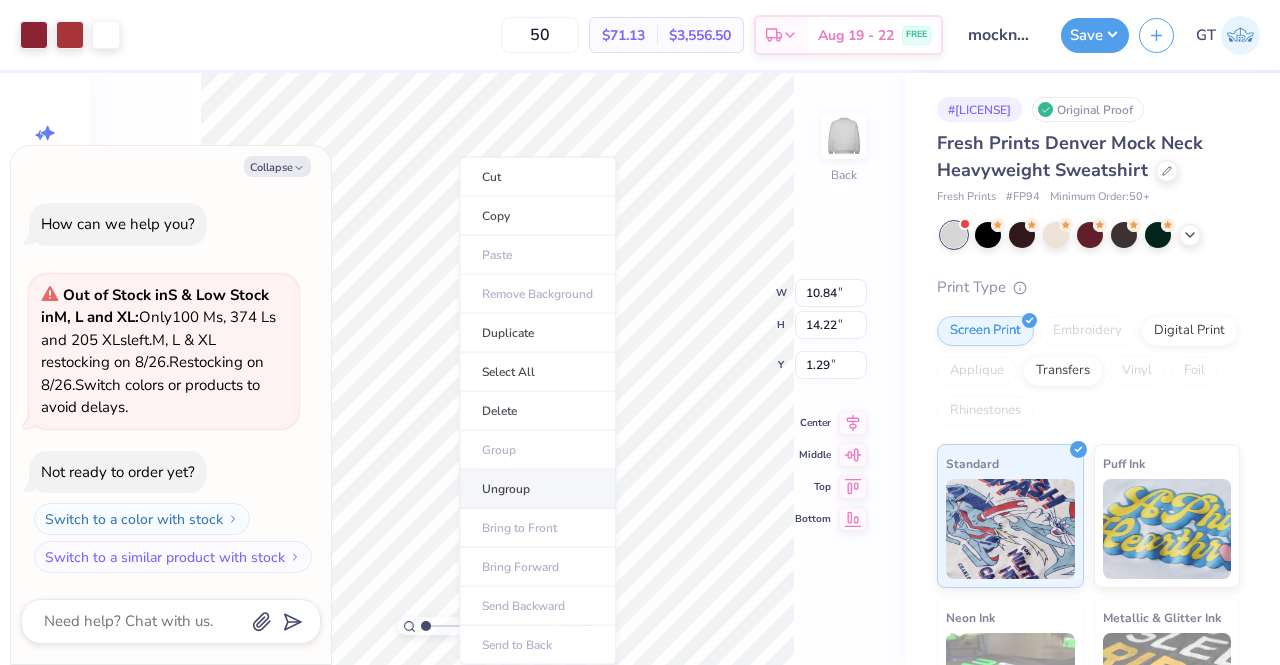 click on "Ungroup" at bounding box center (537, 489) 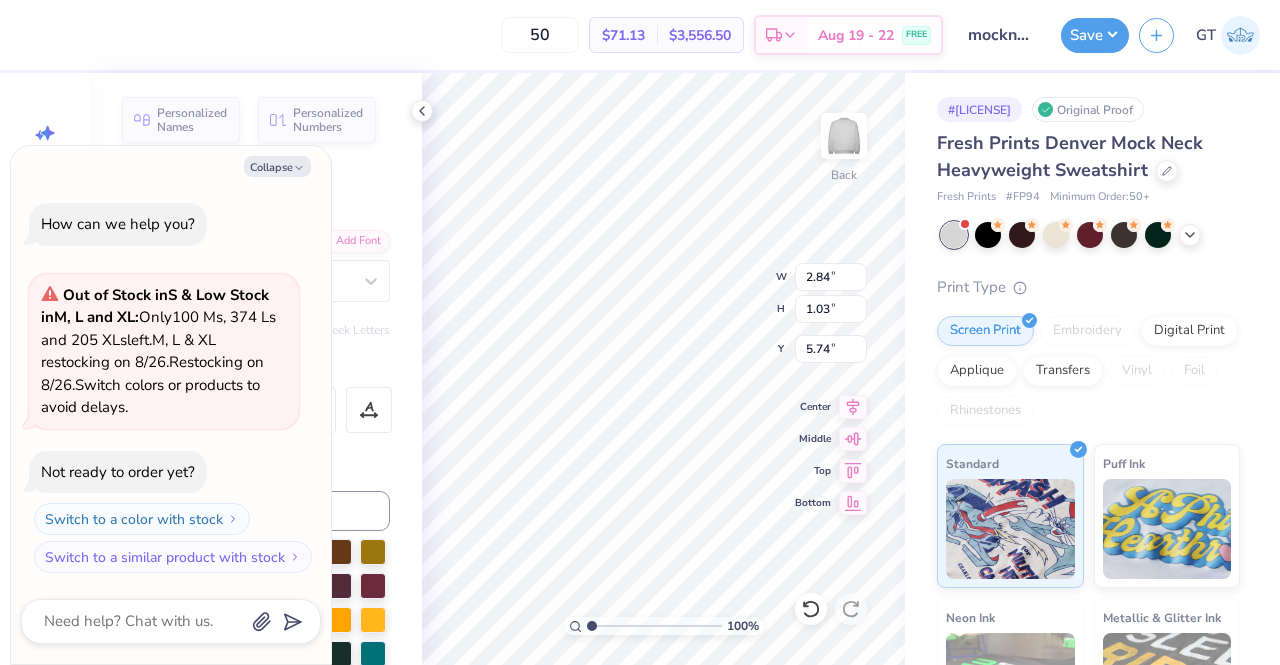 type on "x" 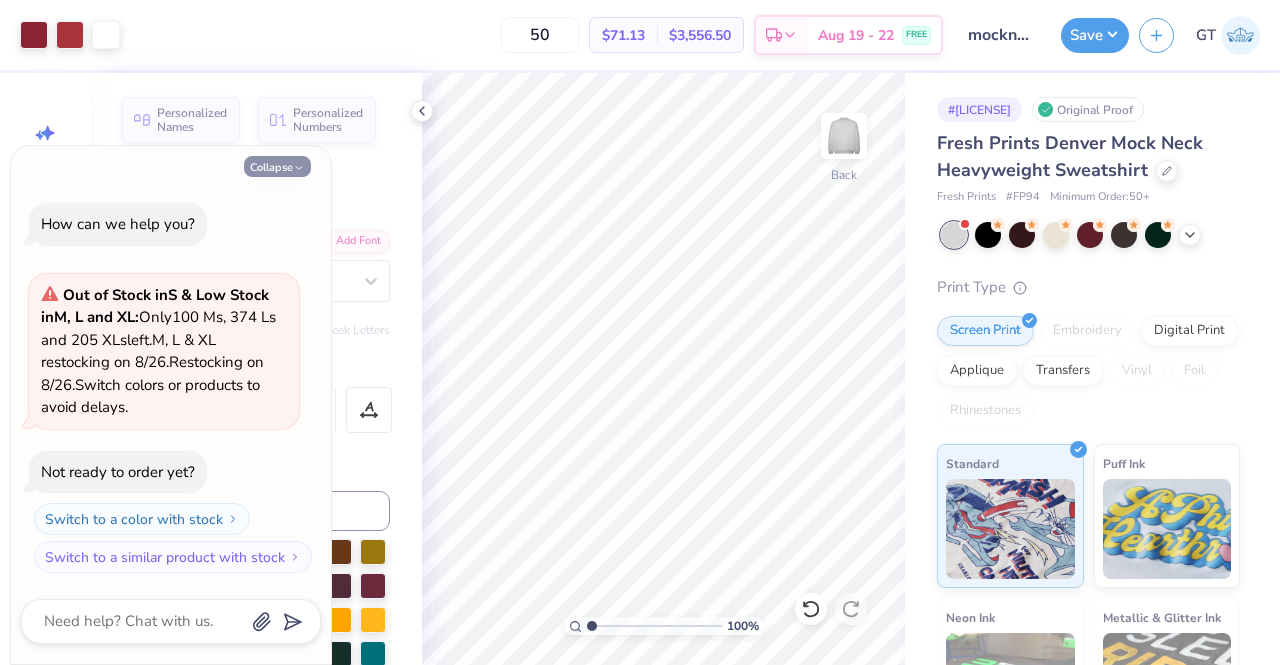 click on "Collapse" at bounding box center (277, 166) 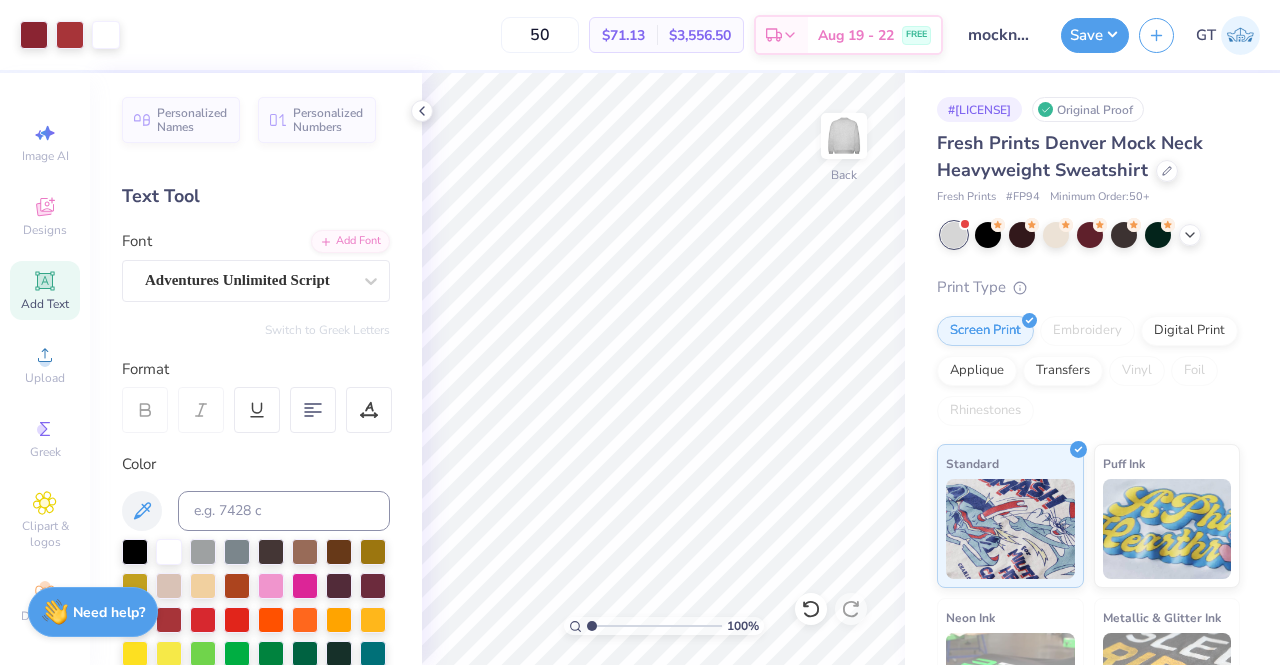 click on "Add Text" at bounding box center (45, 290) 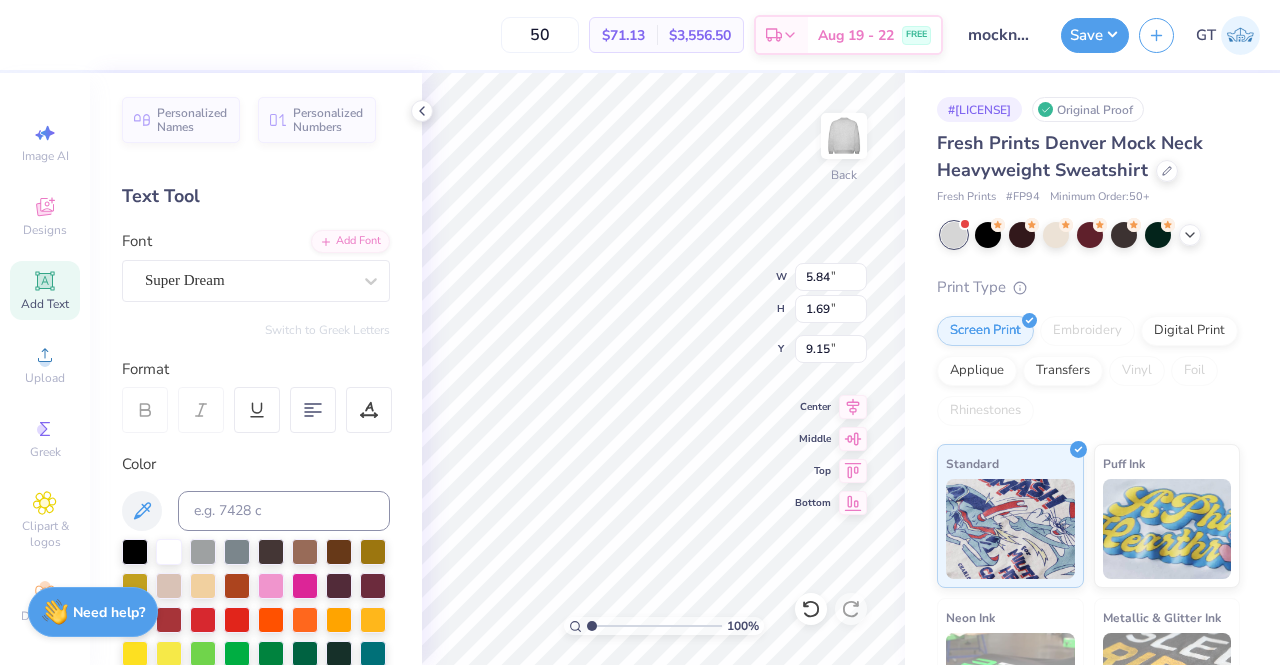 scroll, scrollTop: 16, scrollLeft: 2, axis: both 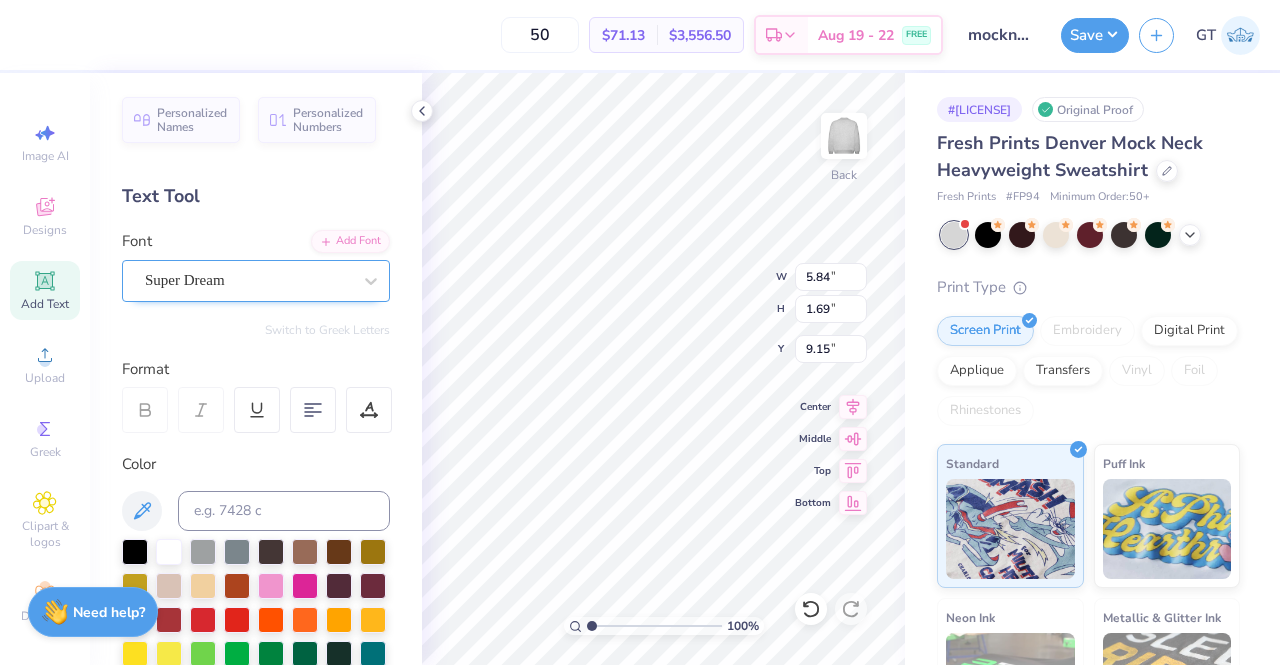 type on "®" 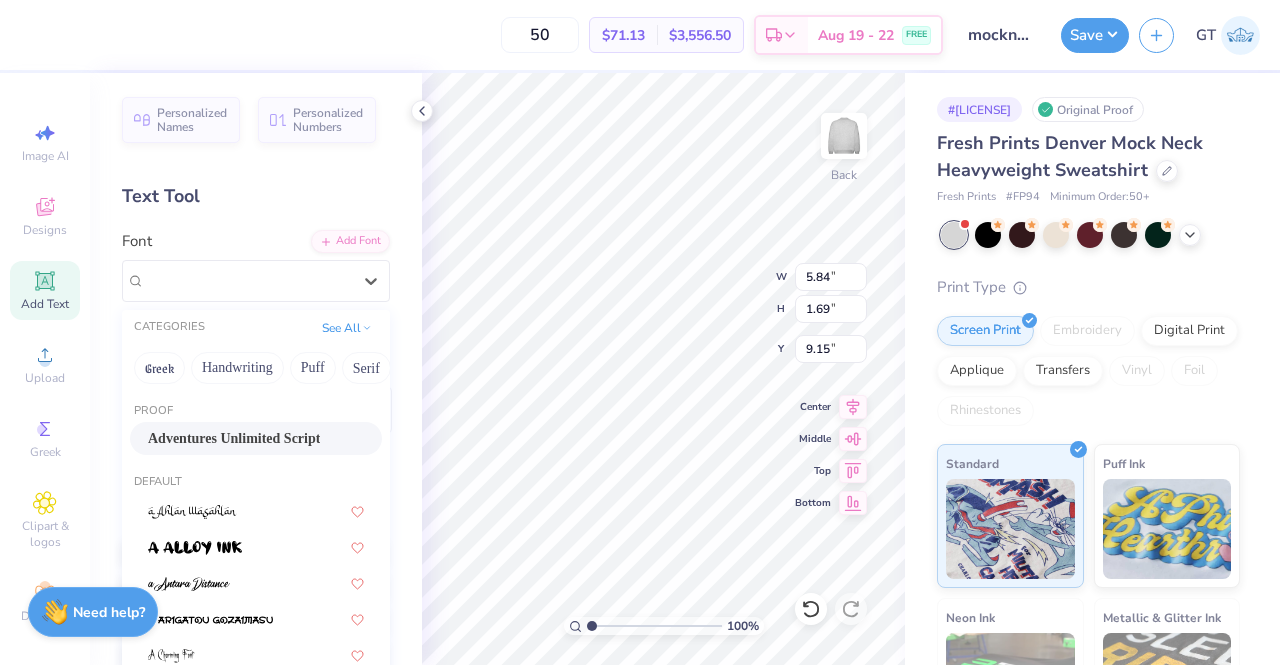 click on "Adventures Unlimited Script" at bounding box center [234, 438] 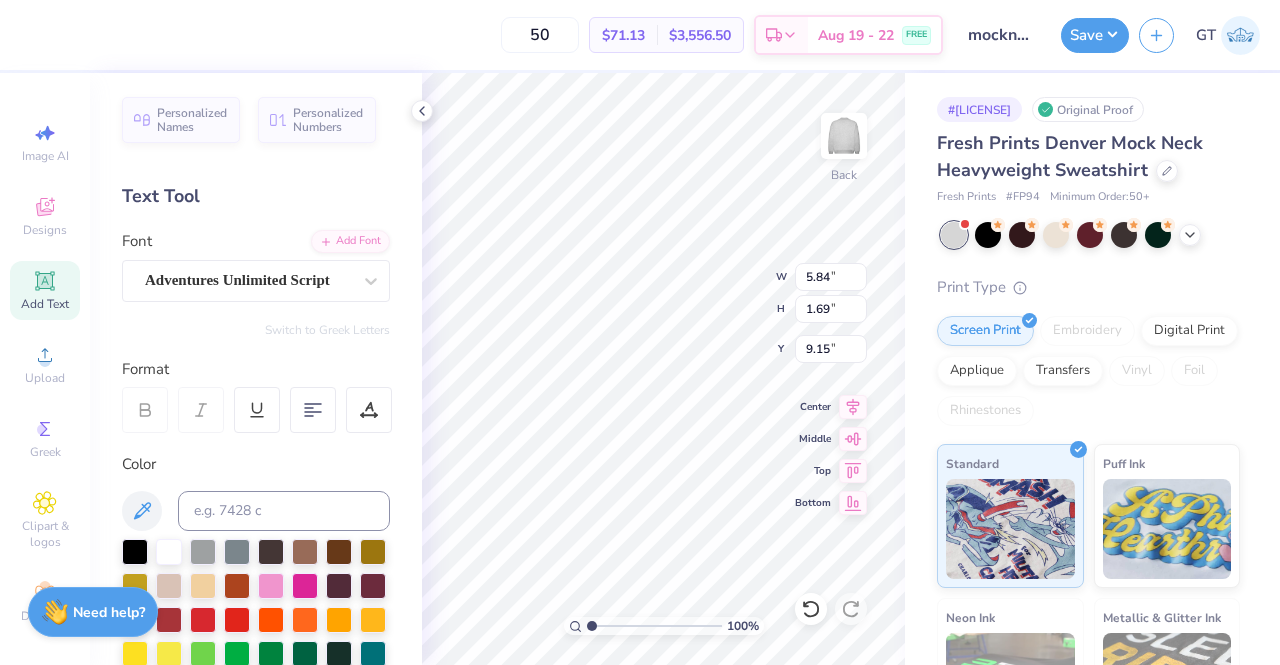 scroll, scrollTop: 16, scrollLeft: 2, axis: both 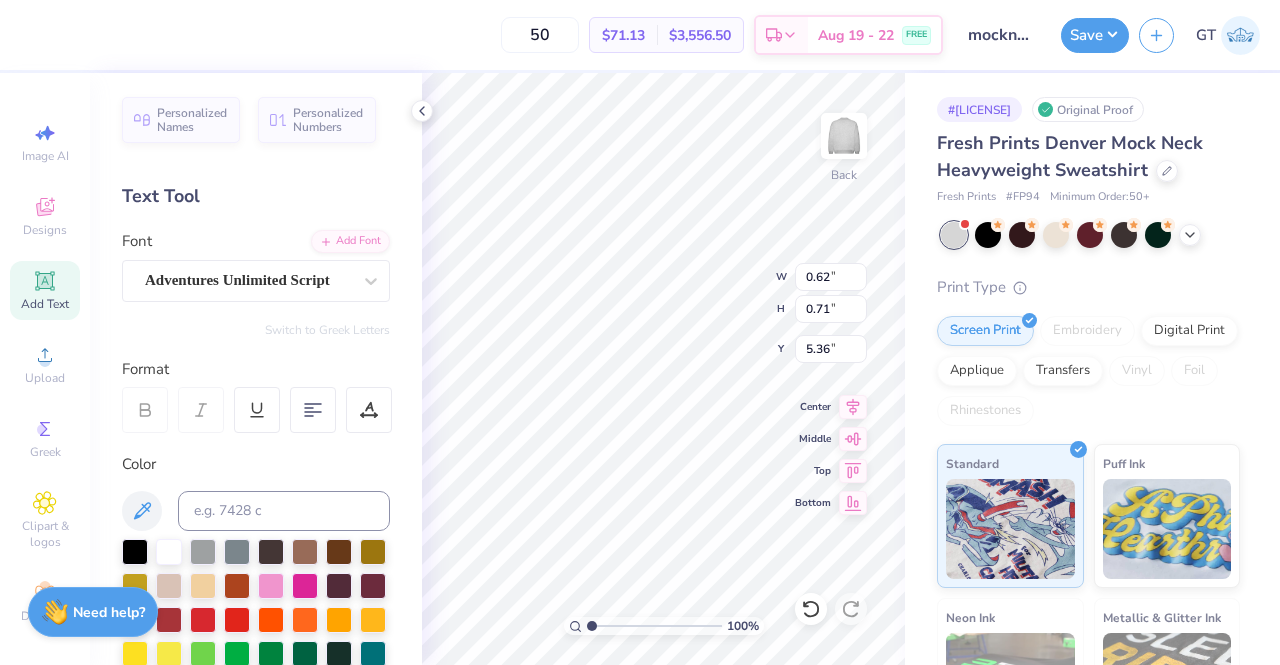type on "5.36" 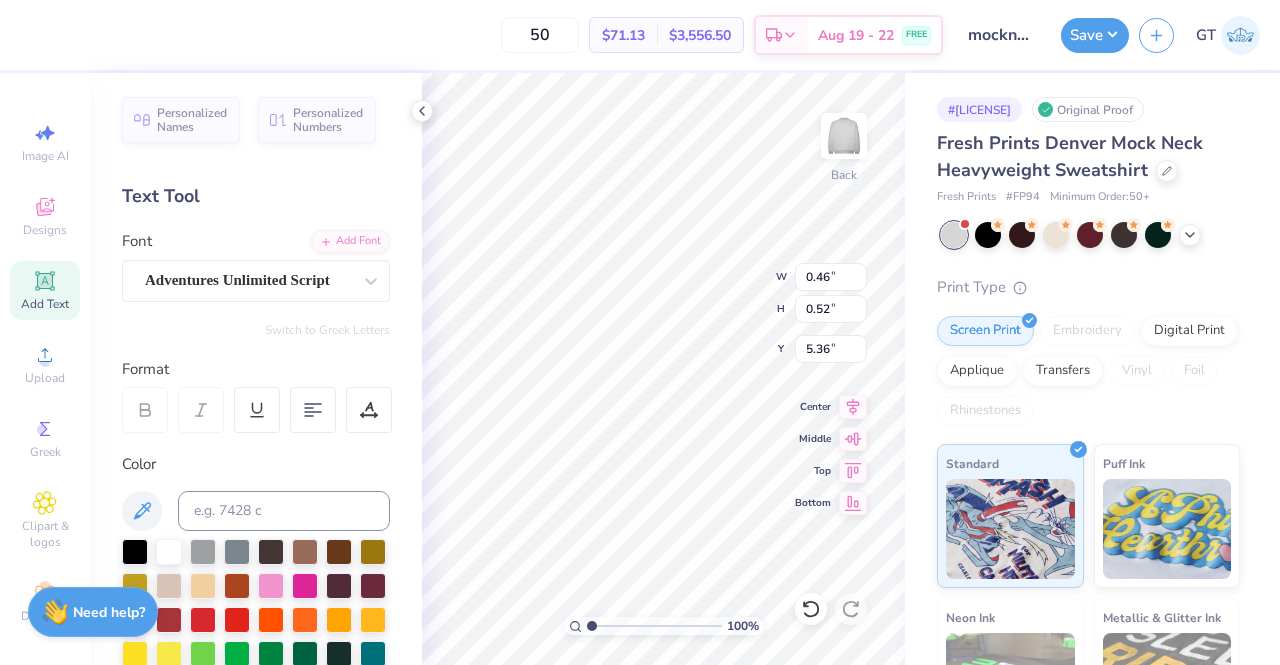 type on "0.46" 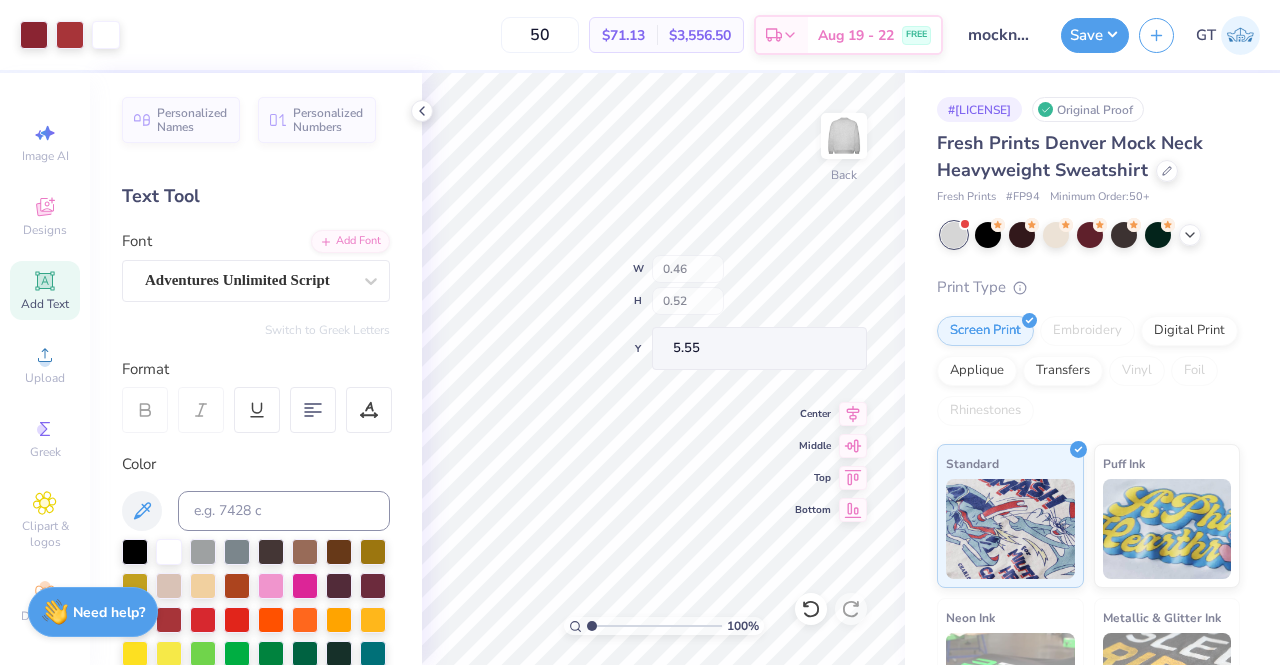 type on "0.37" 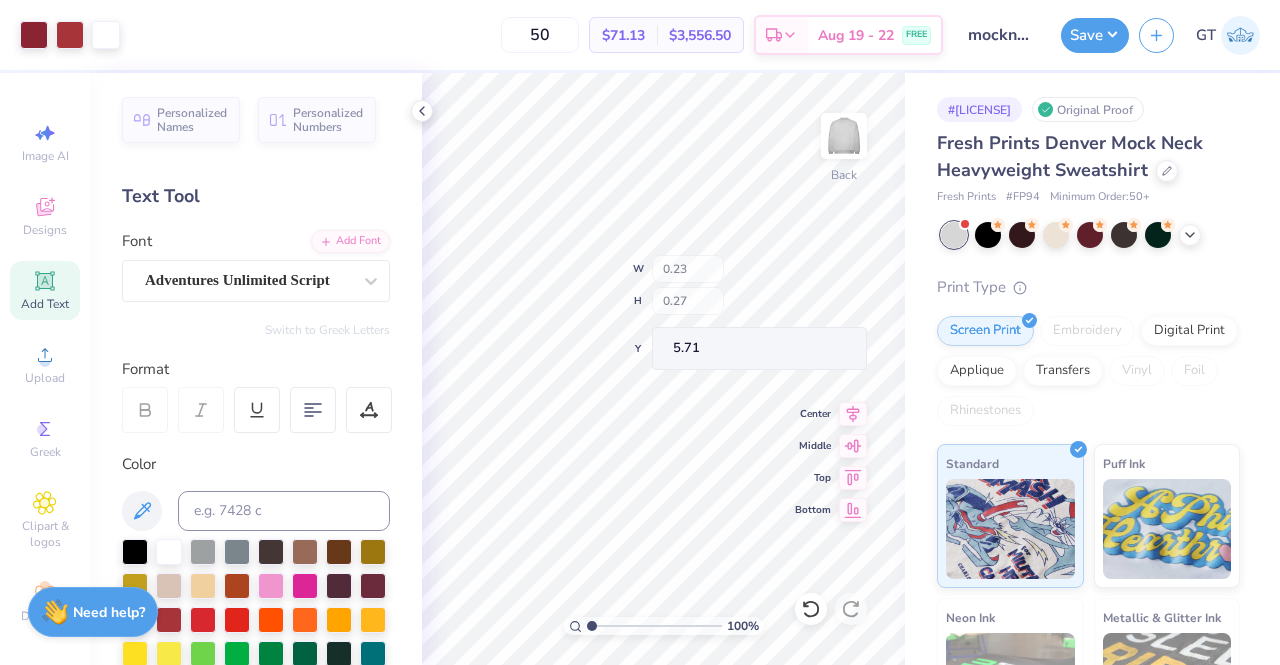 type on "0.23" 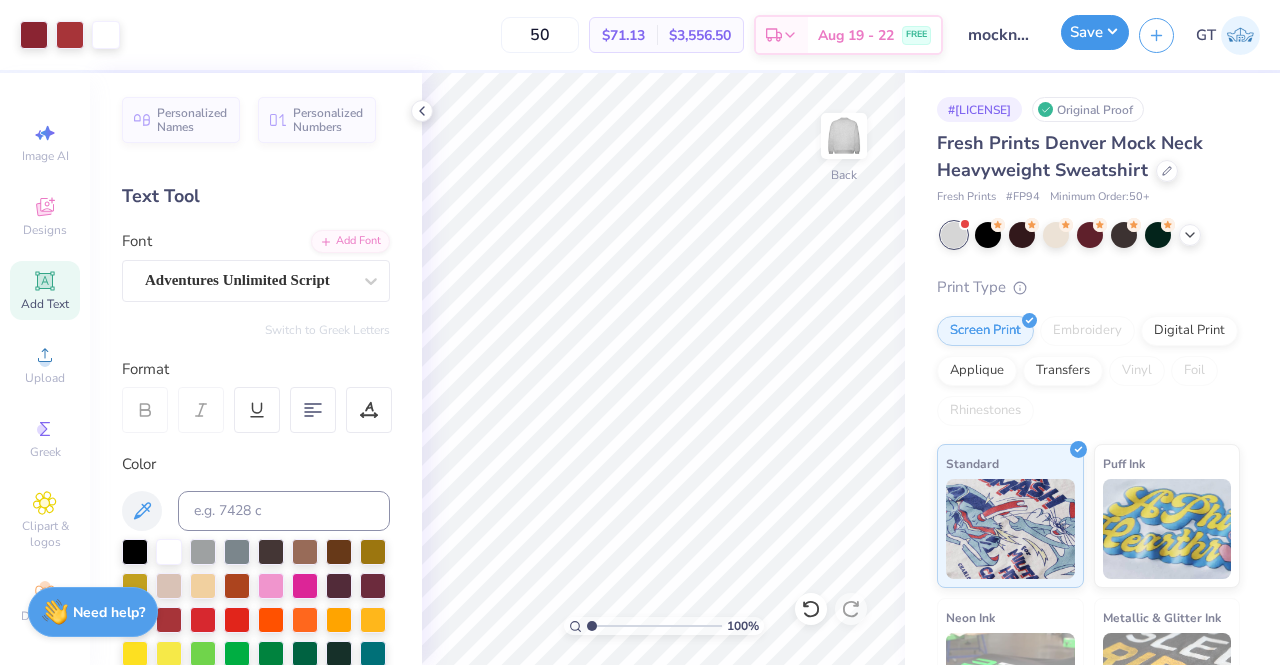 click on "Save" at bounding box center [1095, 32] 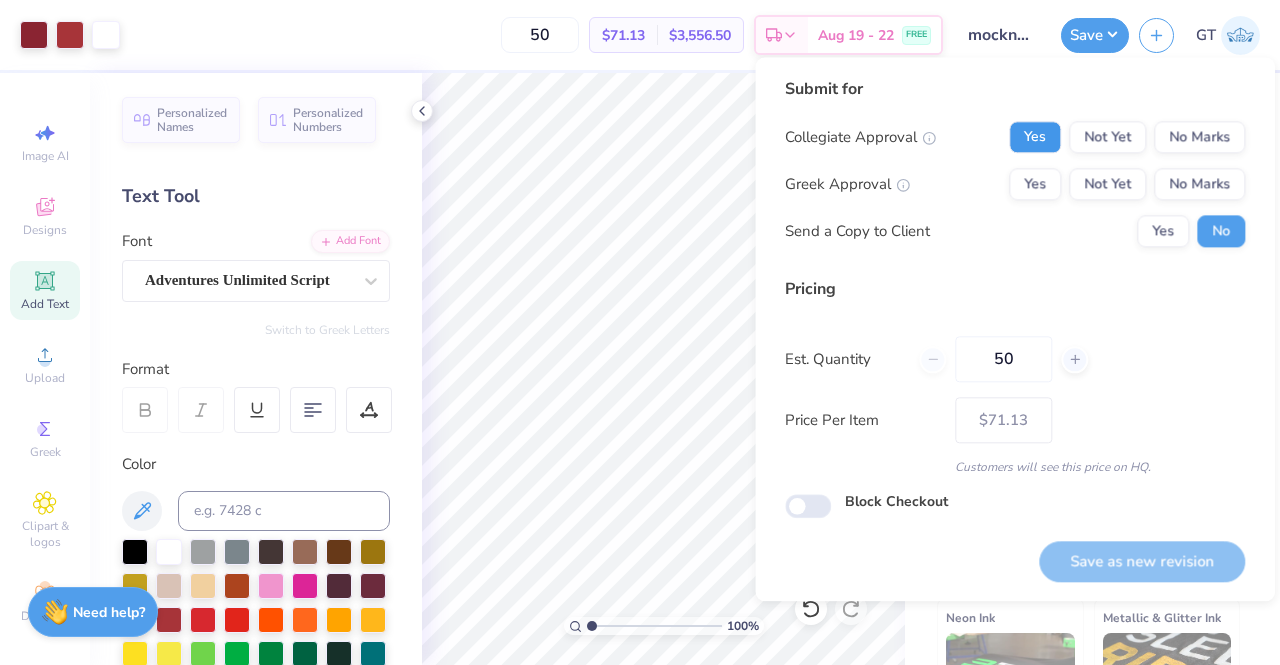 click on "Yes" at bounding box center (1035, 137) 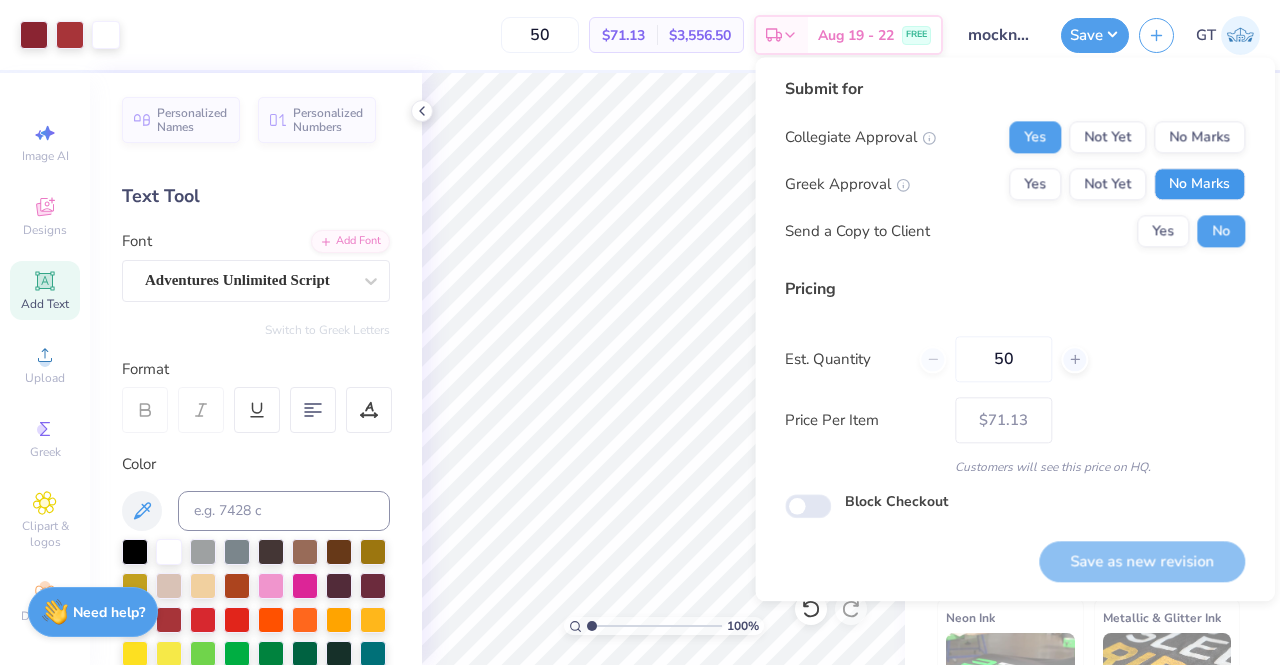 click on "No Marks" at bounding box center [1199, 184] 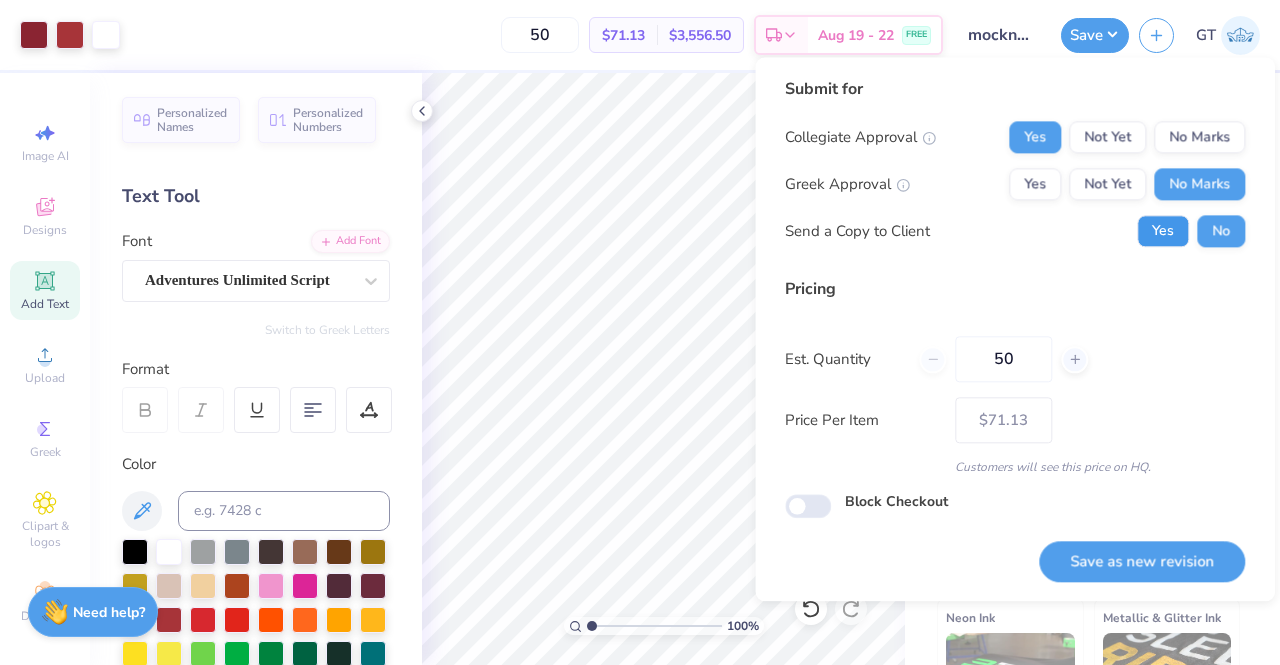 click on "Yes" at bounding box center (1163, 231) 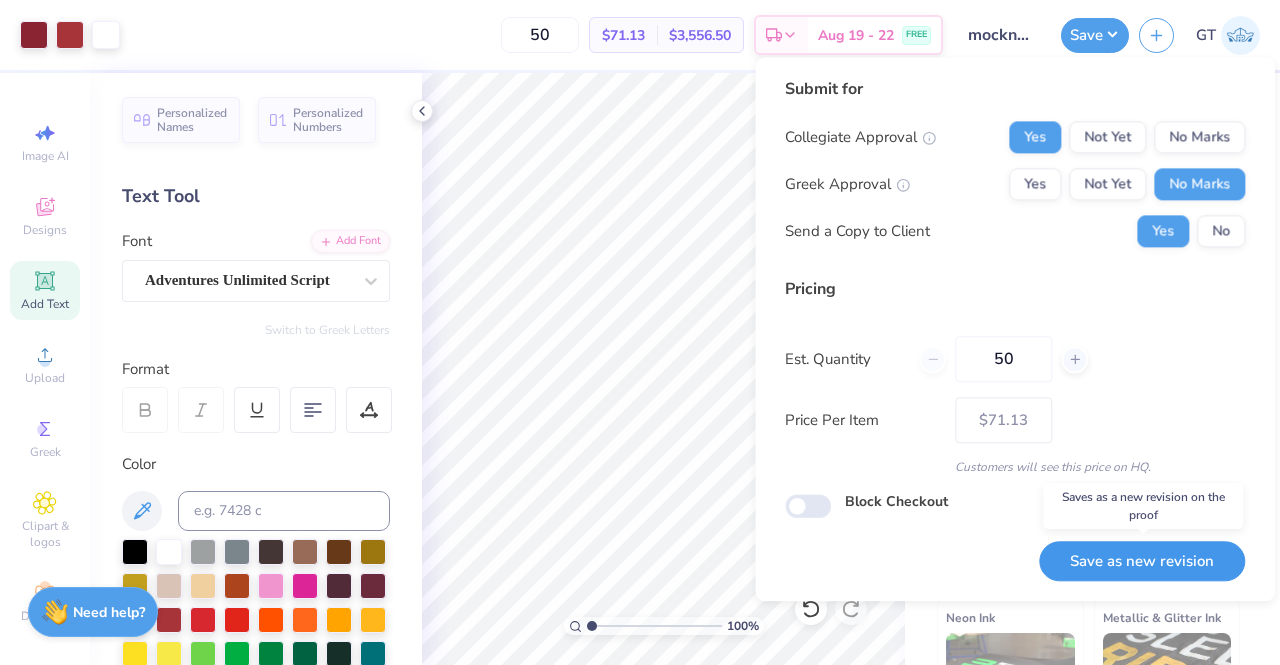 click on "Save as new revision" at bounding box center (1142, 561) 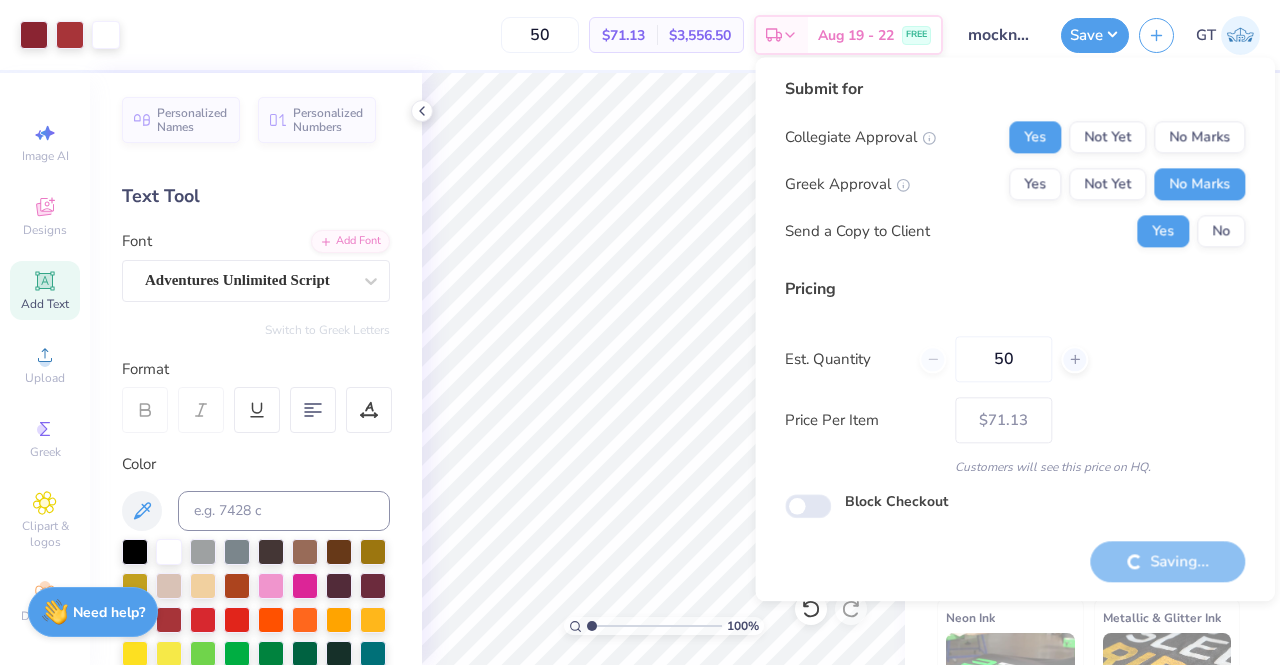 type on "– –" 